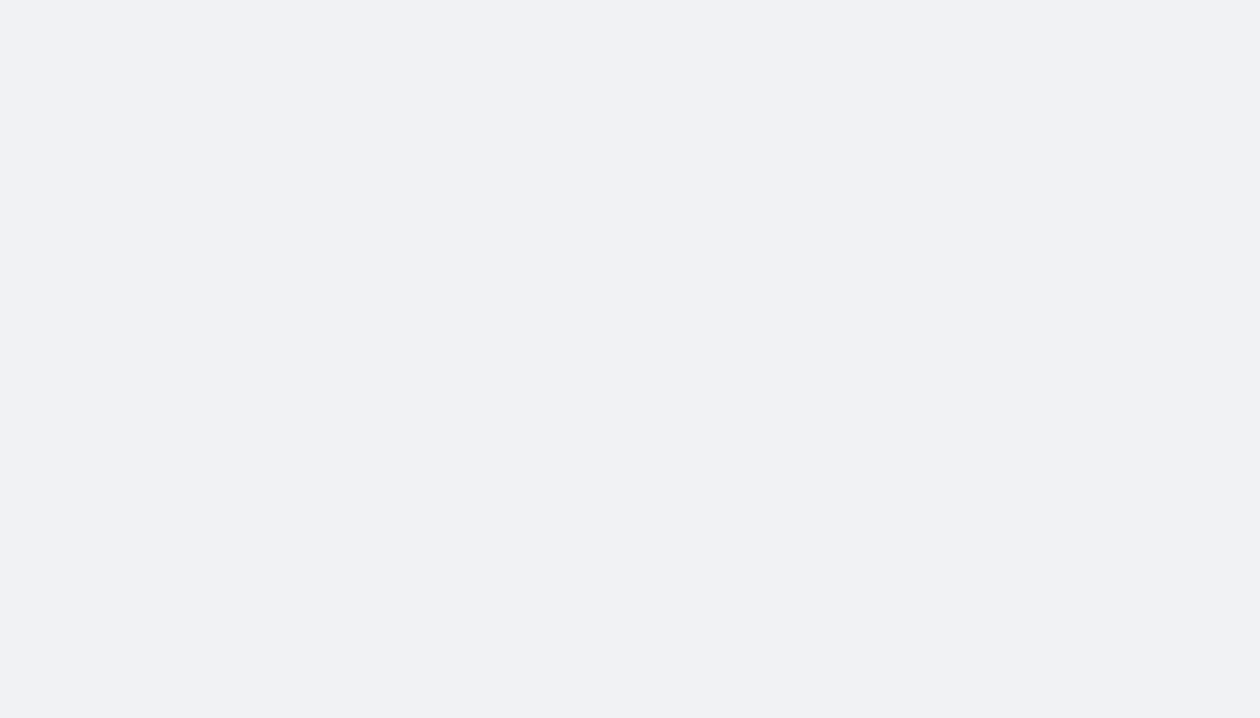 scroll, scrollTop: 0, scrollLeft: 0, axis: both 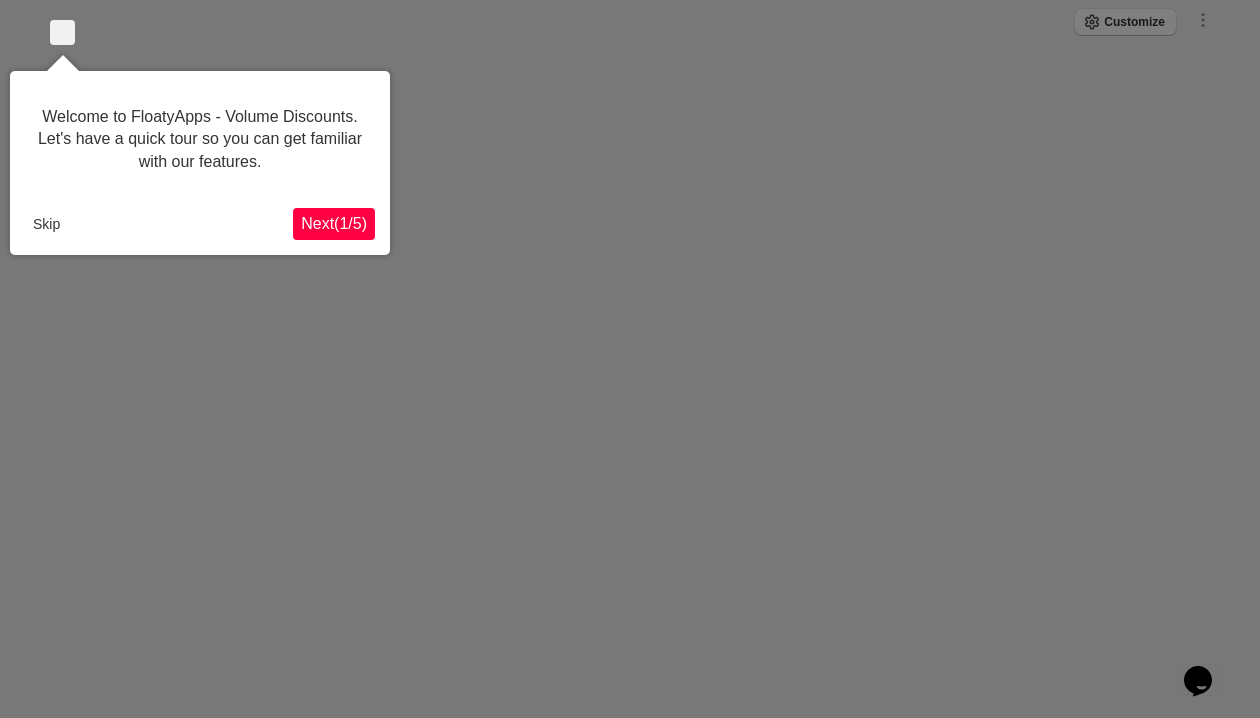 click on "Skip" at bounding box center [46, 224] 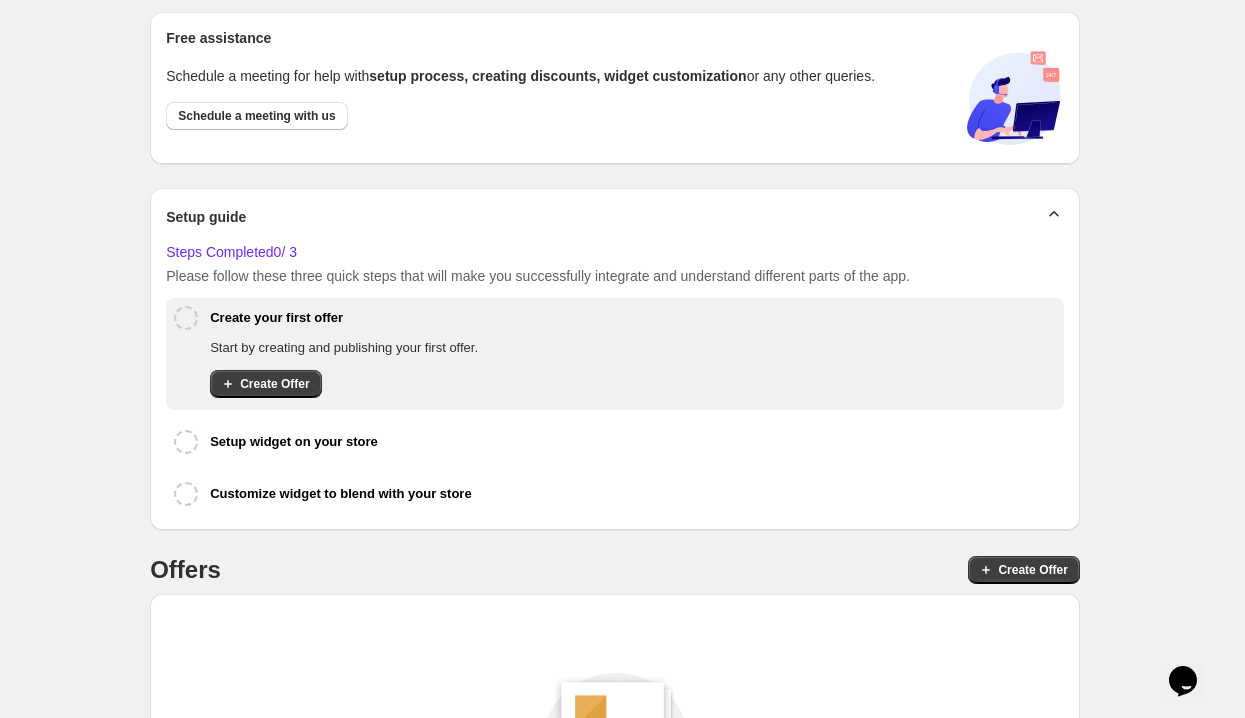 scroll, scrollTop: 52, scrollLeft: 0, axis: vertical 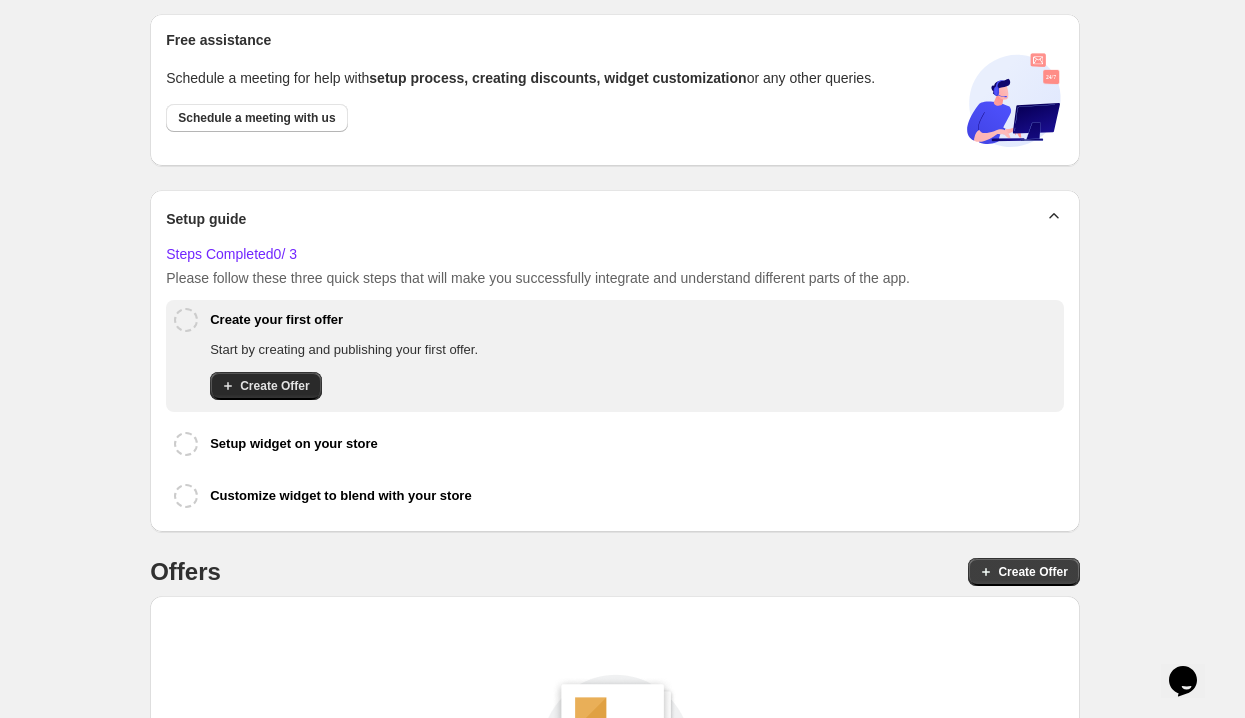 click on "Create Offer" at bounding box center (274, 386) 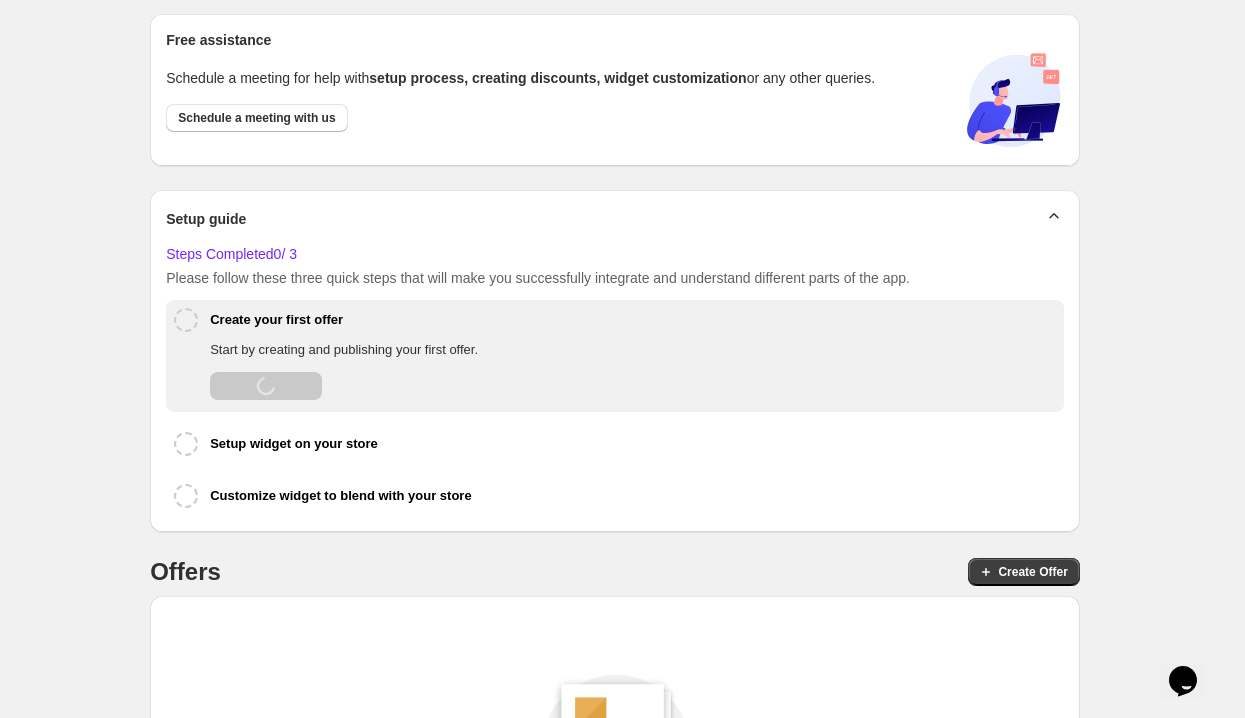 scroll, scrollTop: 0, scrollLeft: 0, axis: both 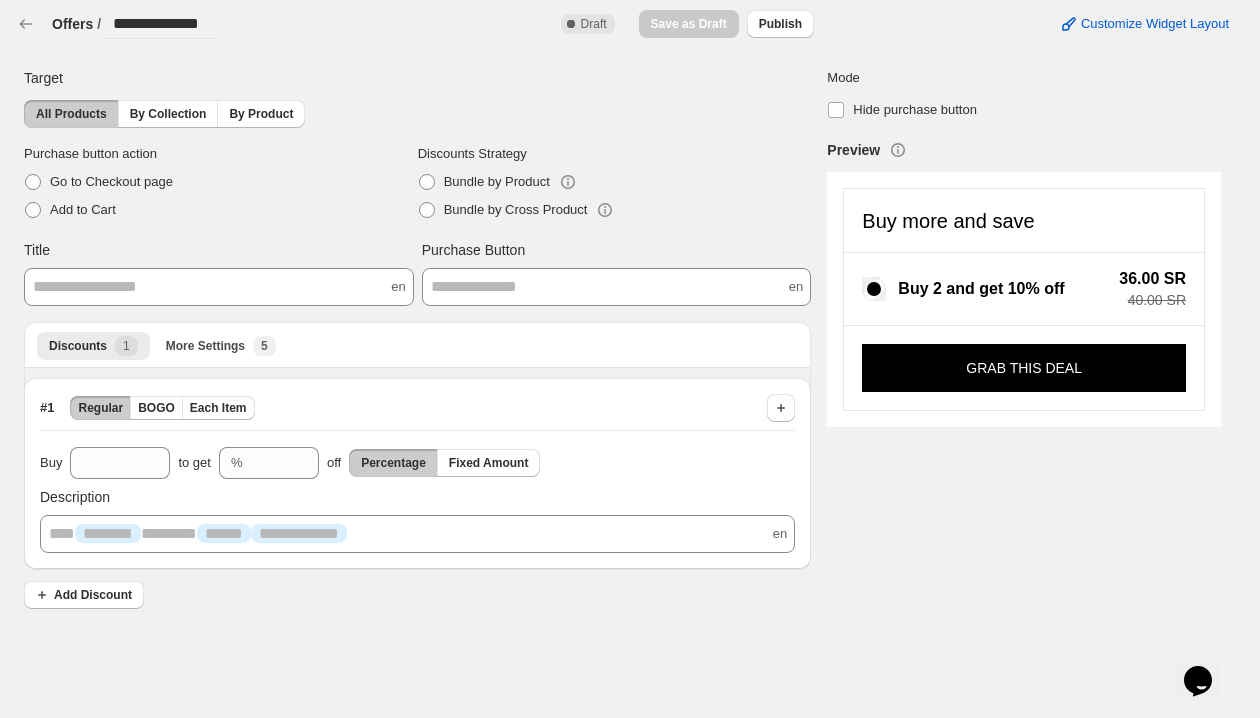 click on "**********" at bounding box center (219, 287) 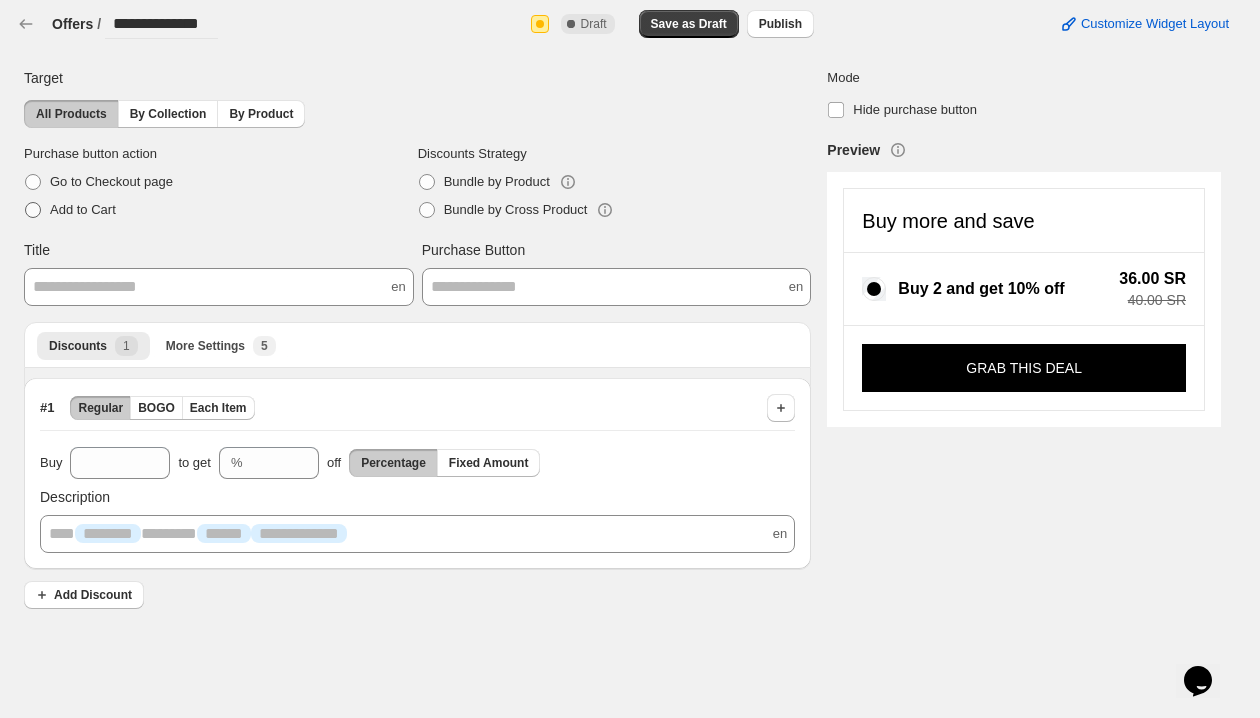 click on "Add to Cart" at bounding box center [221, 210] 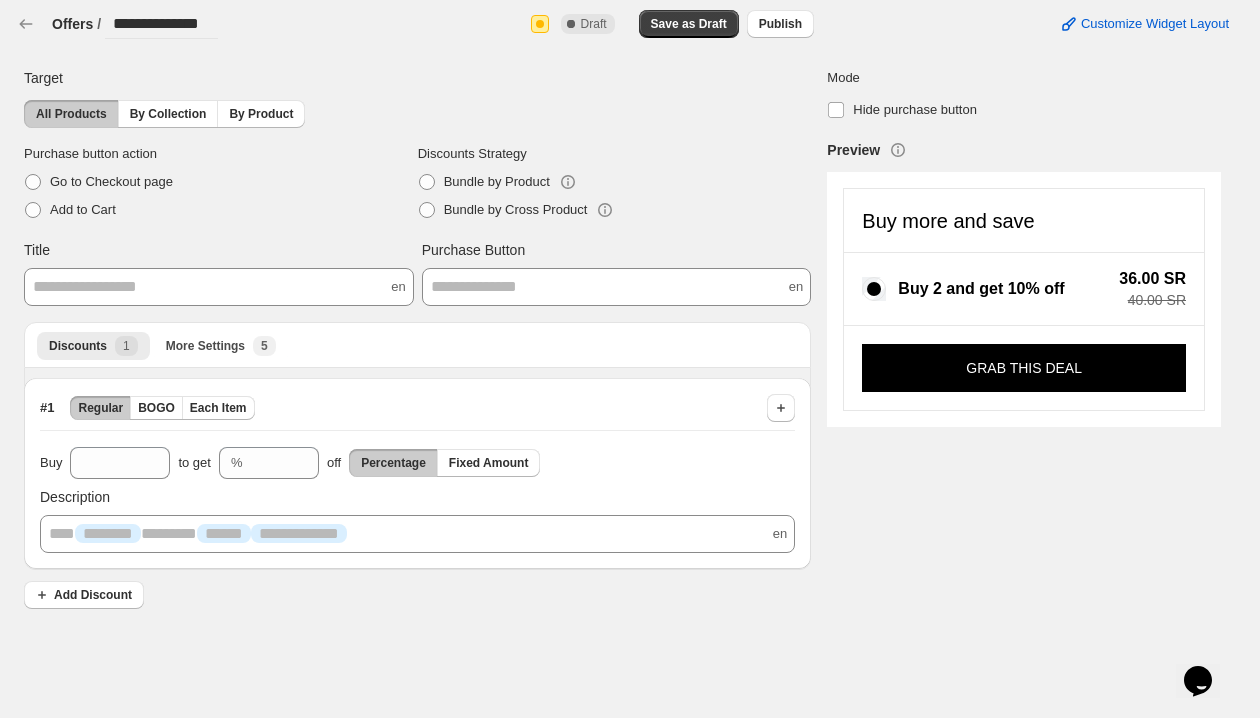 click on "**********" at bounding box center (219, 287) 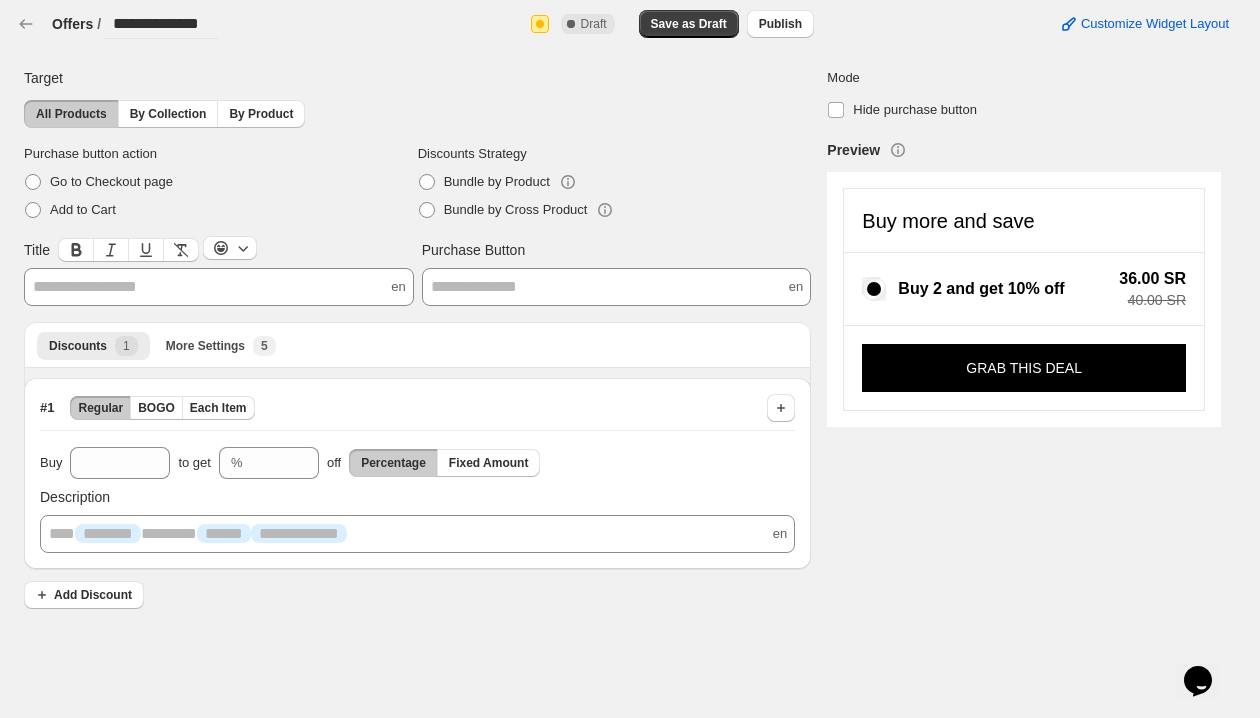 click on "en" at bounding box center (398, 287) 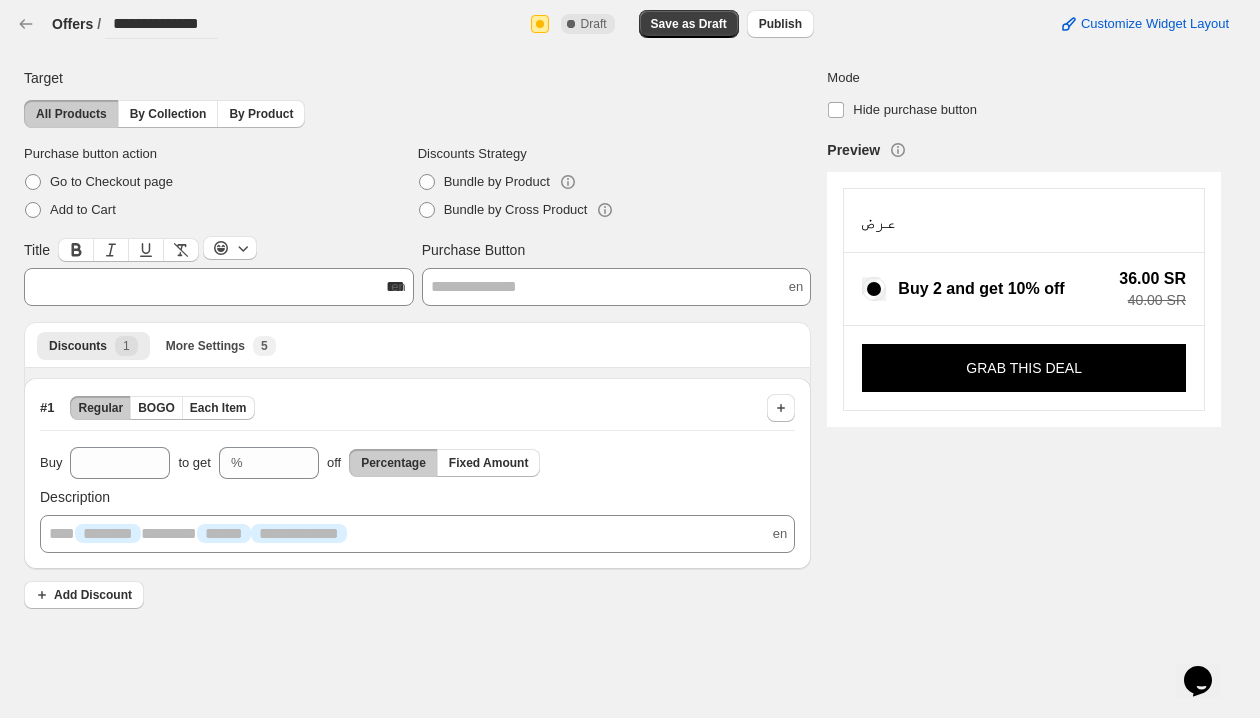 type 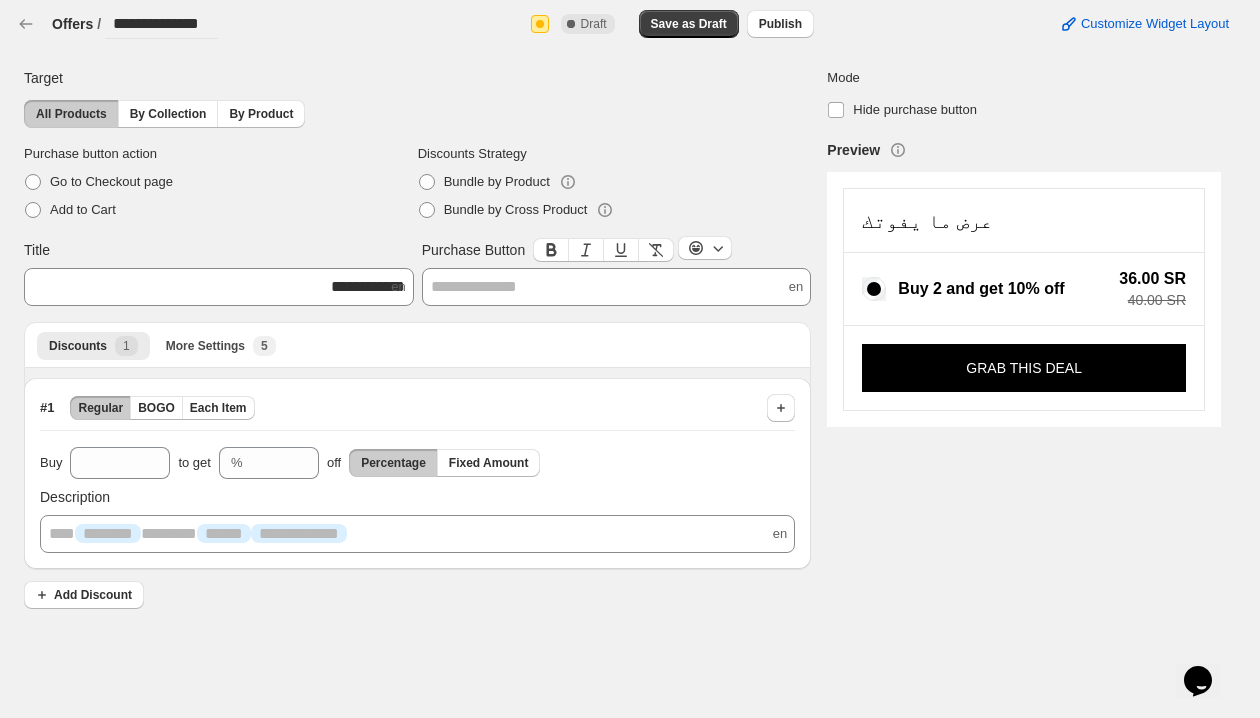 click on "**********" at bounding box center [617, 287] 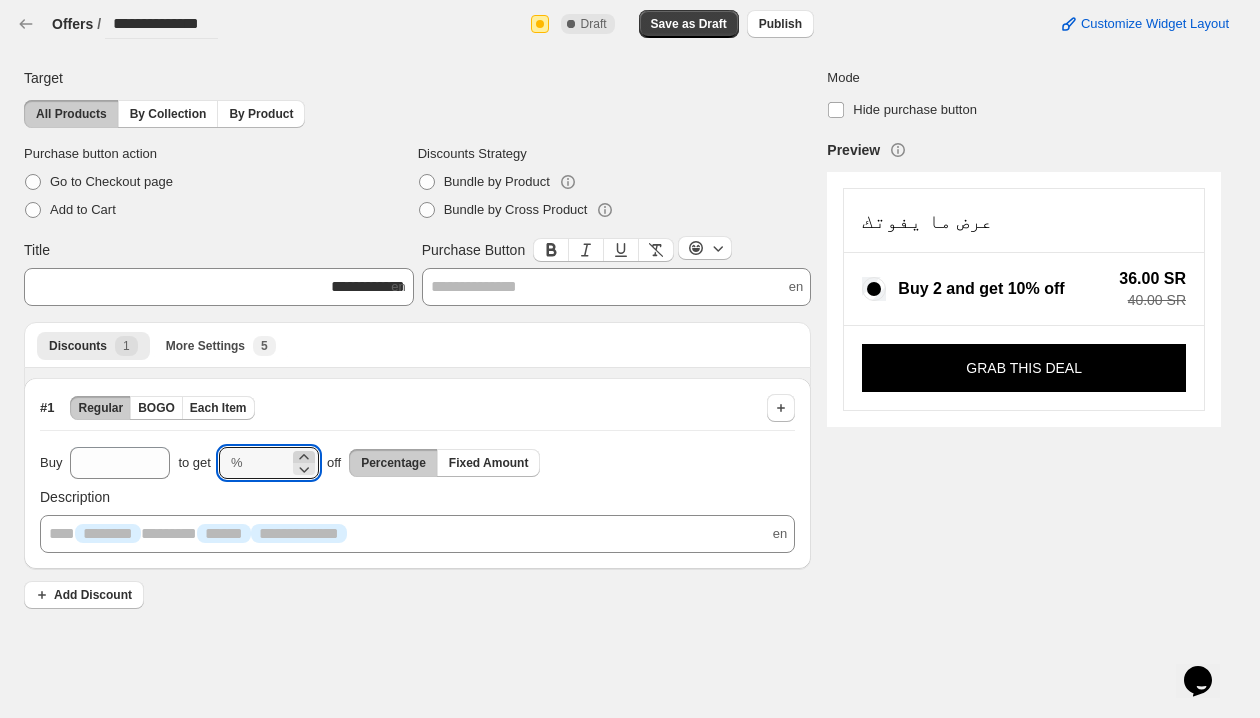 click 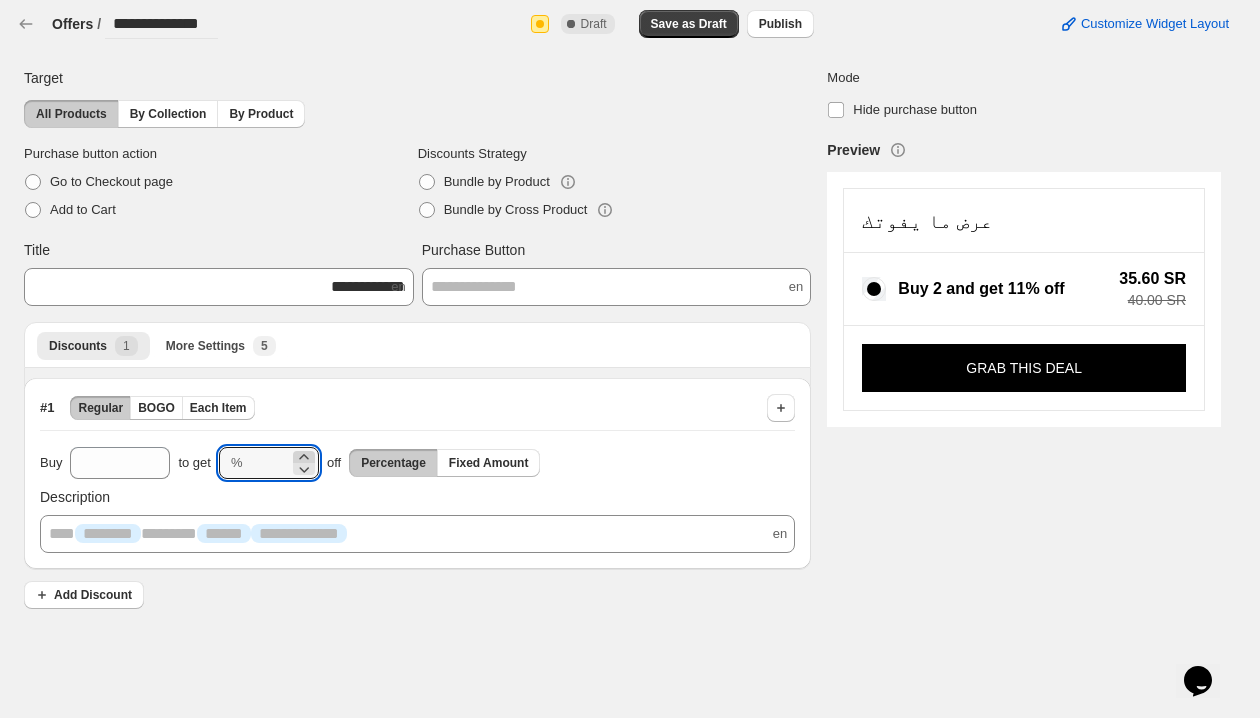 click 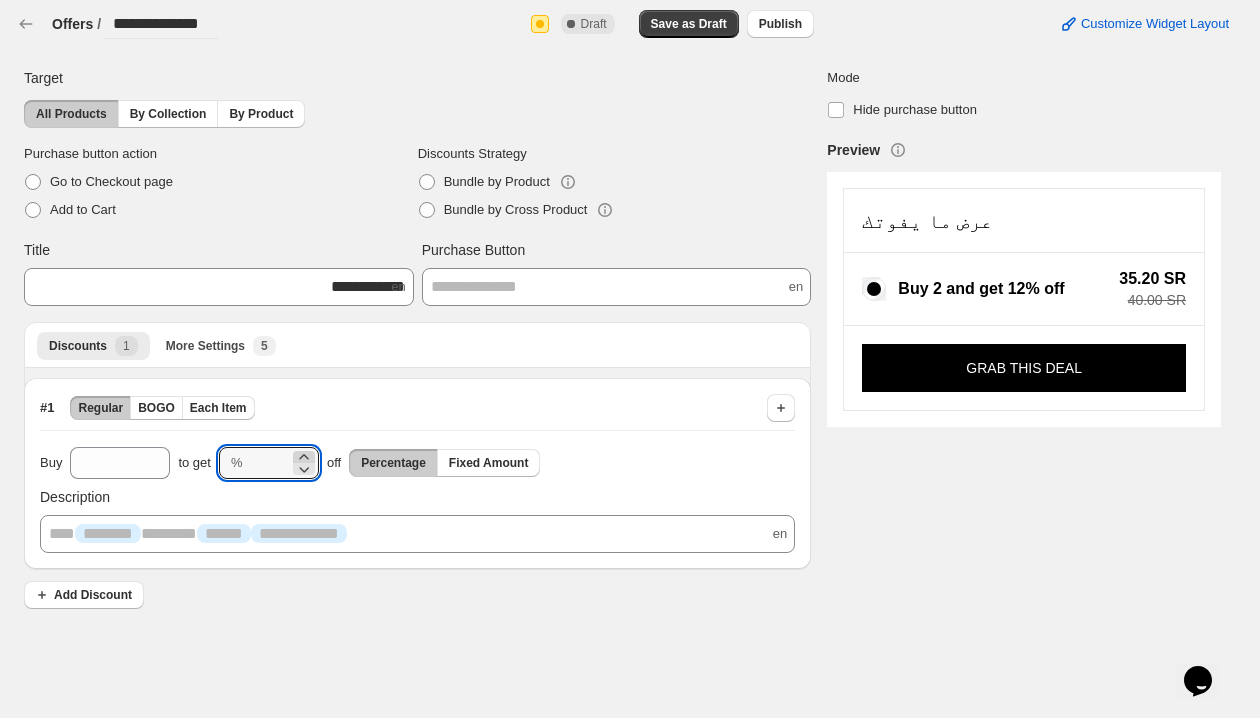click 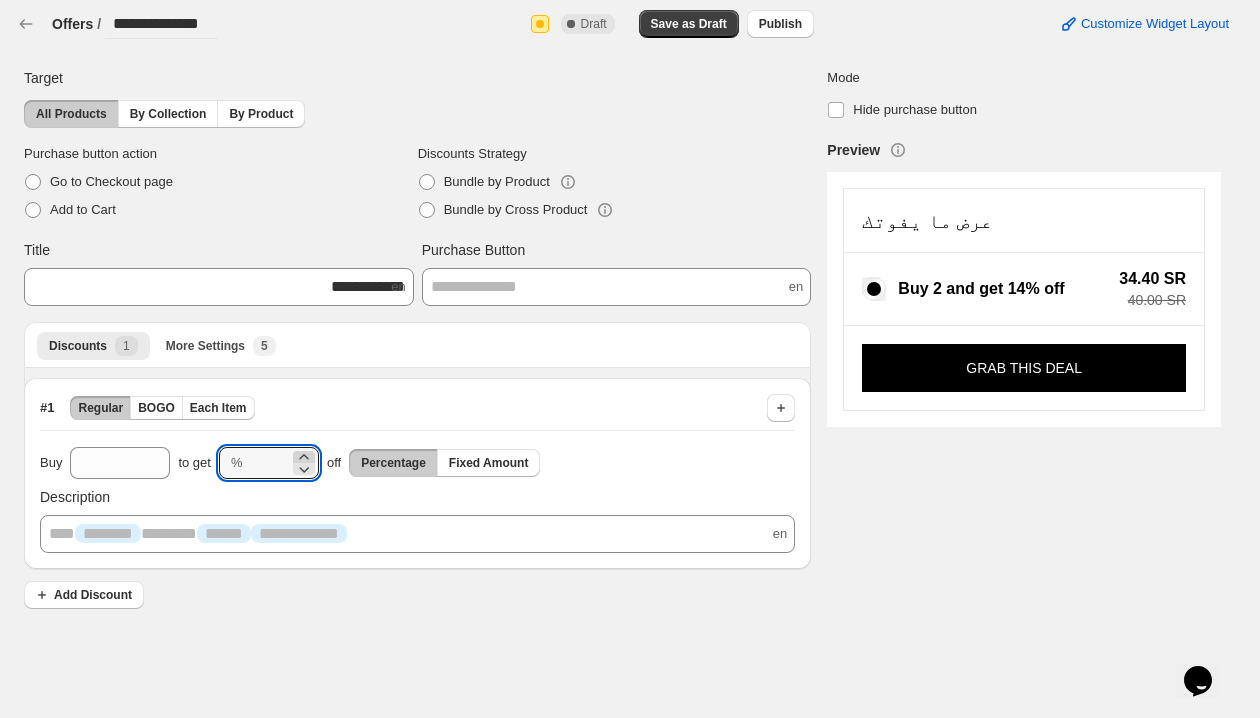 click 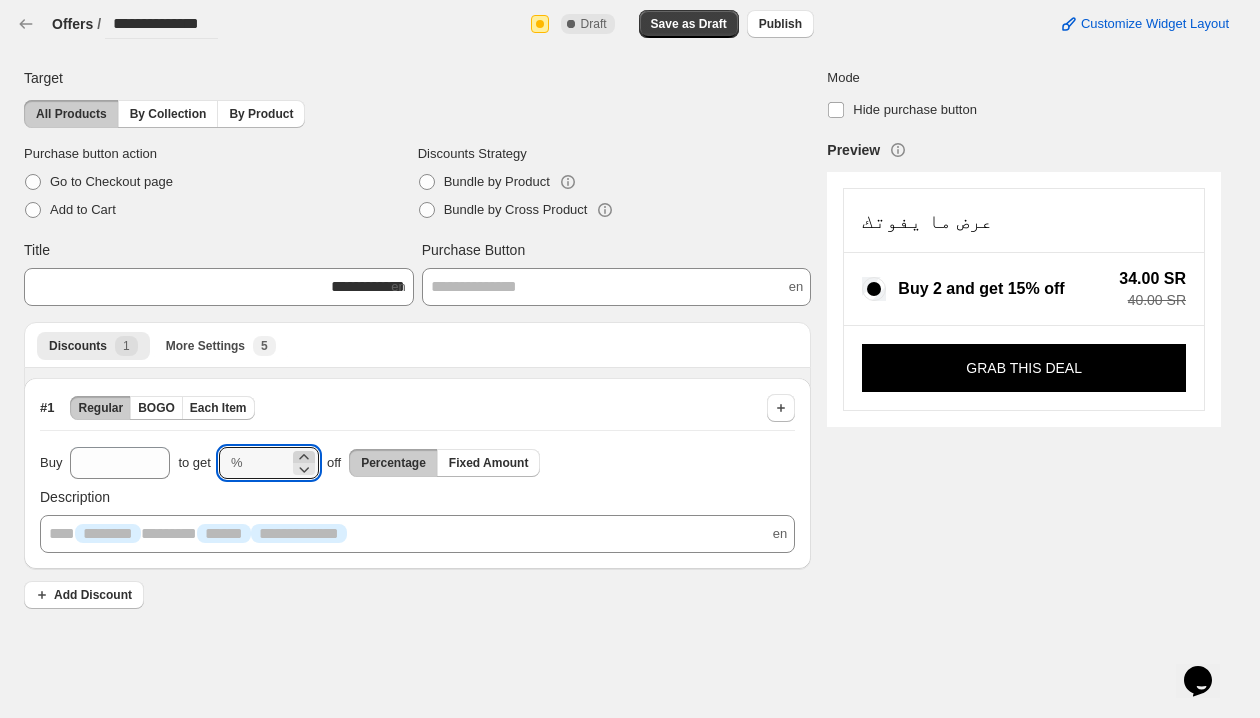 click 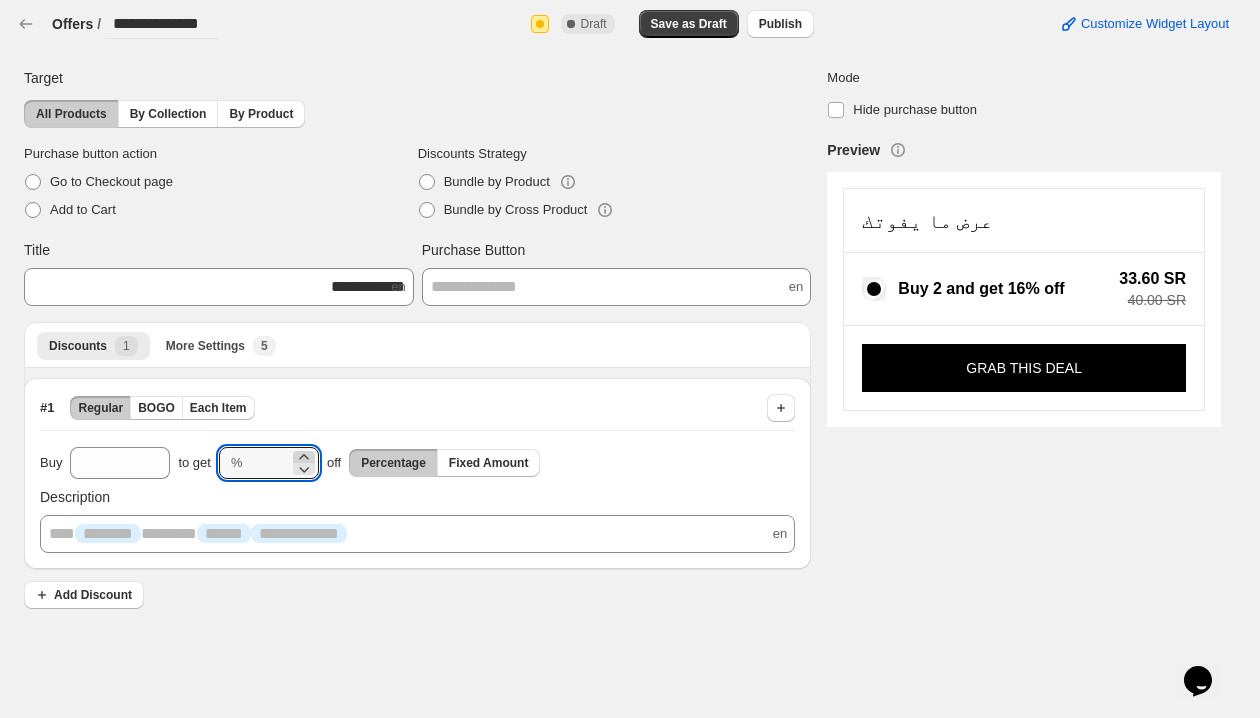 click 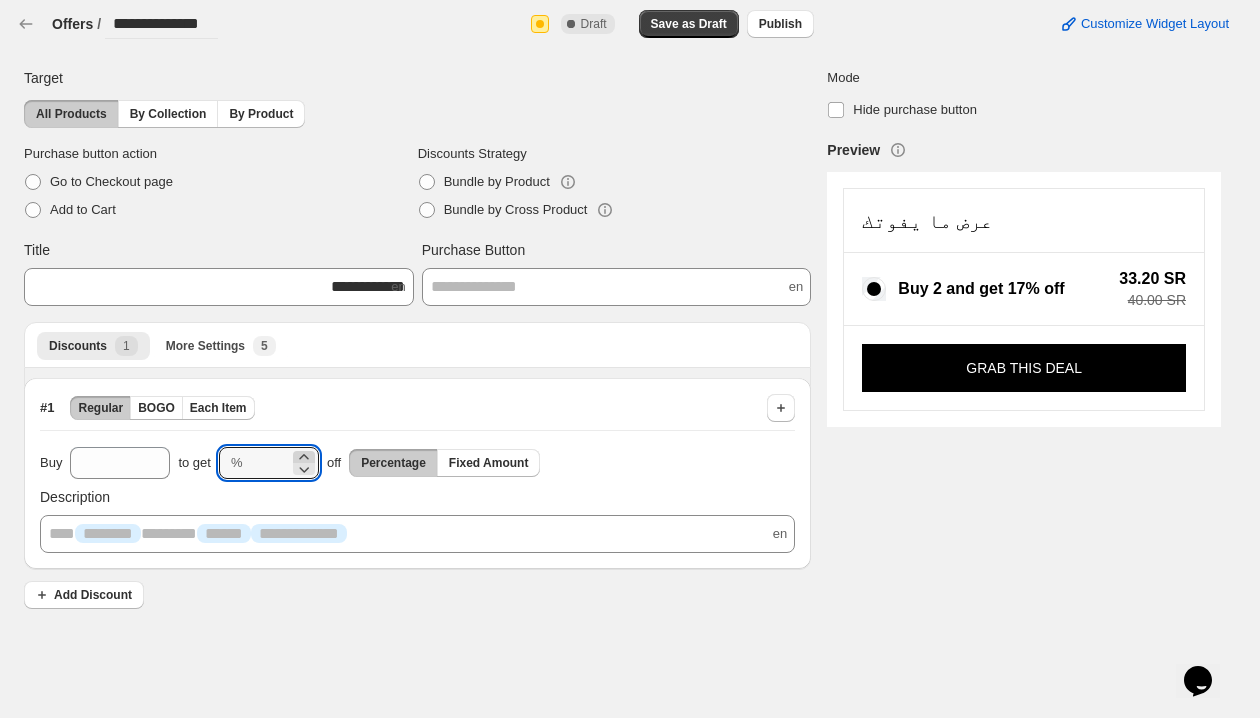 click 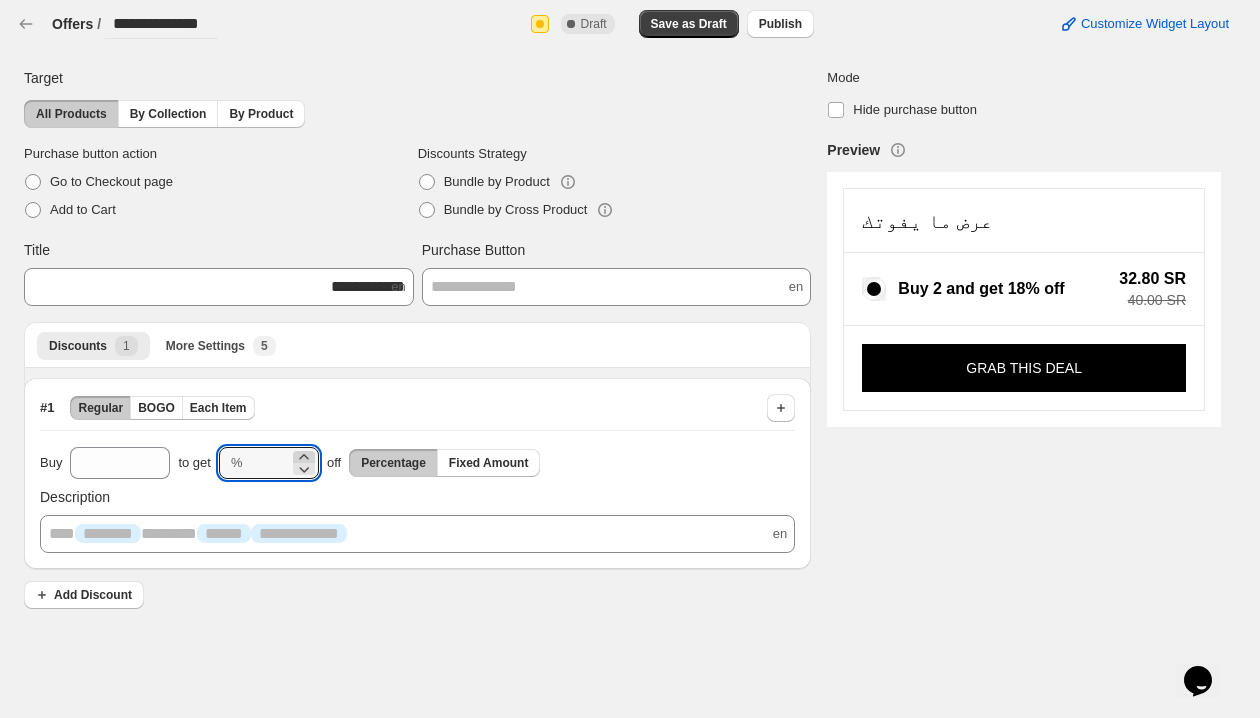 click 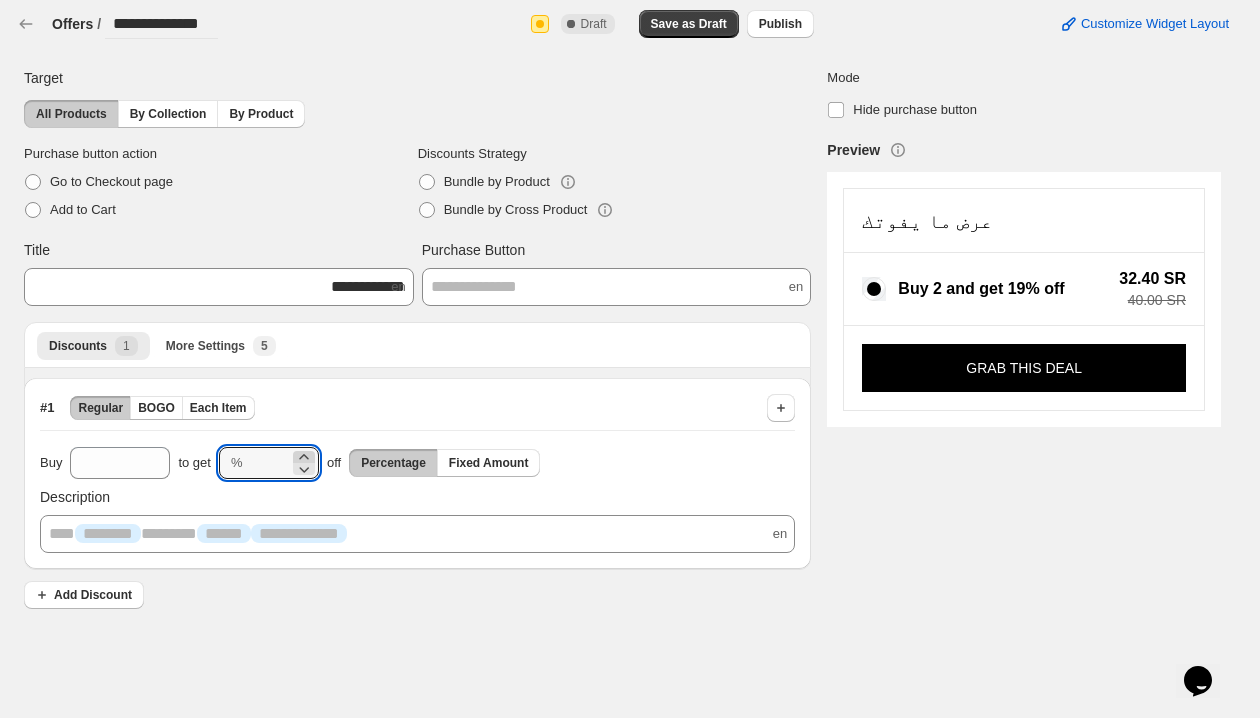 click 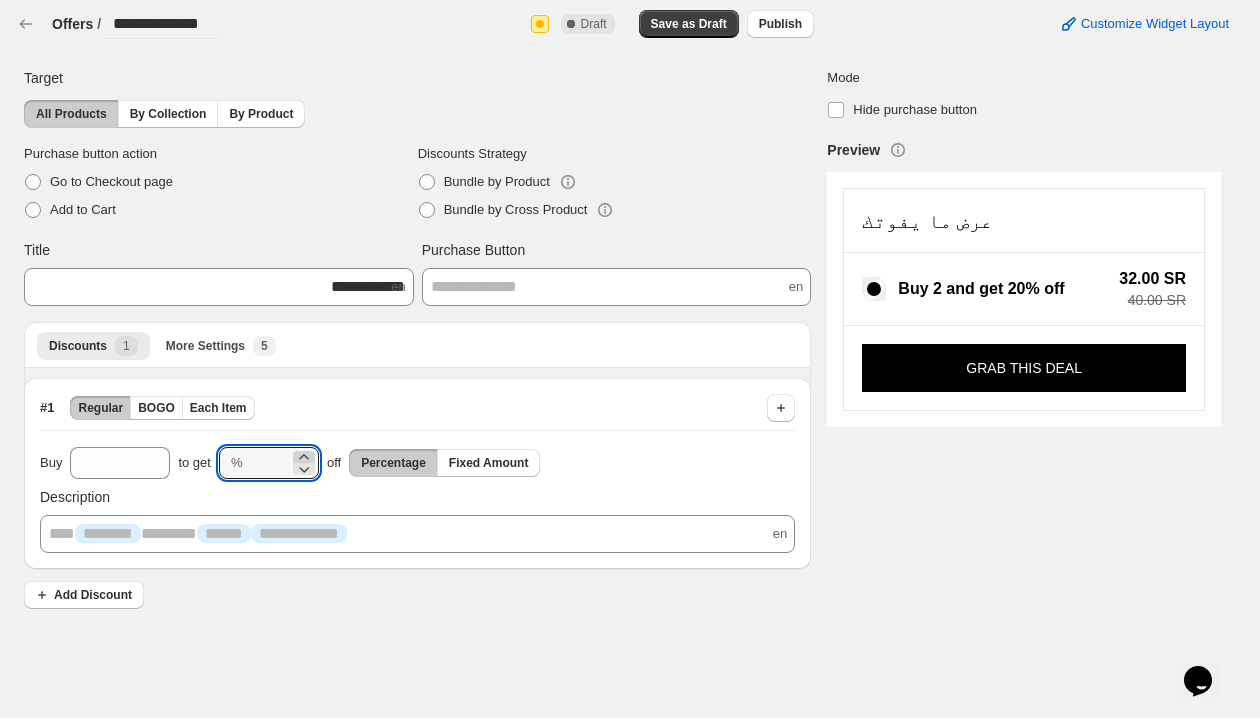 click 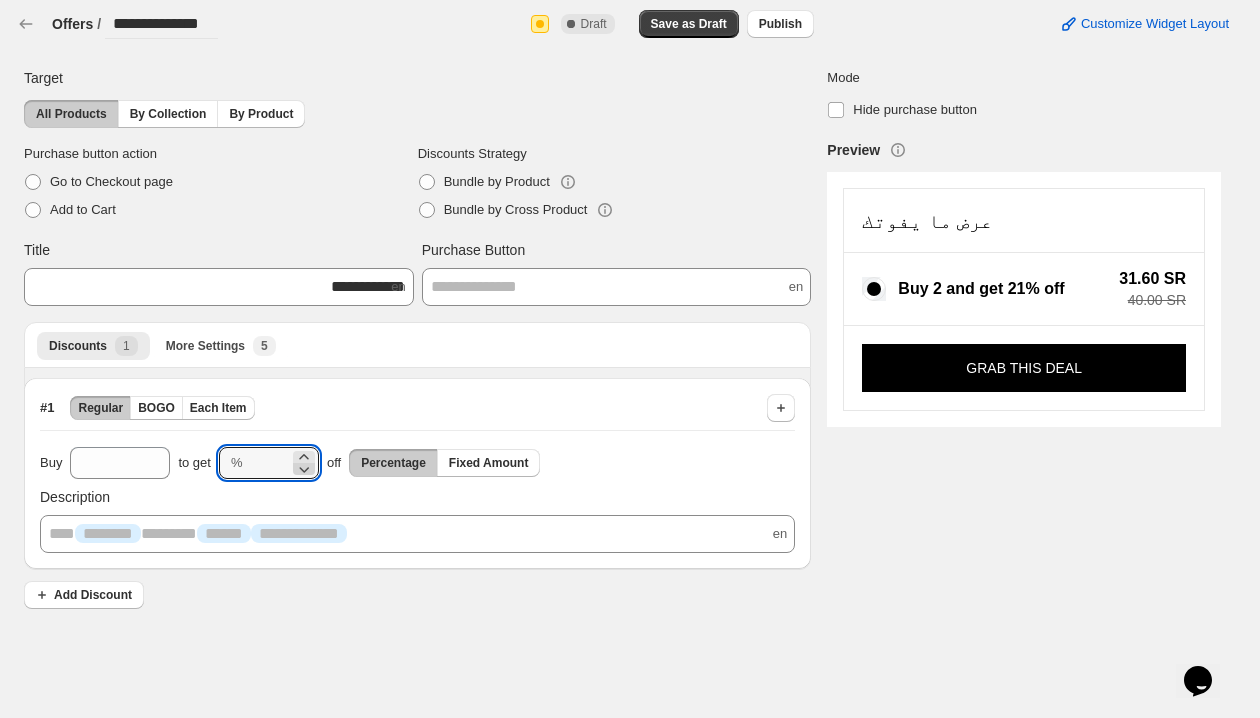 click 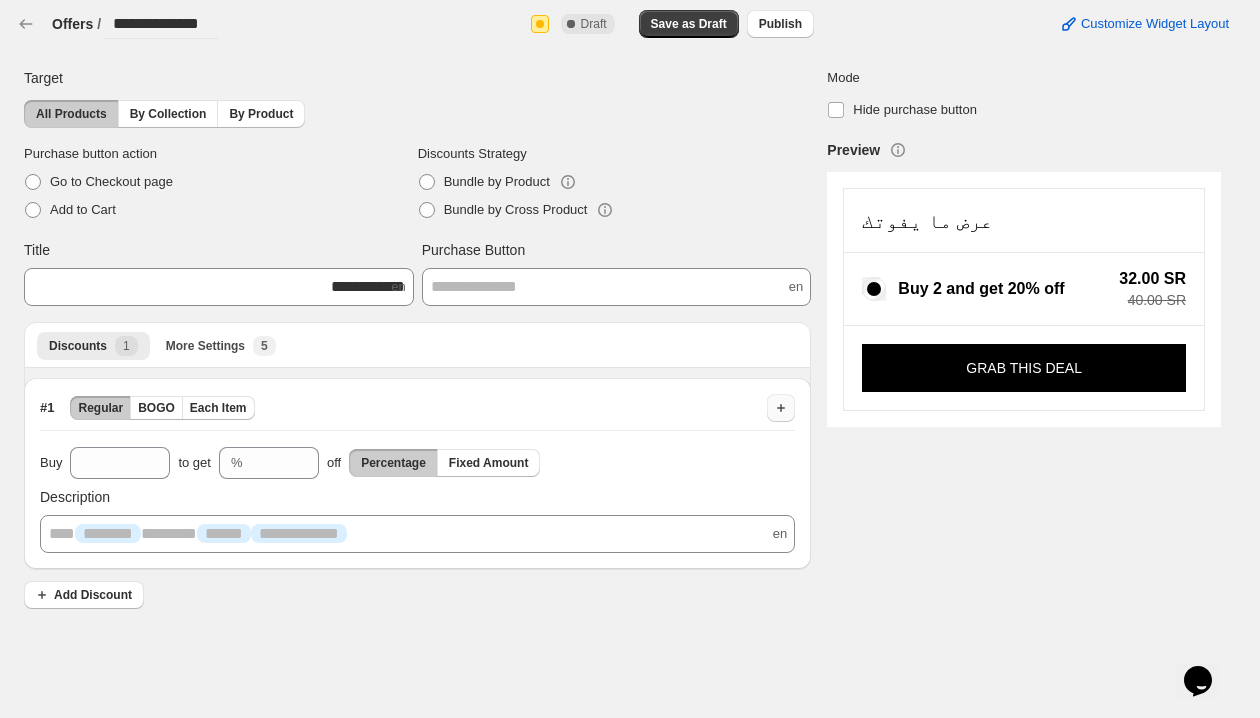 click 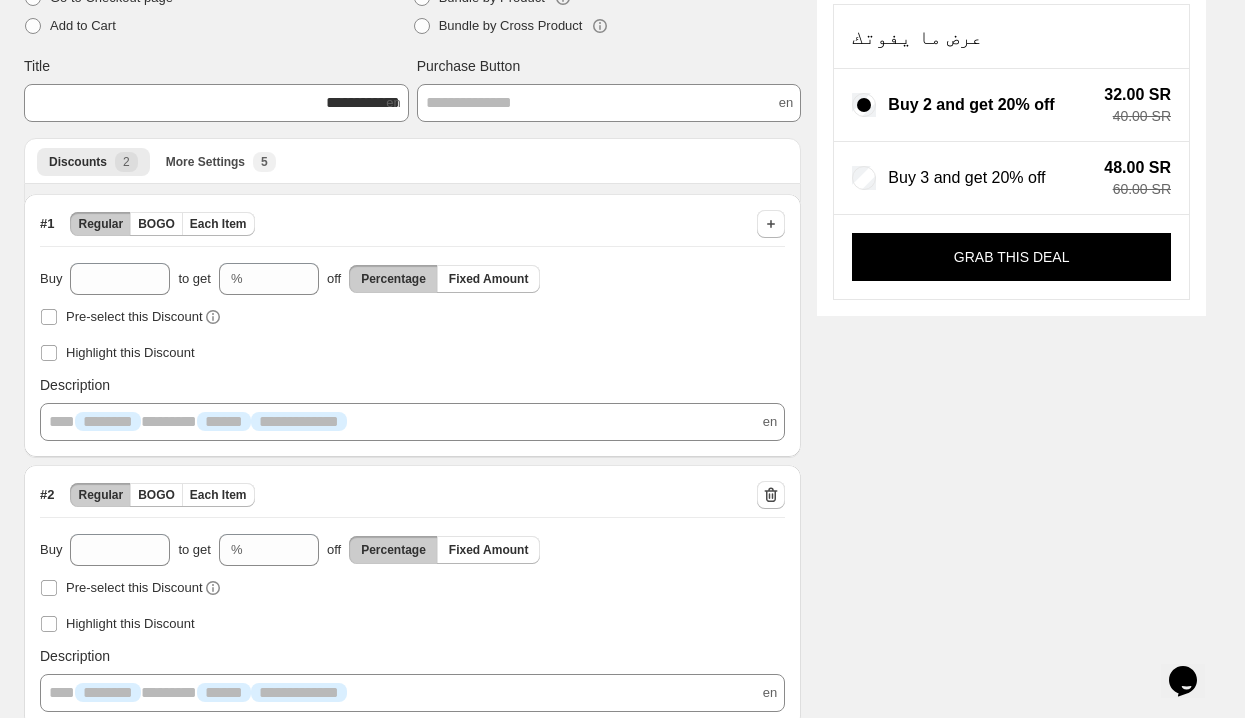scroll, scrollTop: 185, scrollLeft: 0, axis: vertical 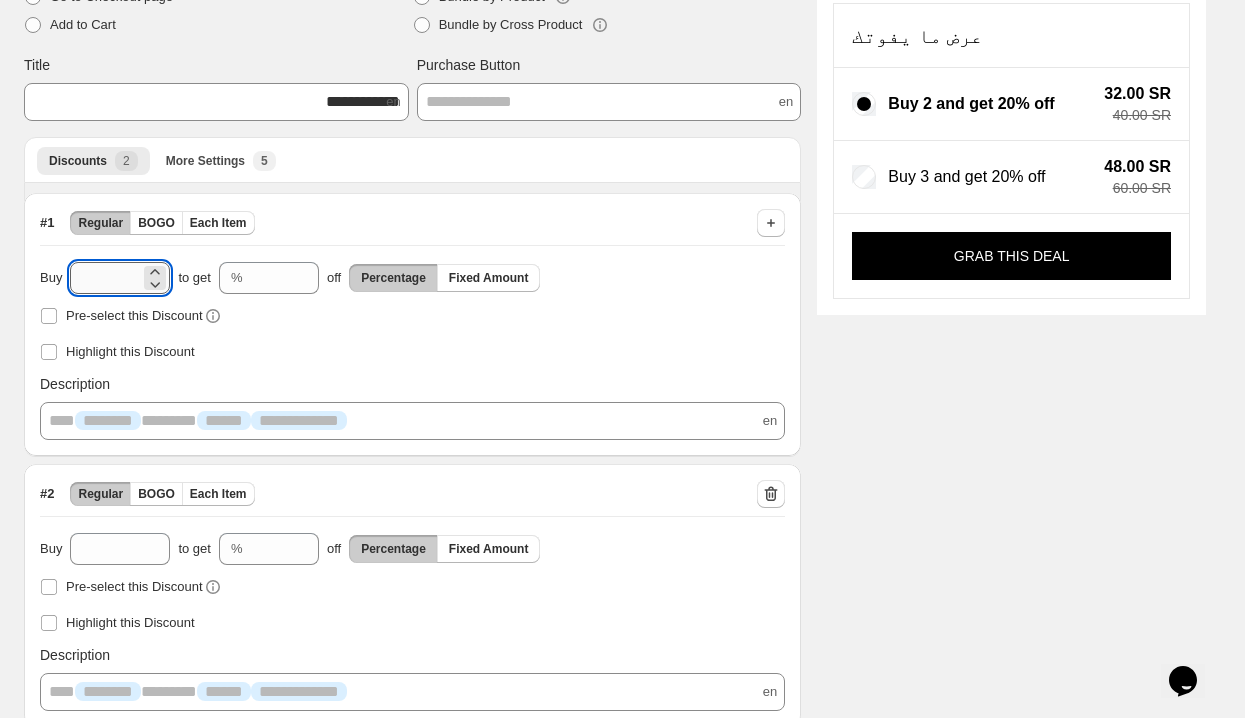 click on "*" at bounding box center (105, 278) 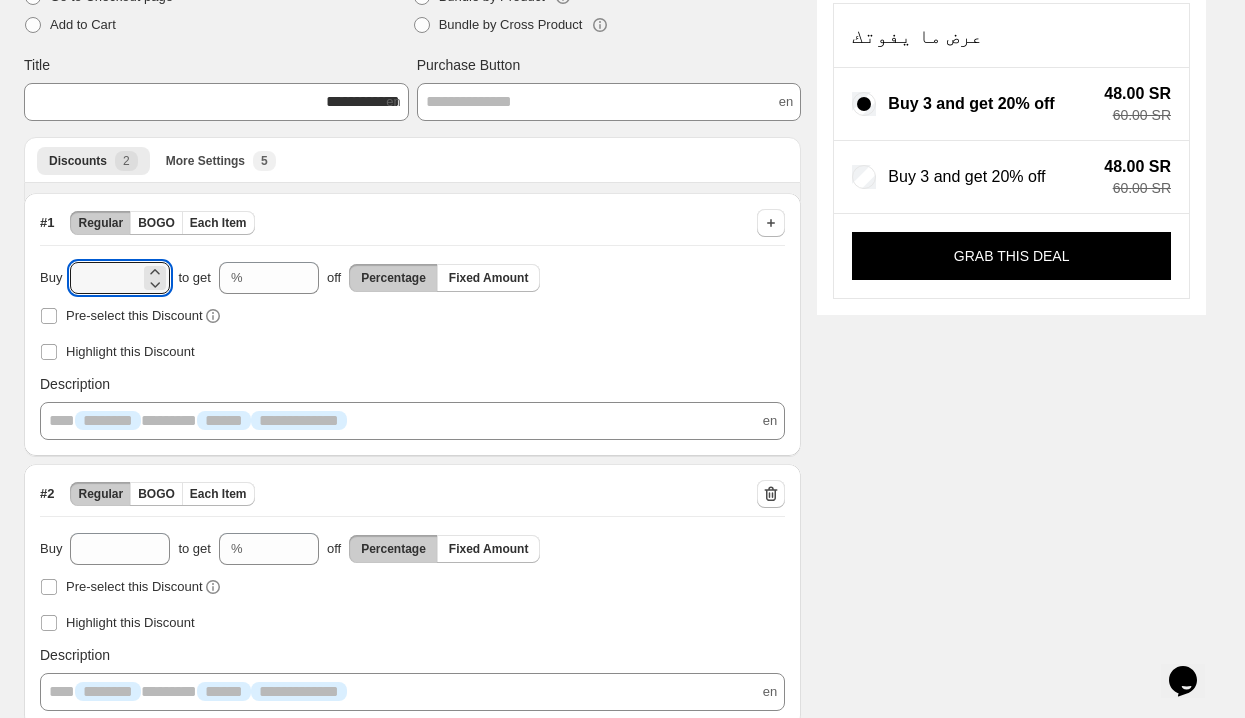 type on "*" 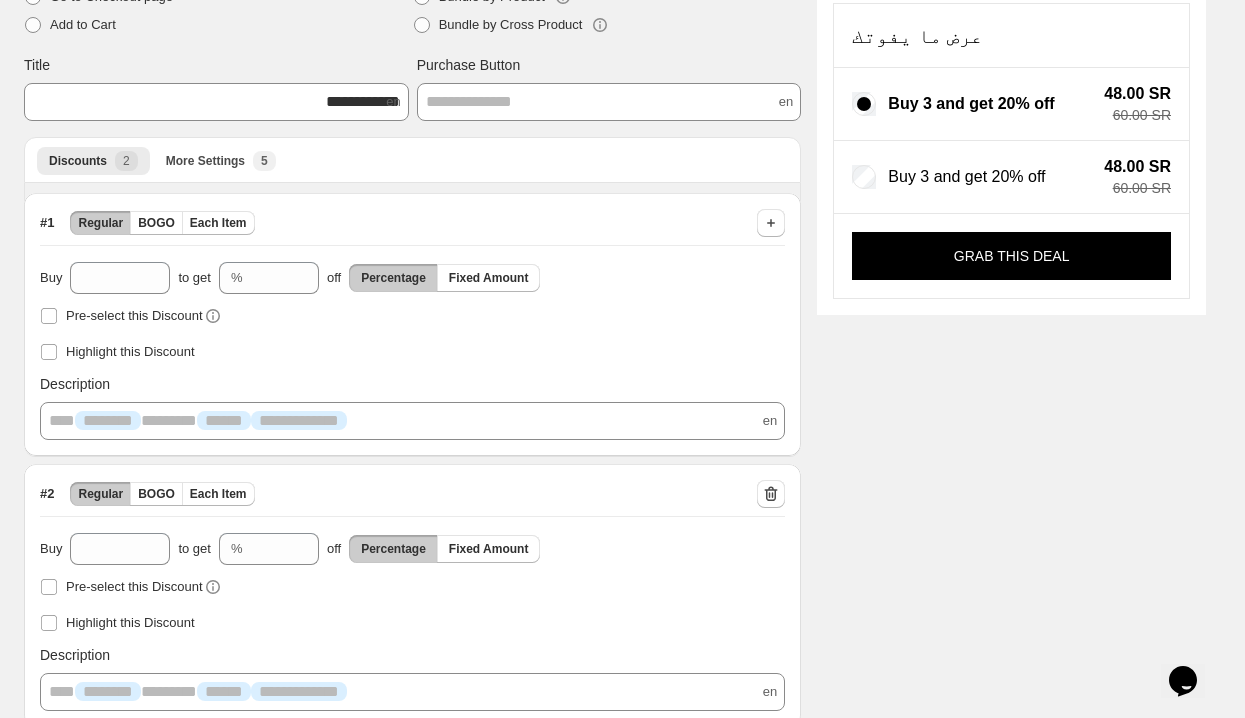 click on "Discounts More Settings More views Discounts 2 More Settings New 5 More views" at bounding box center [412, 160] 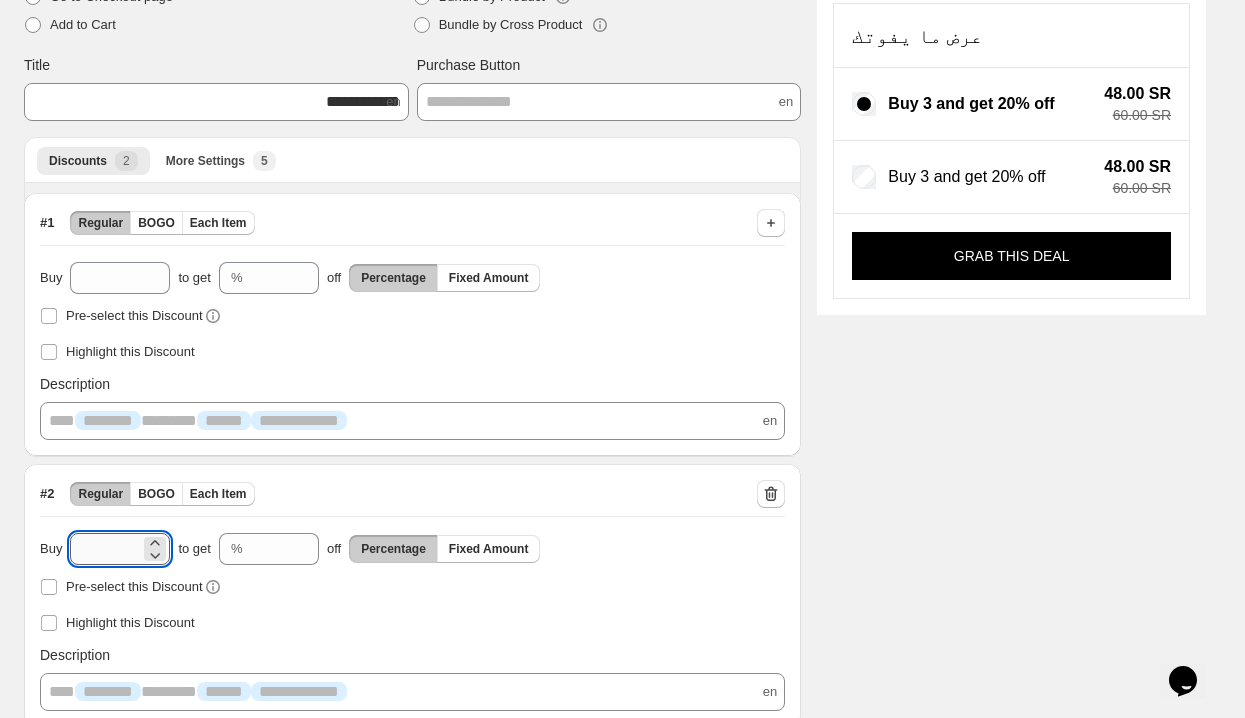 click on "*" at bounding box center (105, 549) 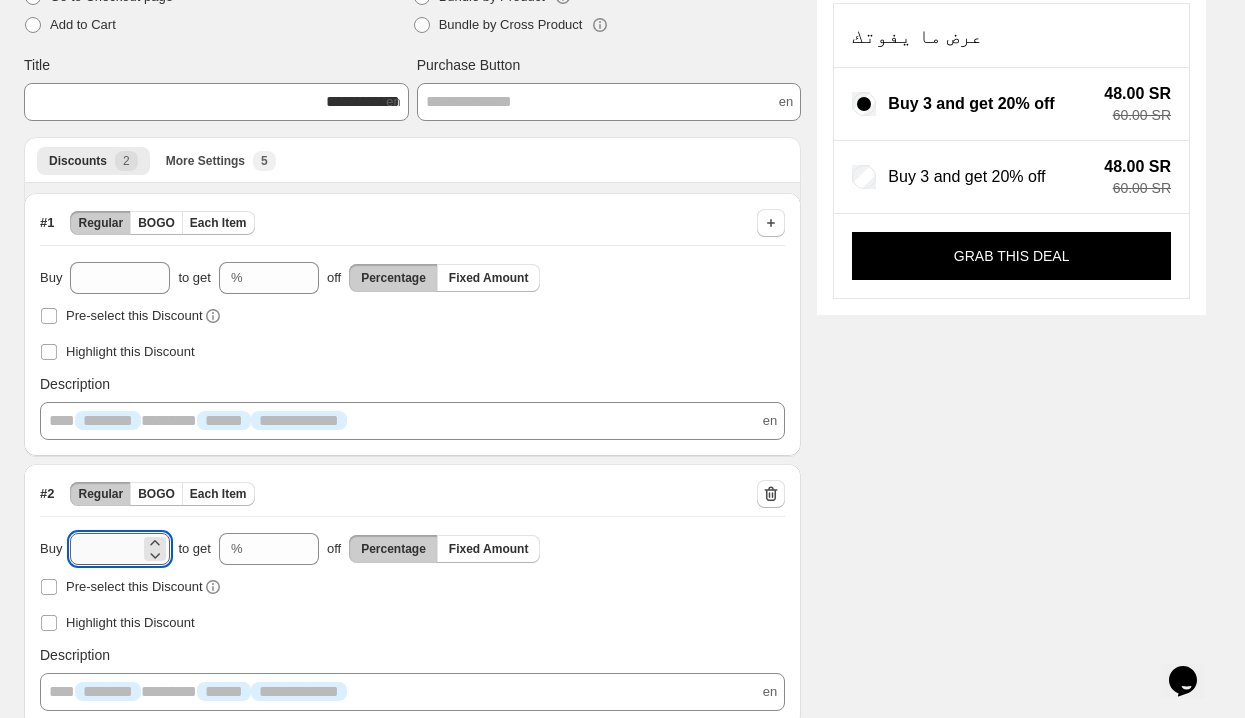 click on "*" at bounding box center [105, 549] 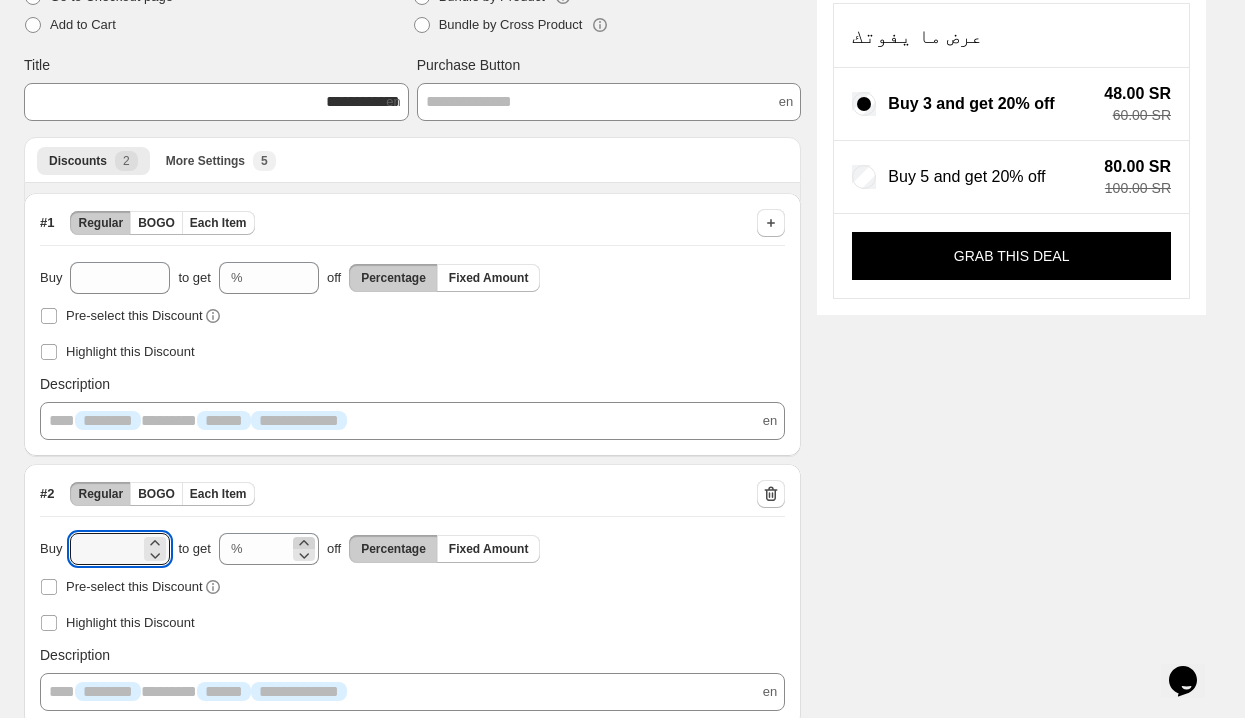 type on "*" 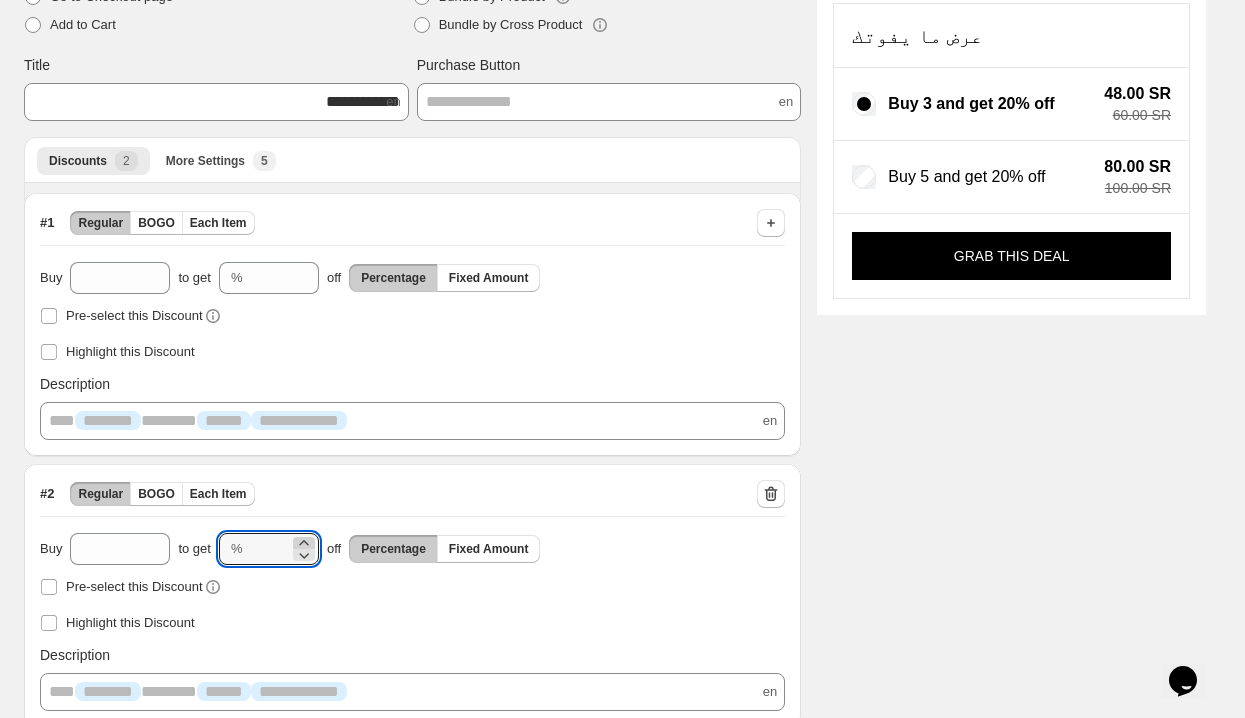 click 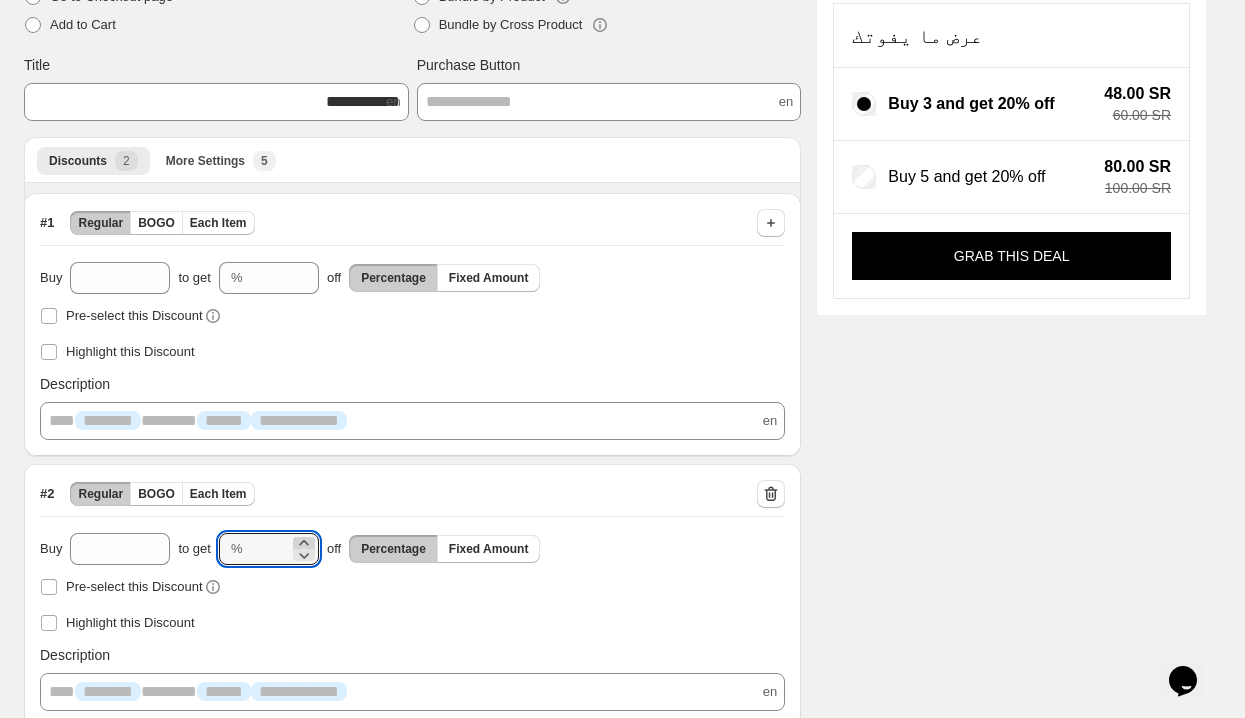 click 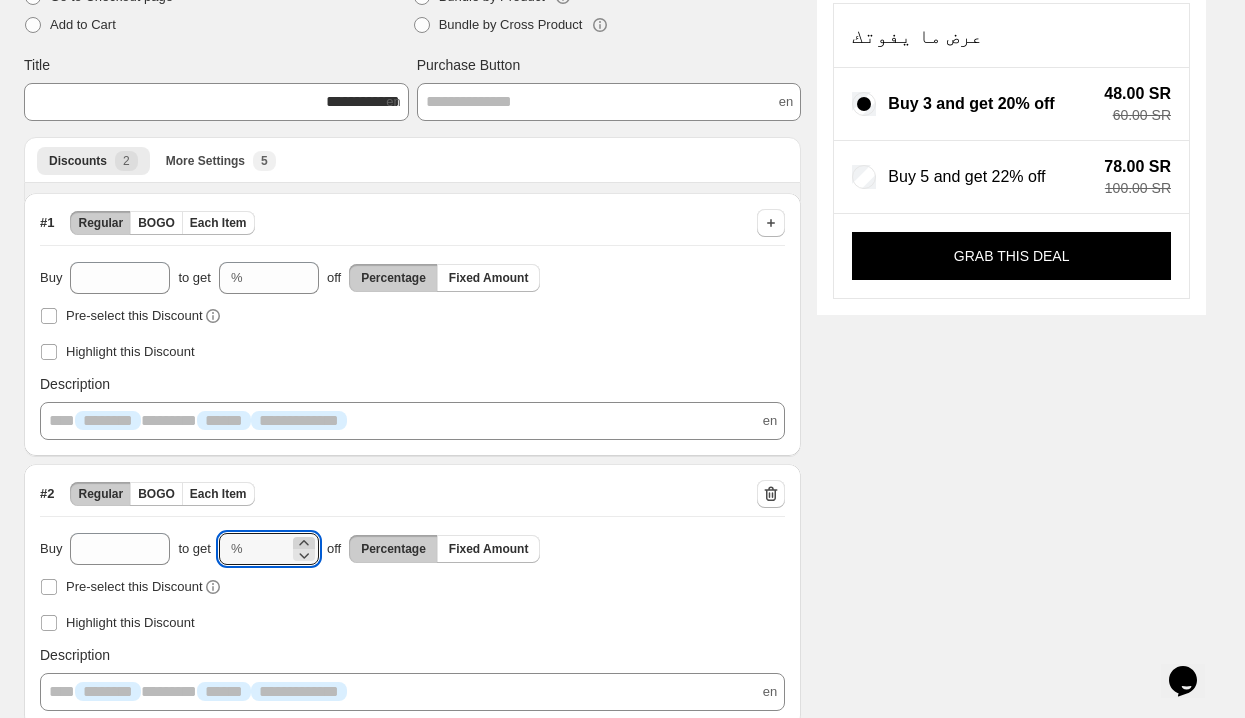 click 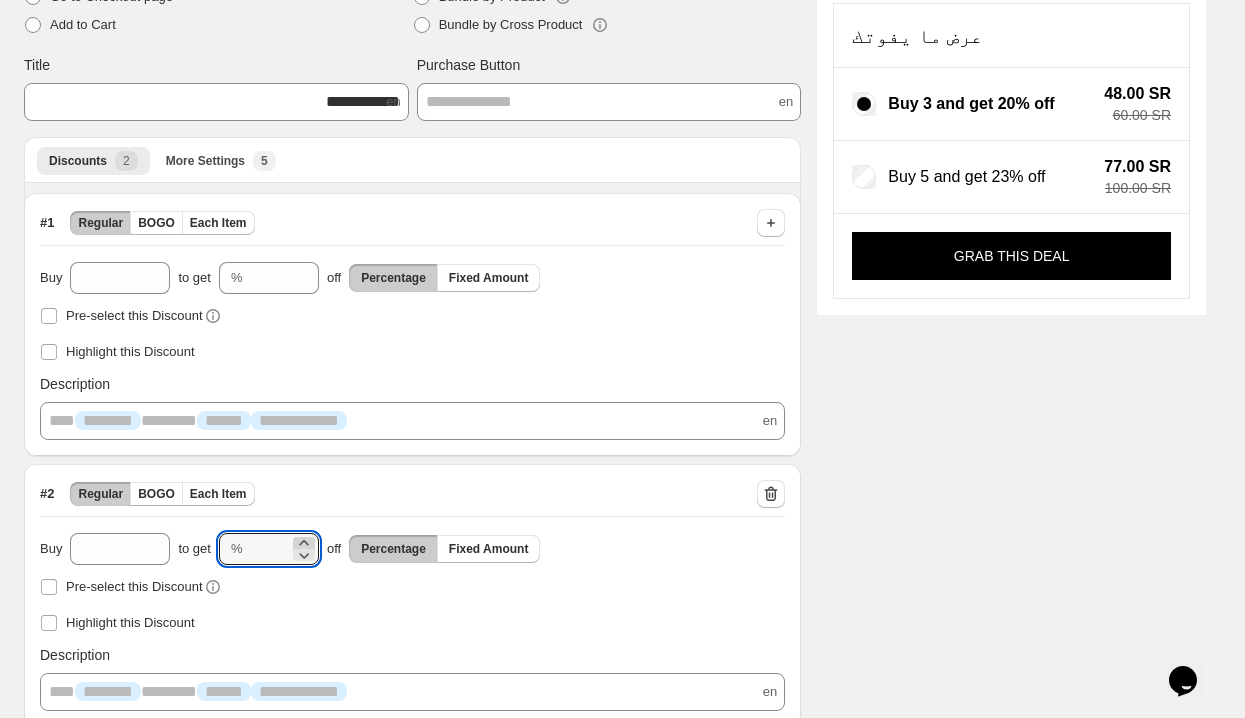 click 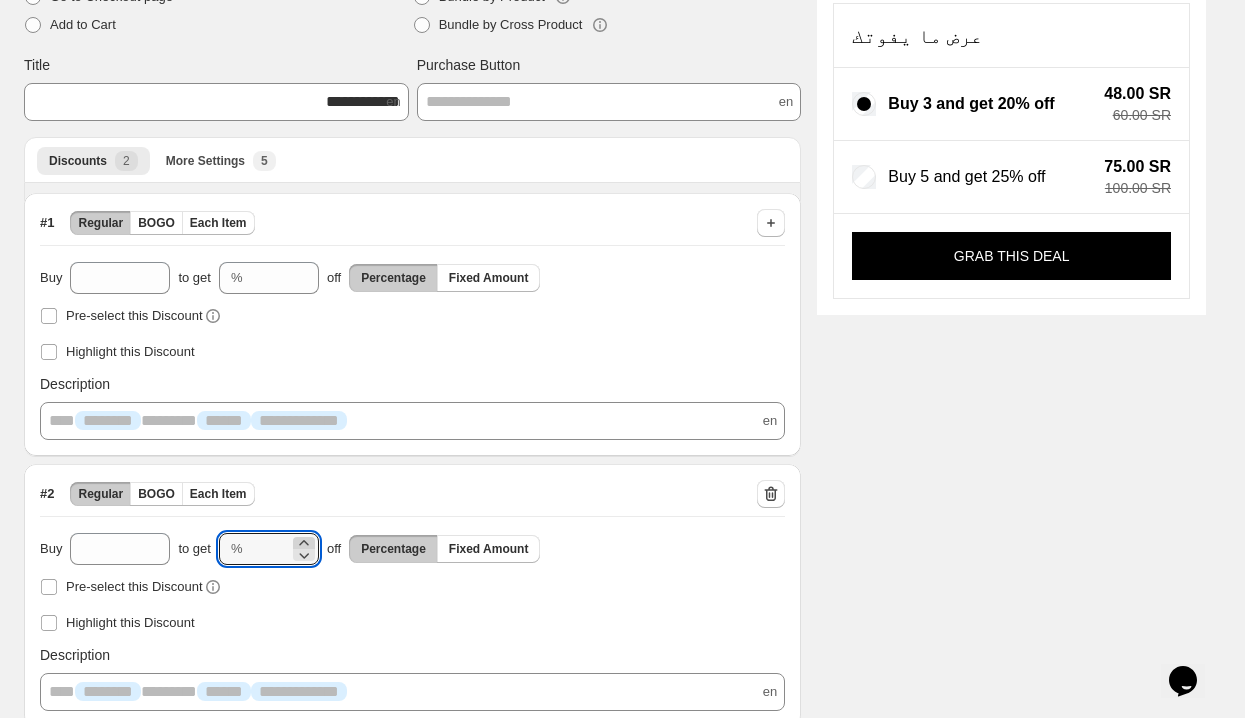 click 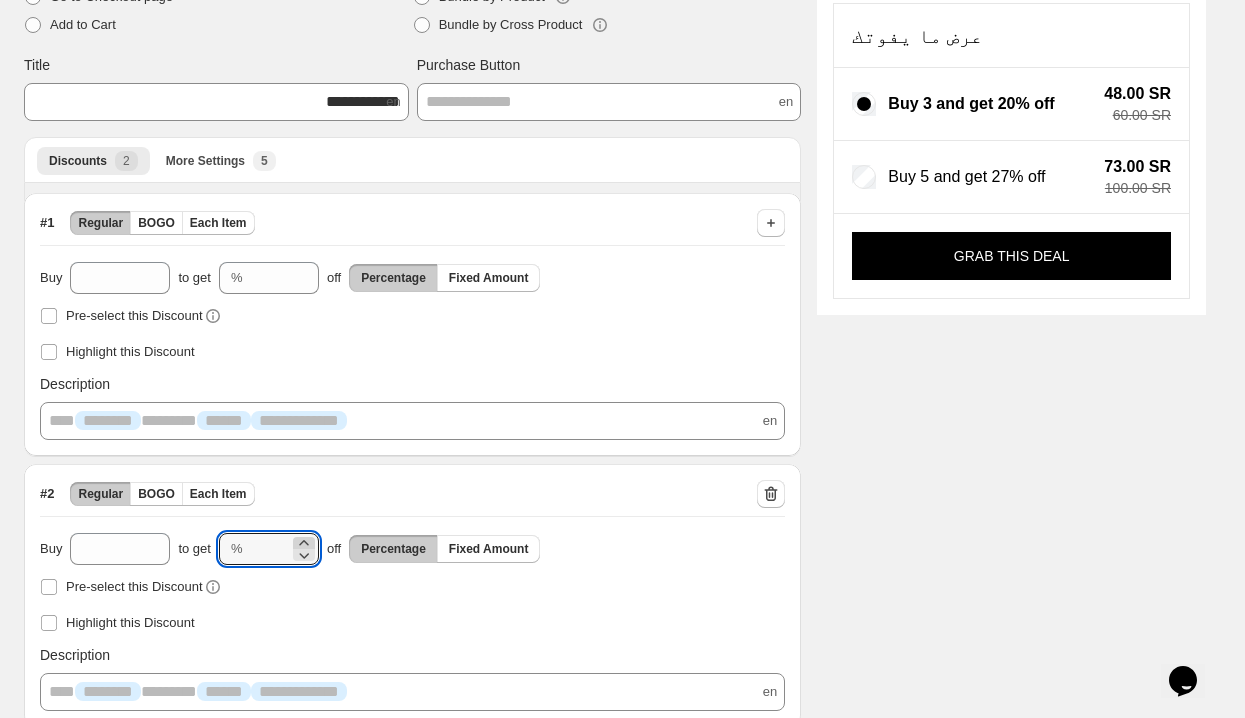 click 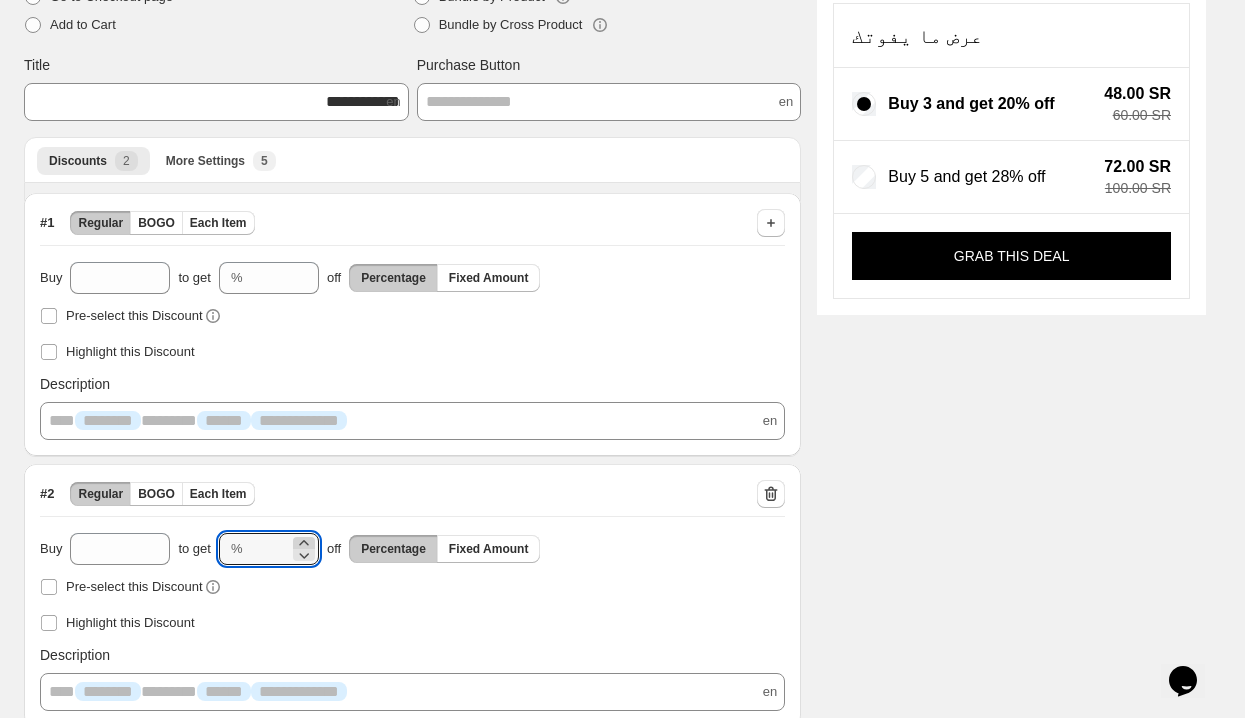 click 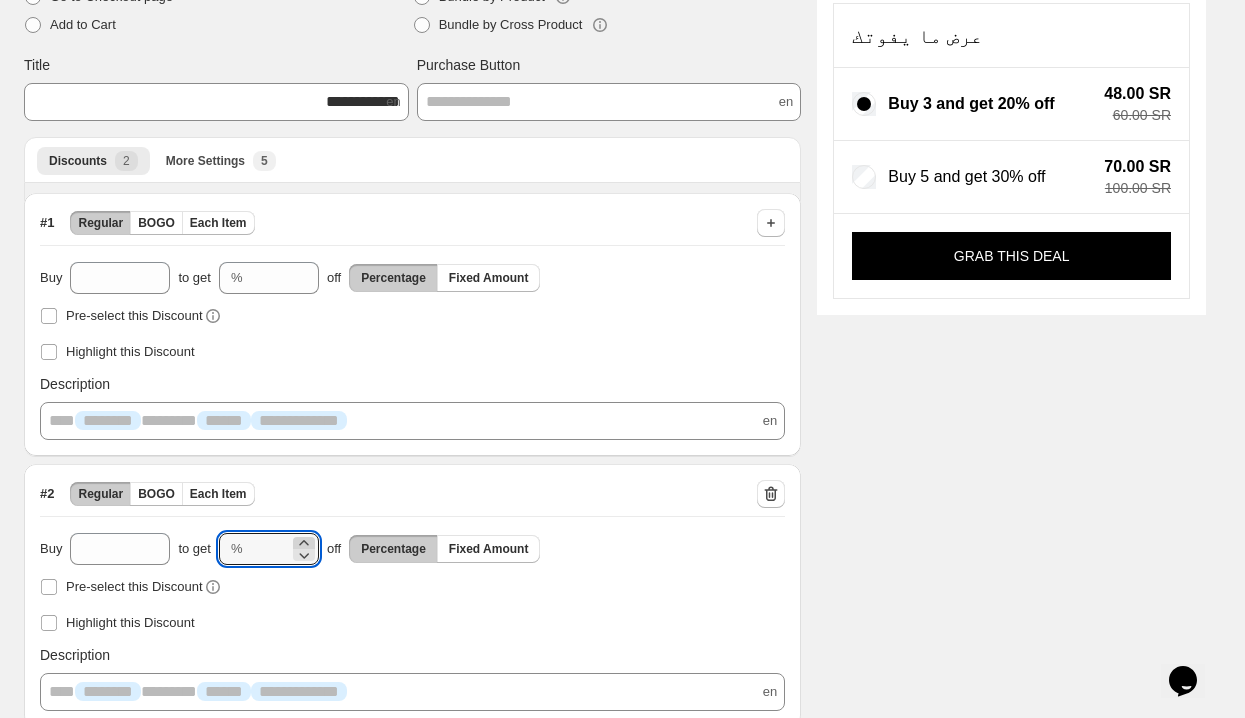 click 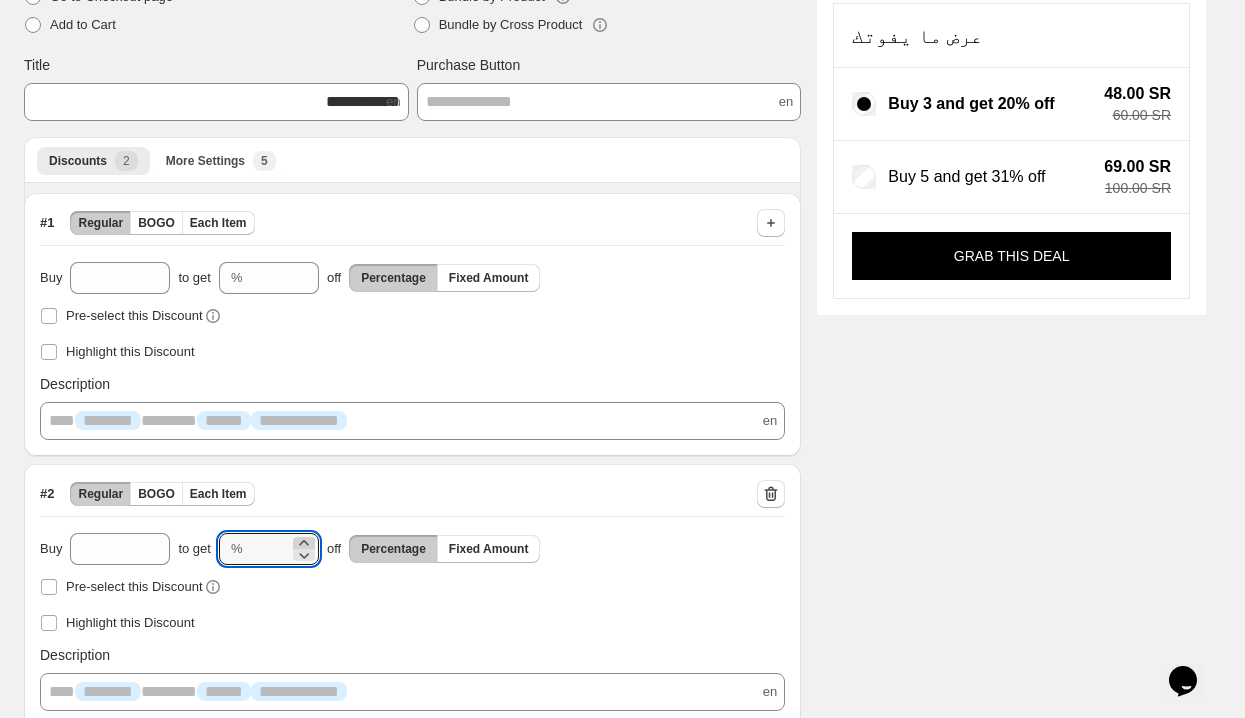 click 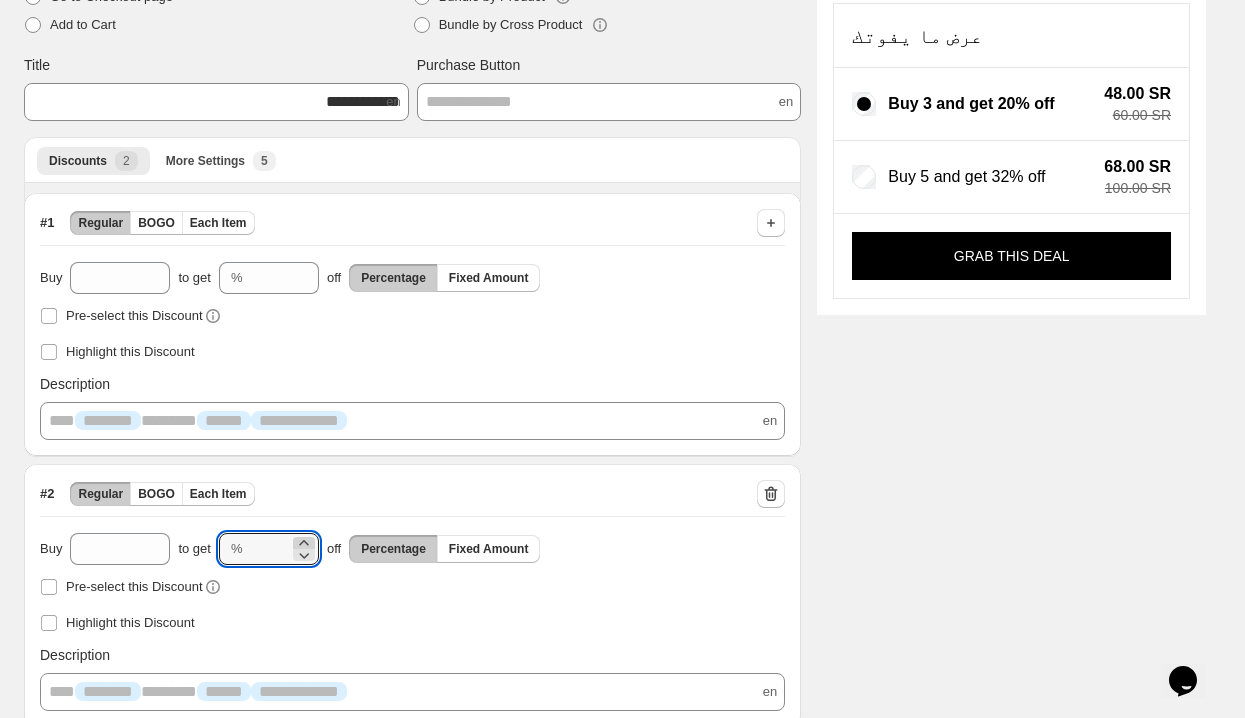 click 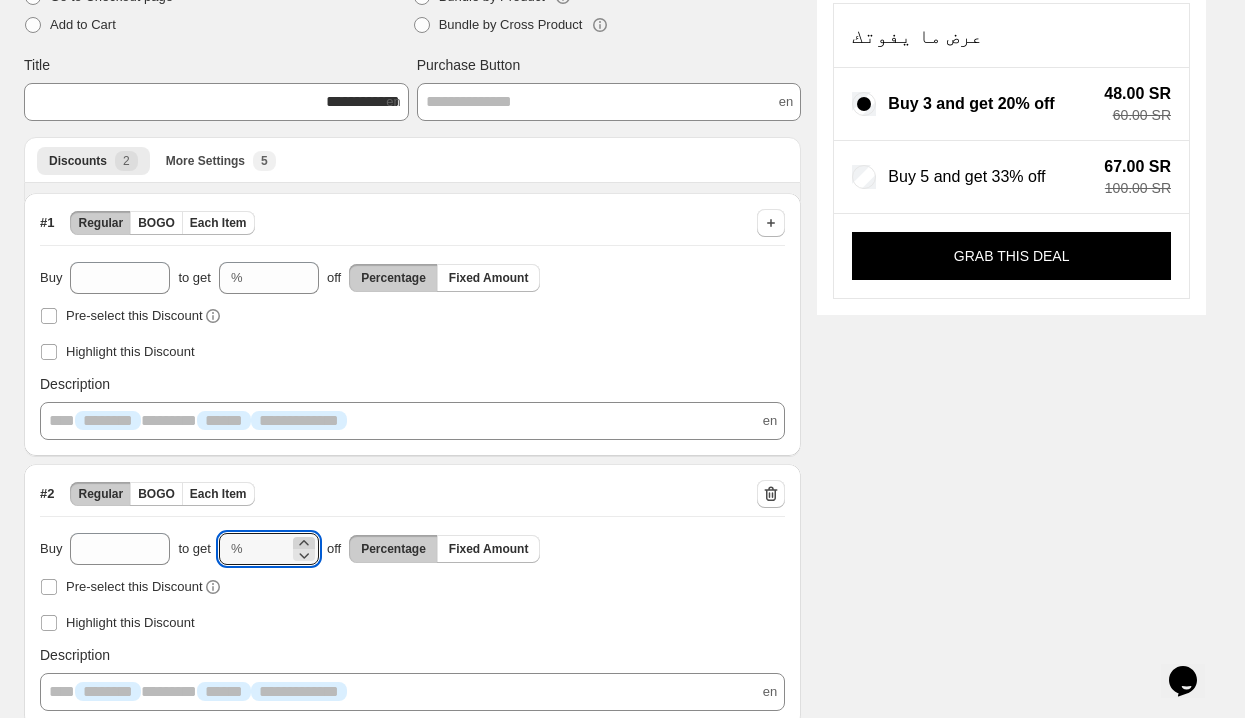 click 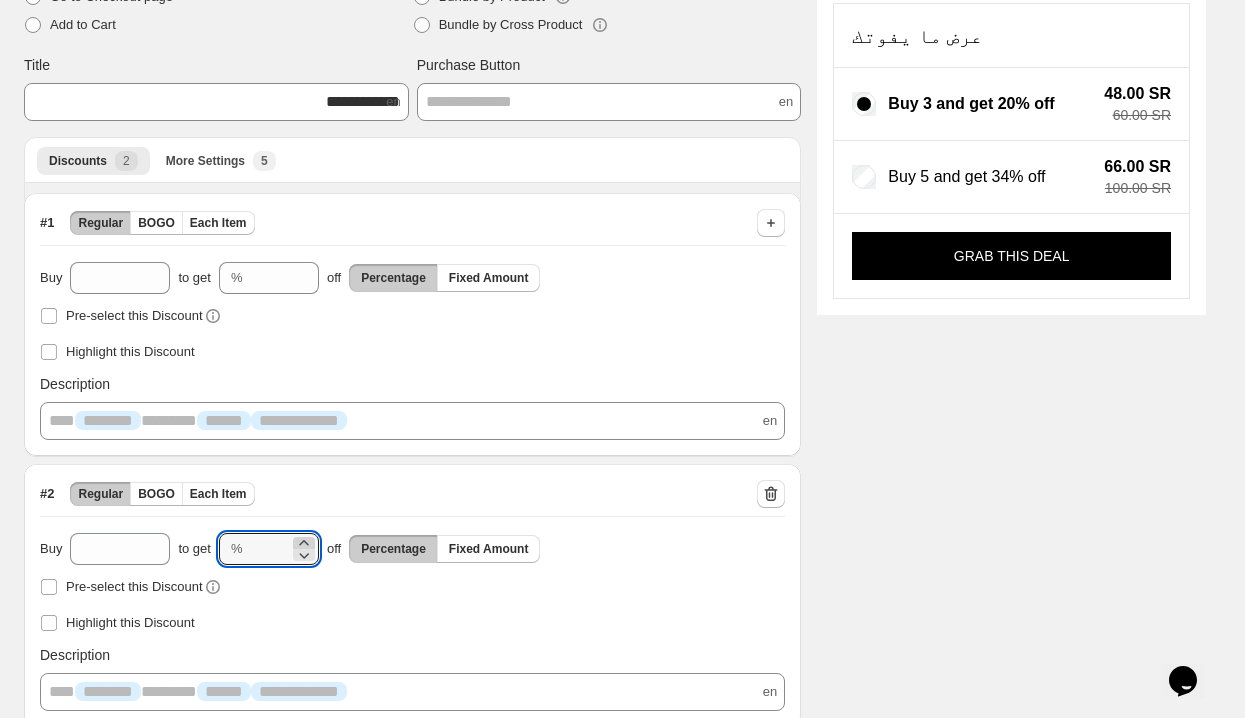click 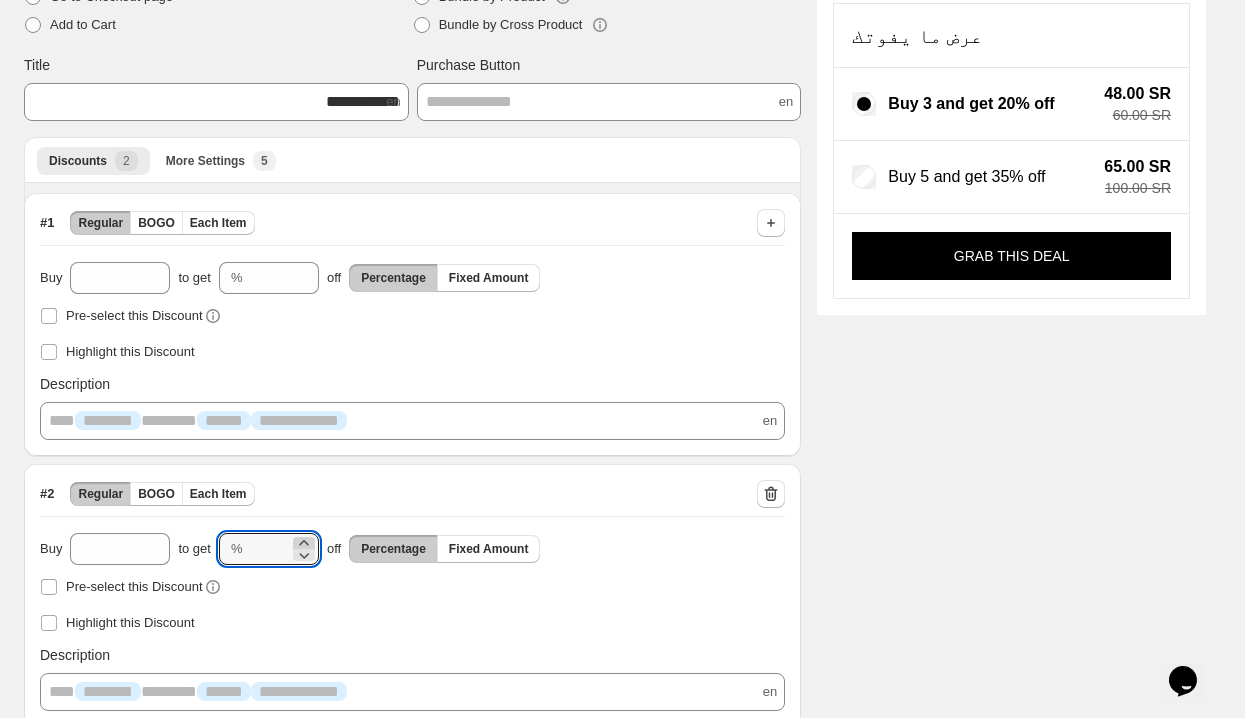 click 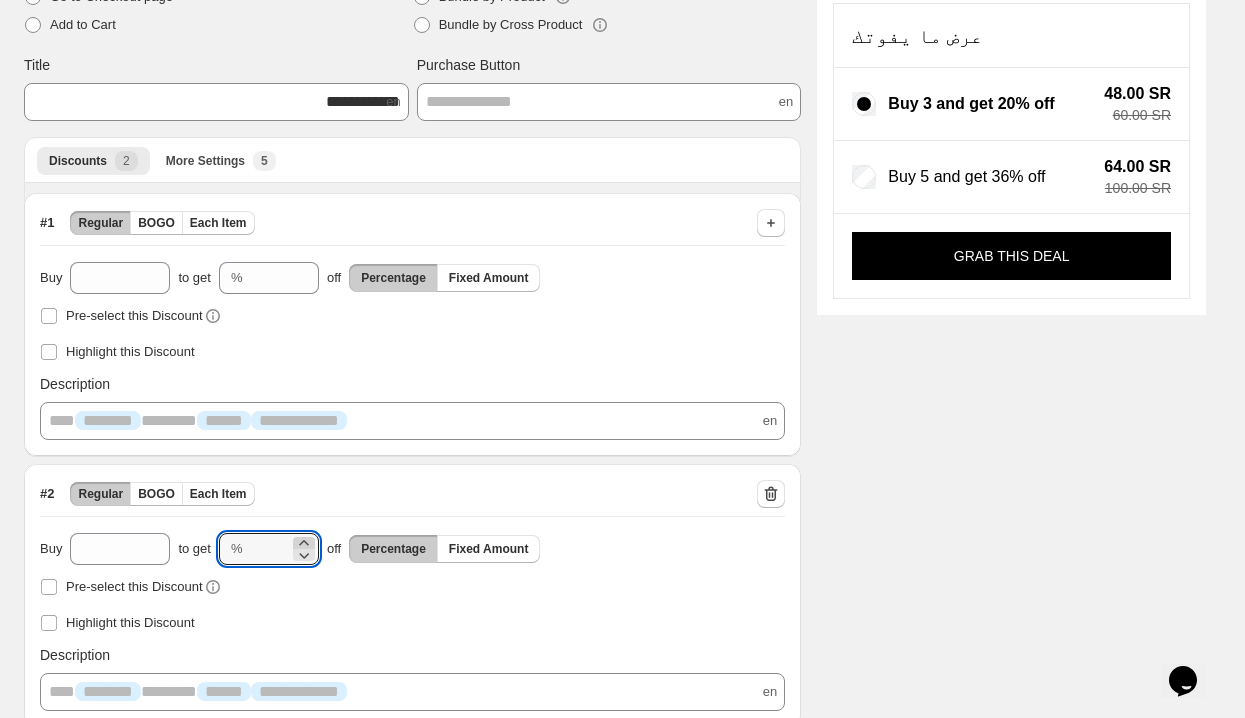 click 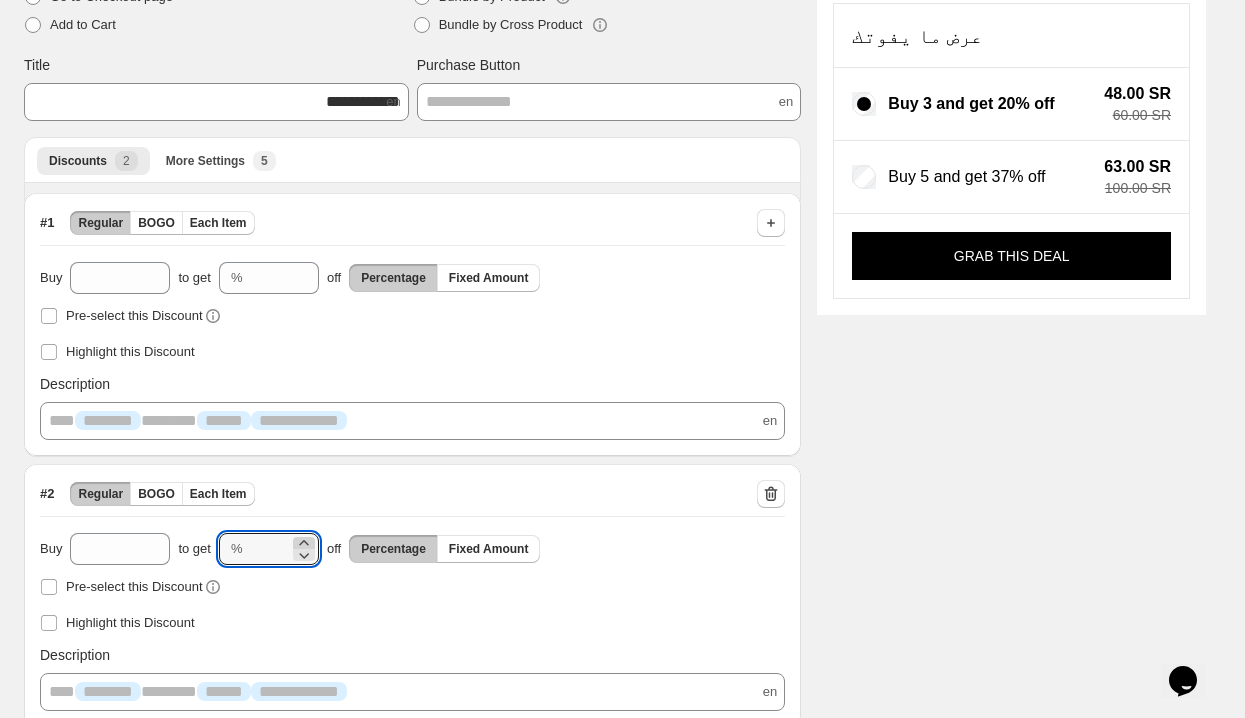 click 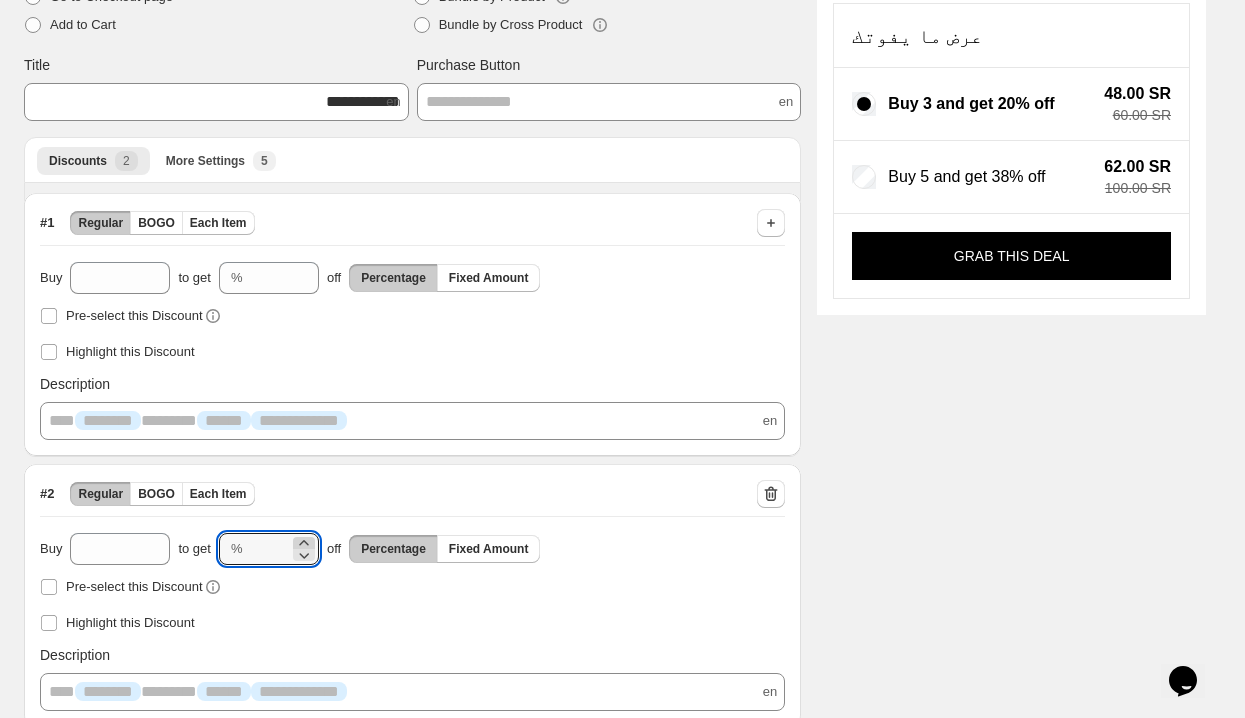 click 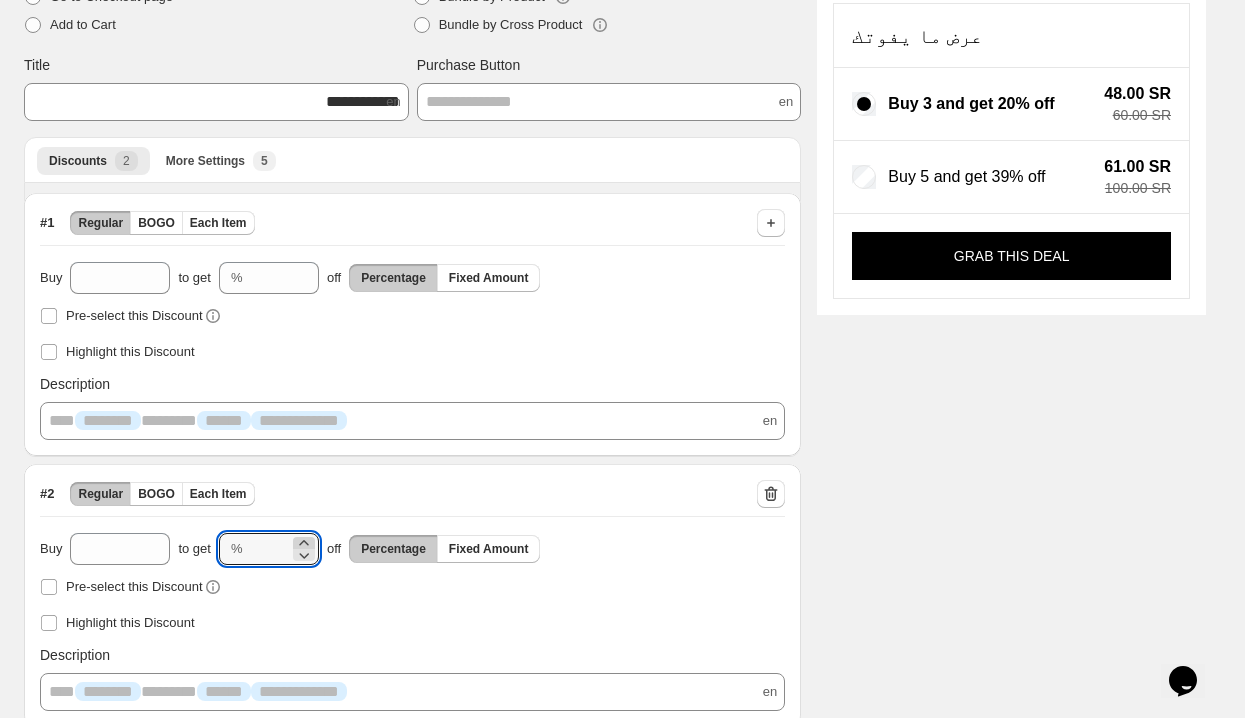 click 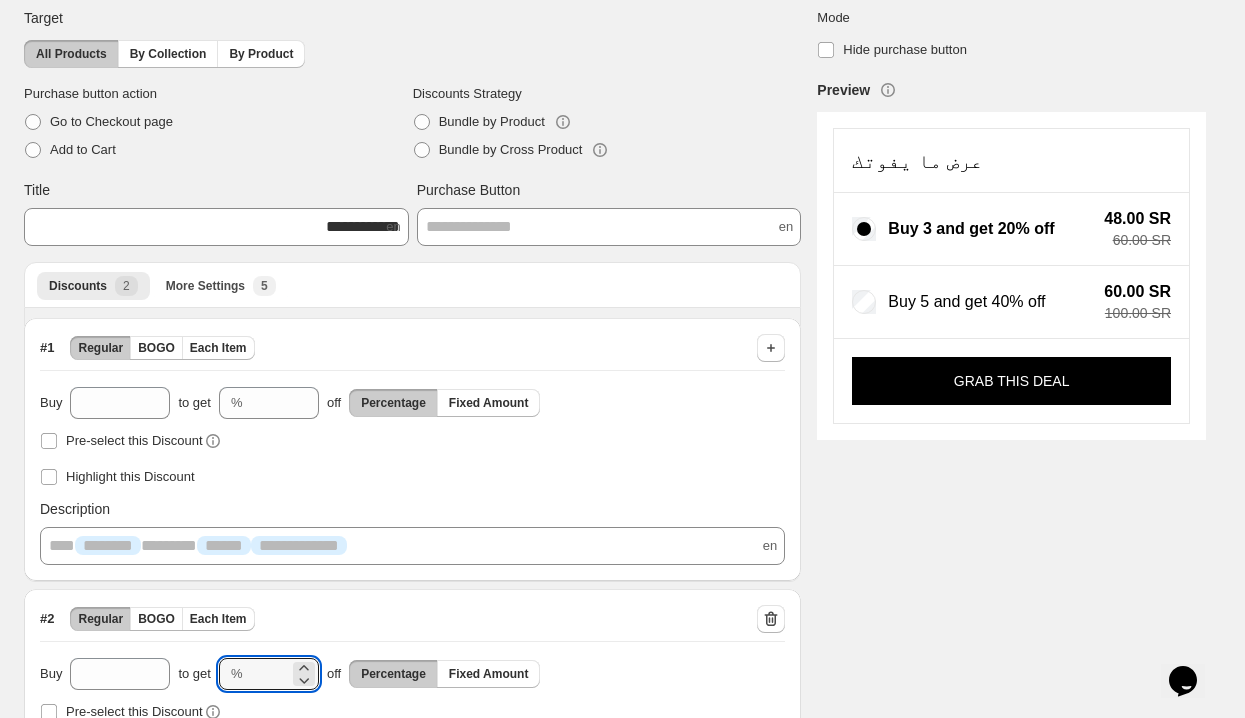 scroll, scrollTop: 0, scrollLeft: 0, axis: both 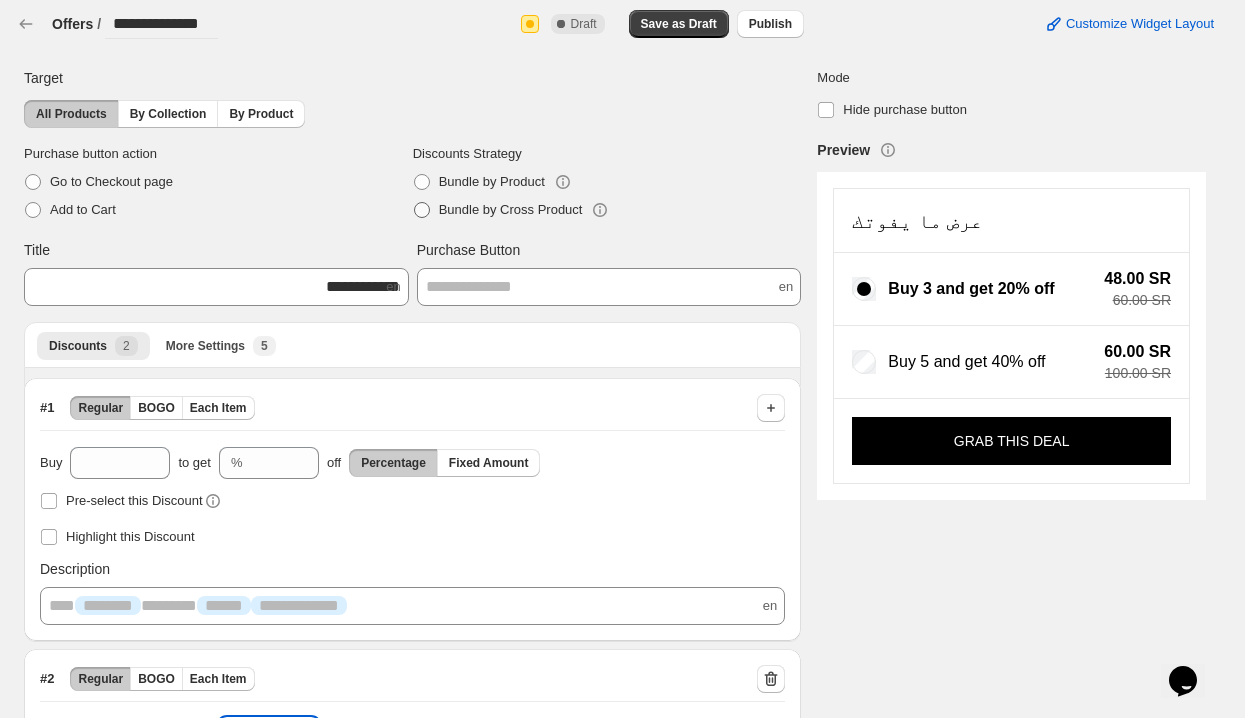 click on "Bundle by Cross Product" at bounding box center (511, 209) 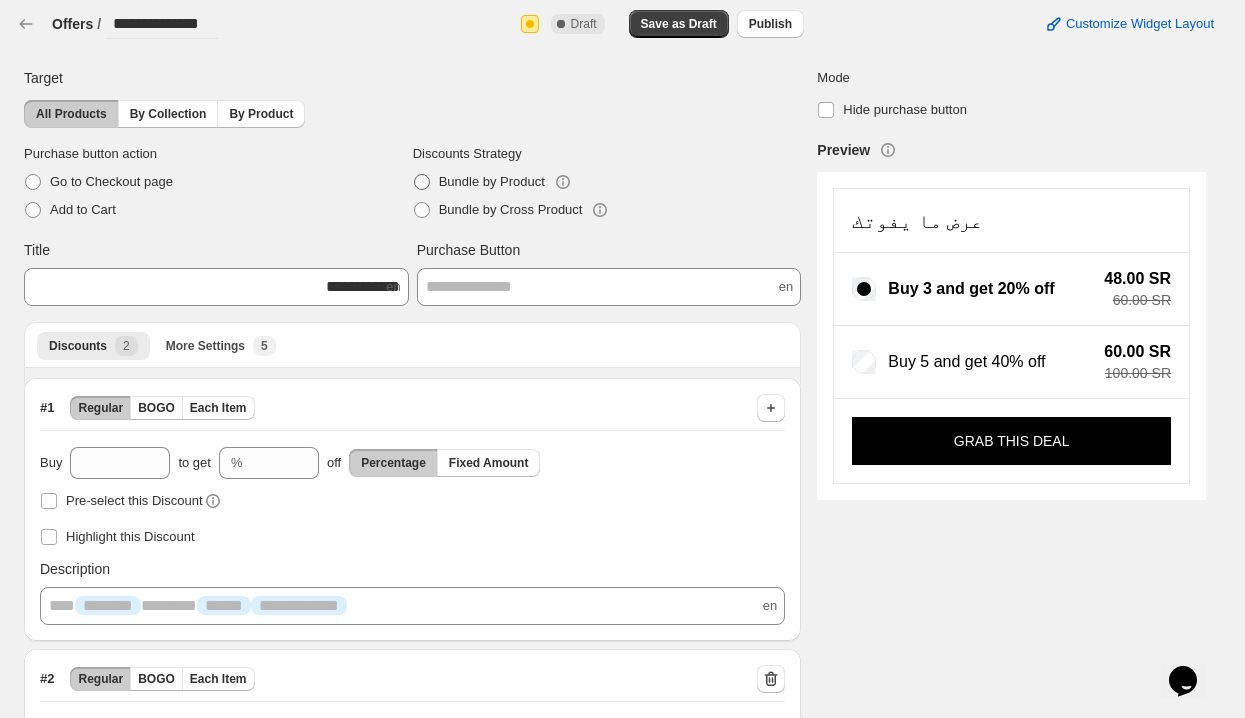 click on "Bundle by Product" at bounding box center (492, 181) 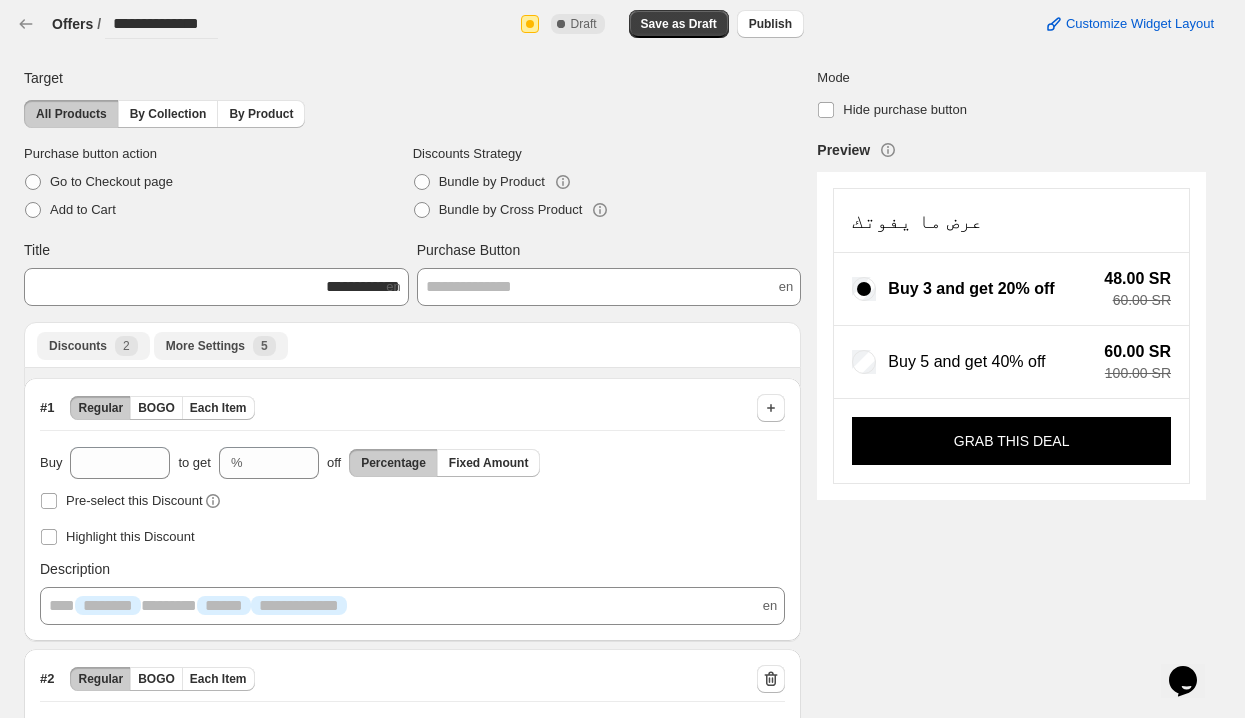 click on "New 5" at bounding box center [264, 346] 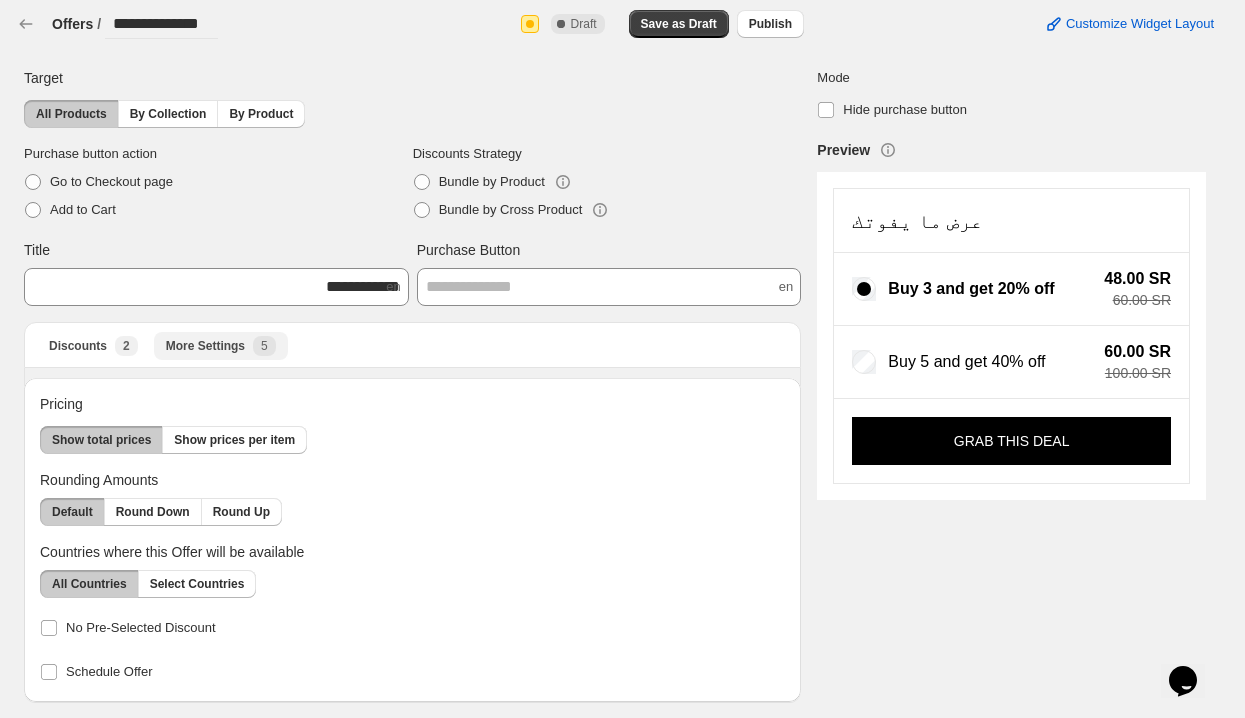 scroll, scrollTop: 1, scrollLeft: 0, axis: vertical 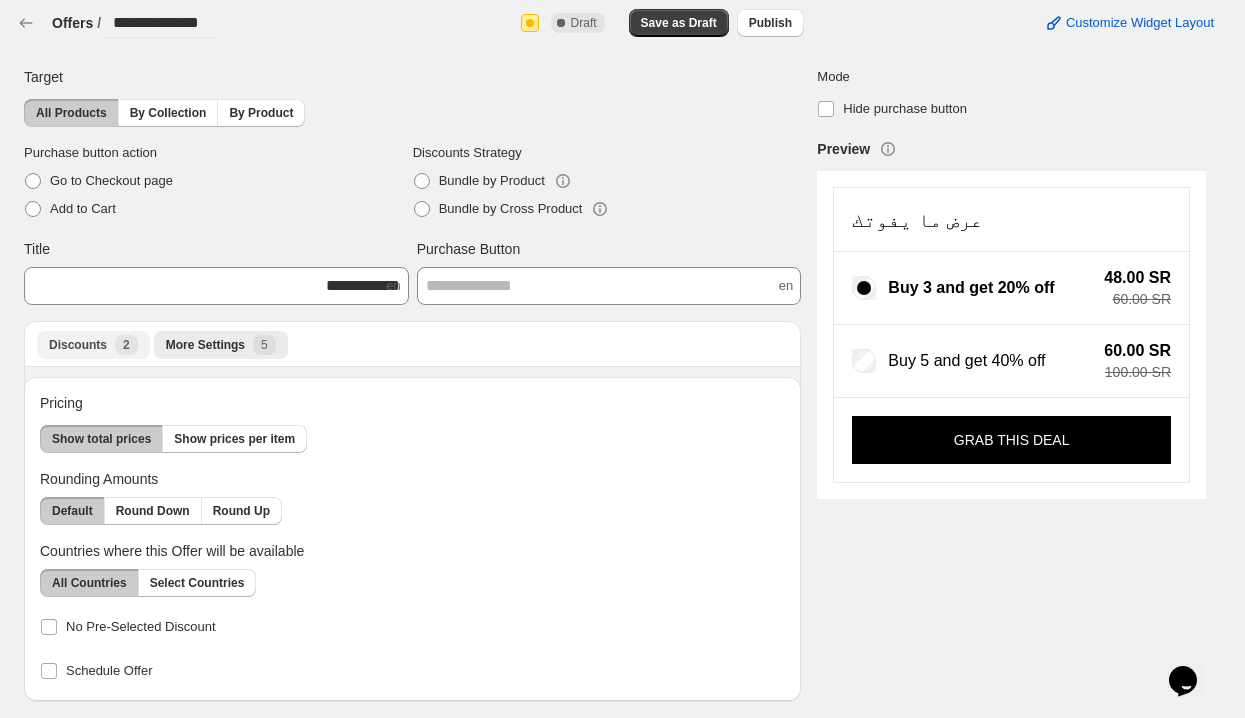 click on "Discounts New 2" at bounding box center [93, 345] 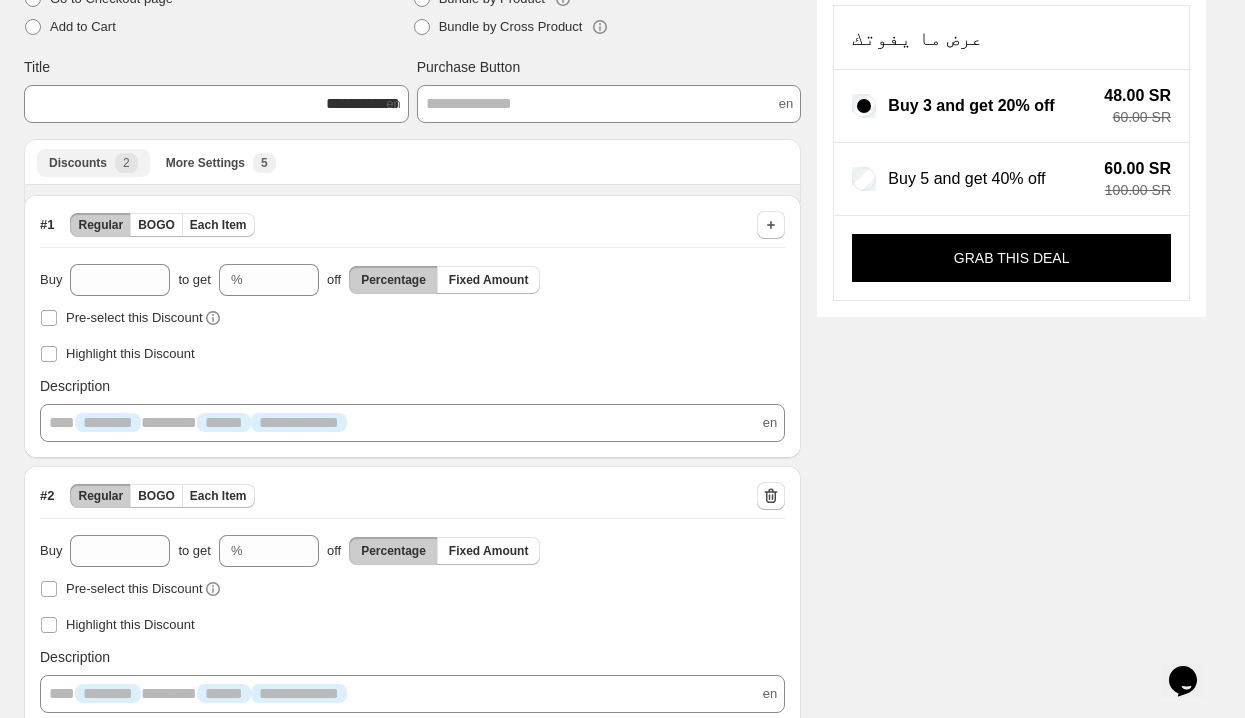 scroll, scrollTop: 184, scrollLeft: 0, axis: vertical 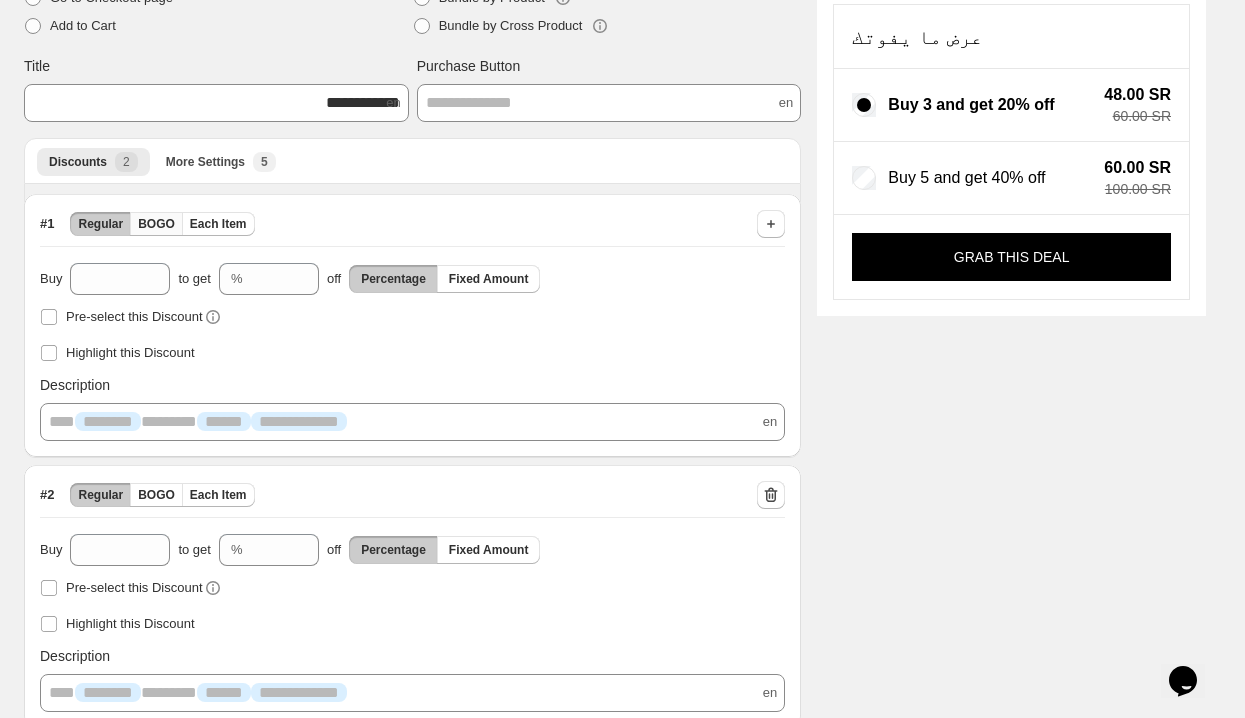 click on "BOGO" at bounding box center [156, 224] 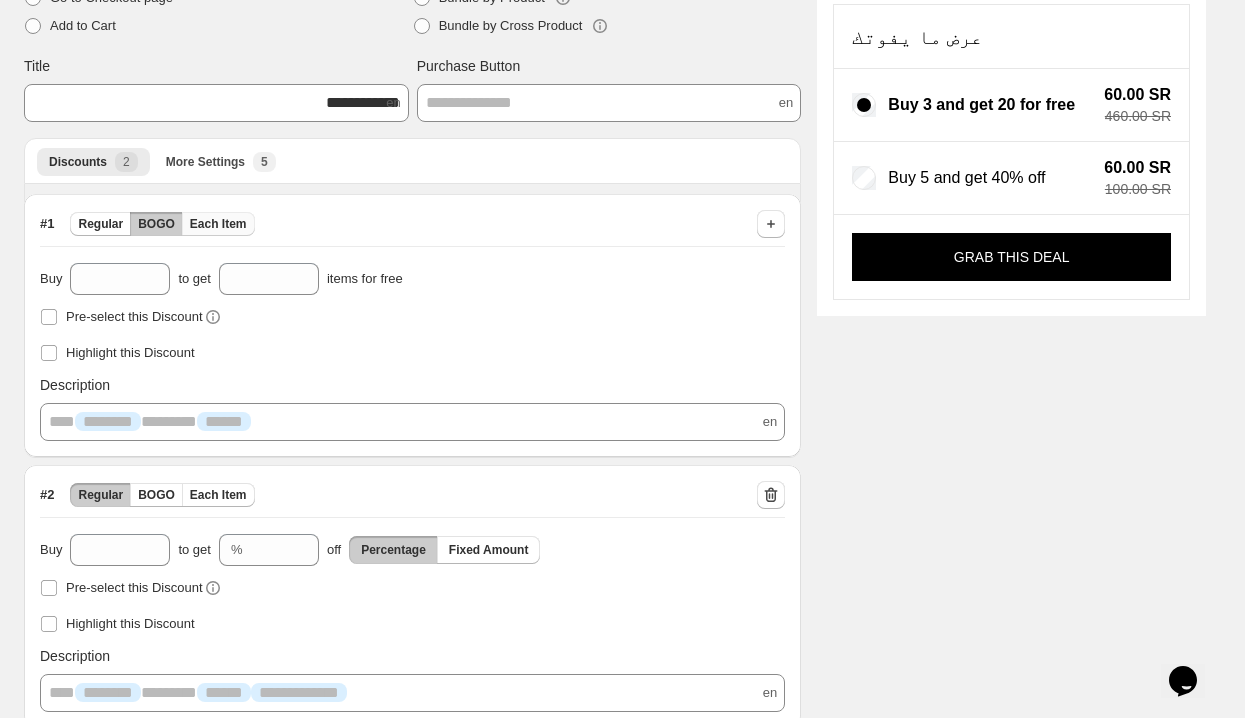 click on "Each Item" at bounding box center (218, 224) 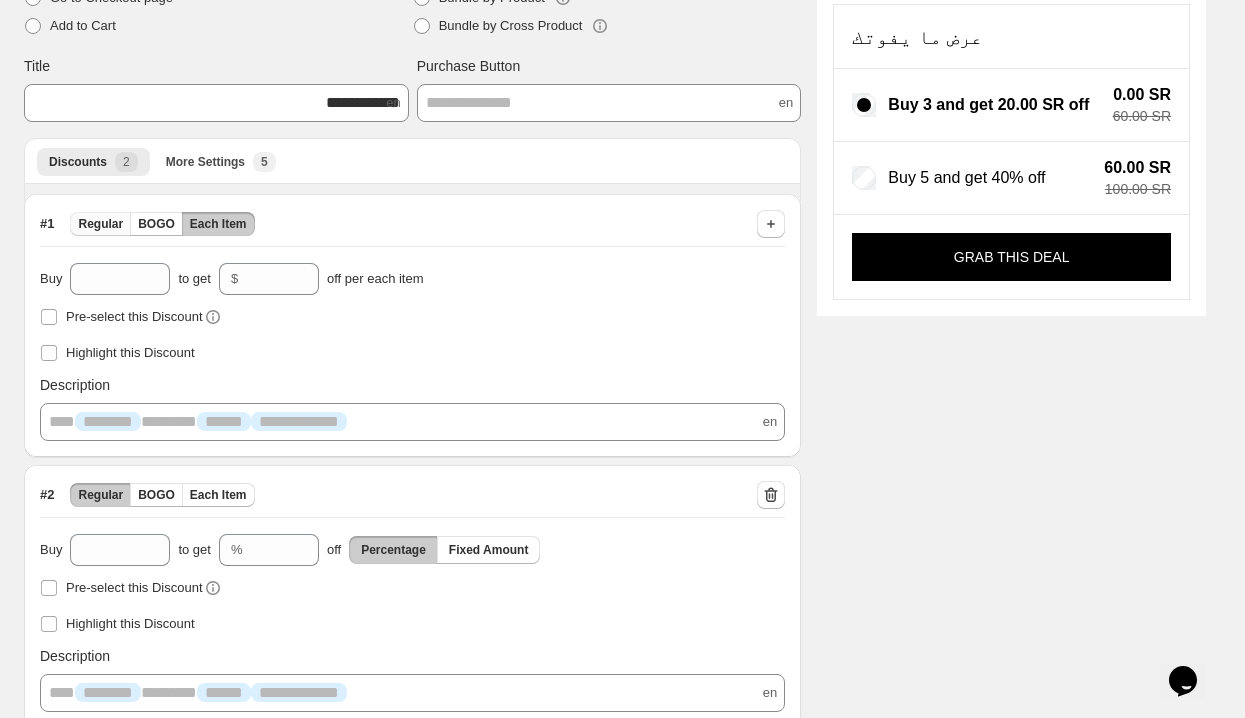 click on "Regular" at bounding box center (100, 224) 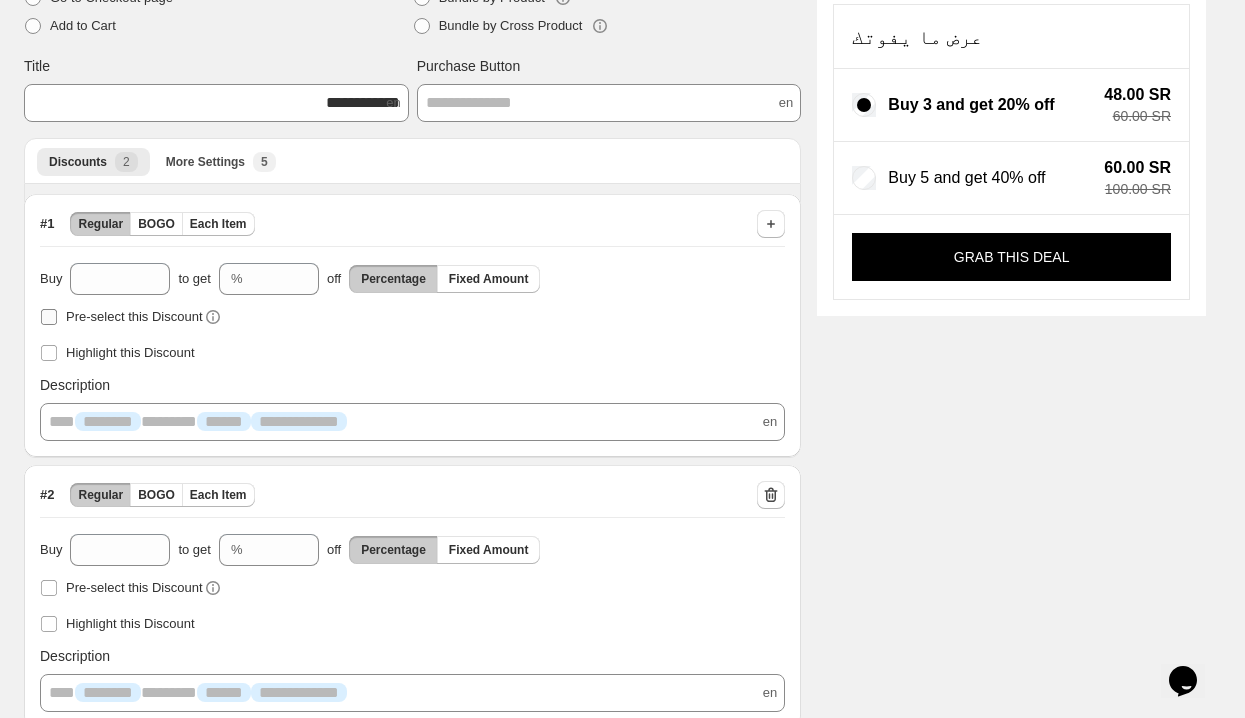 click on "Pre-select this Discount" at bounding box center [134, 316] 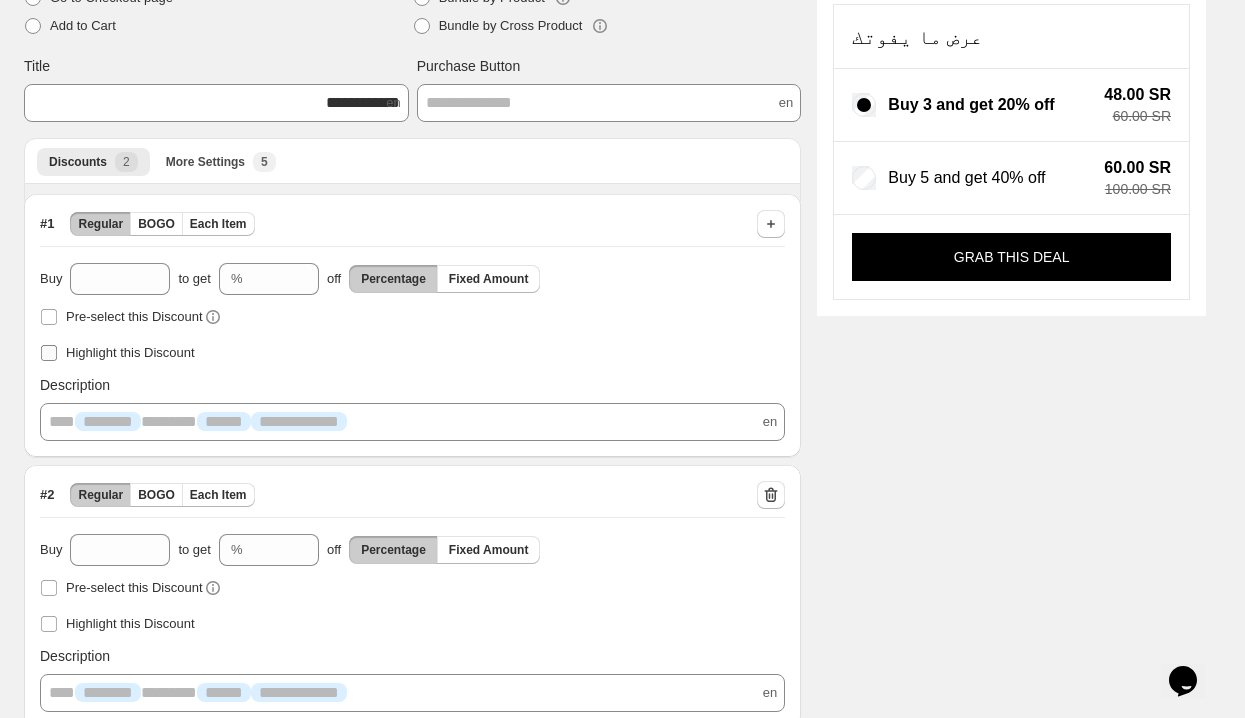 click on "Highlight this Discount" at bounding box center [117, 353] 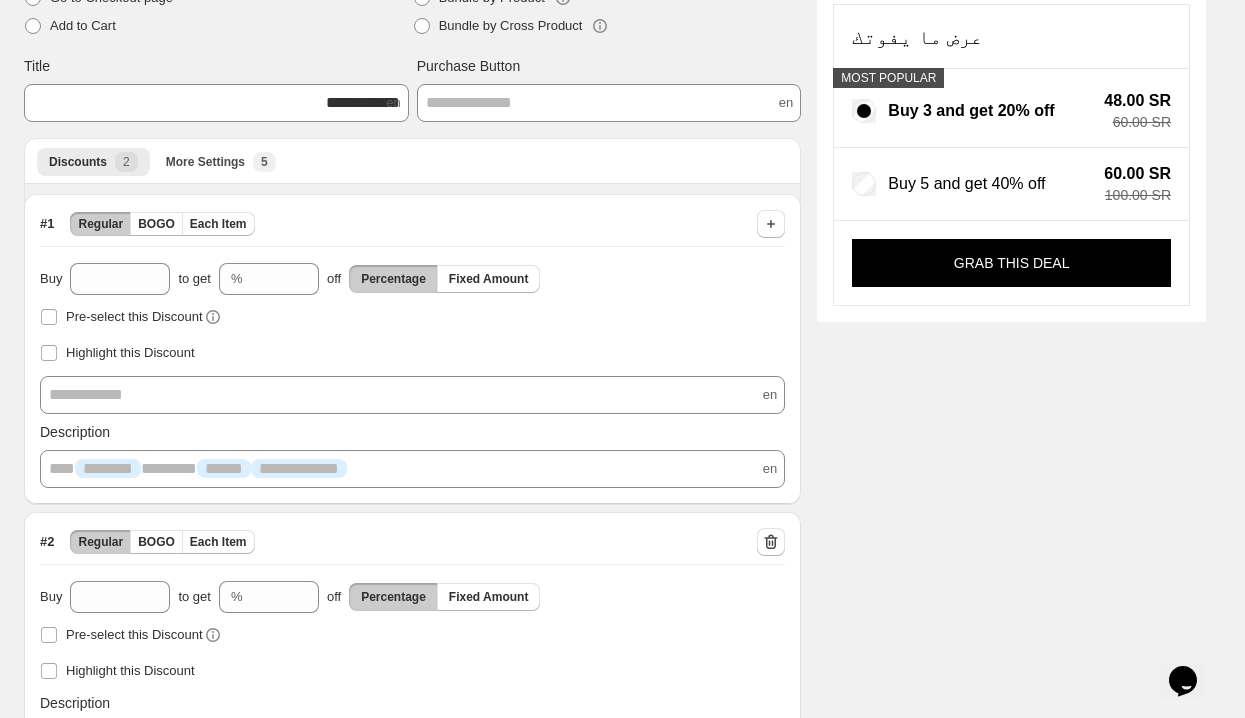 click on "**********" at bounding box center [412, 395] 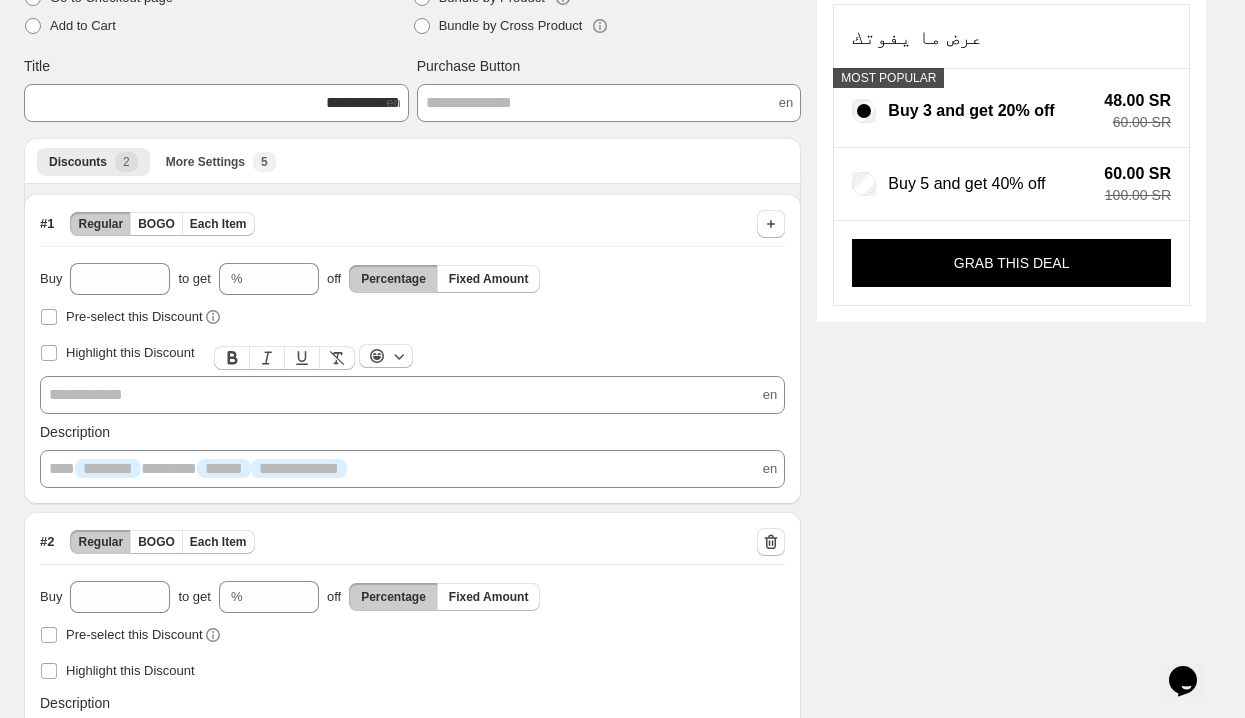 click on "**********" at bounding box center (412, 358) 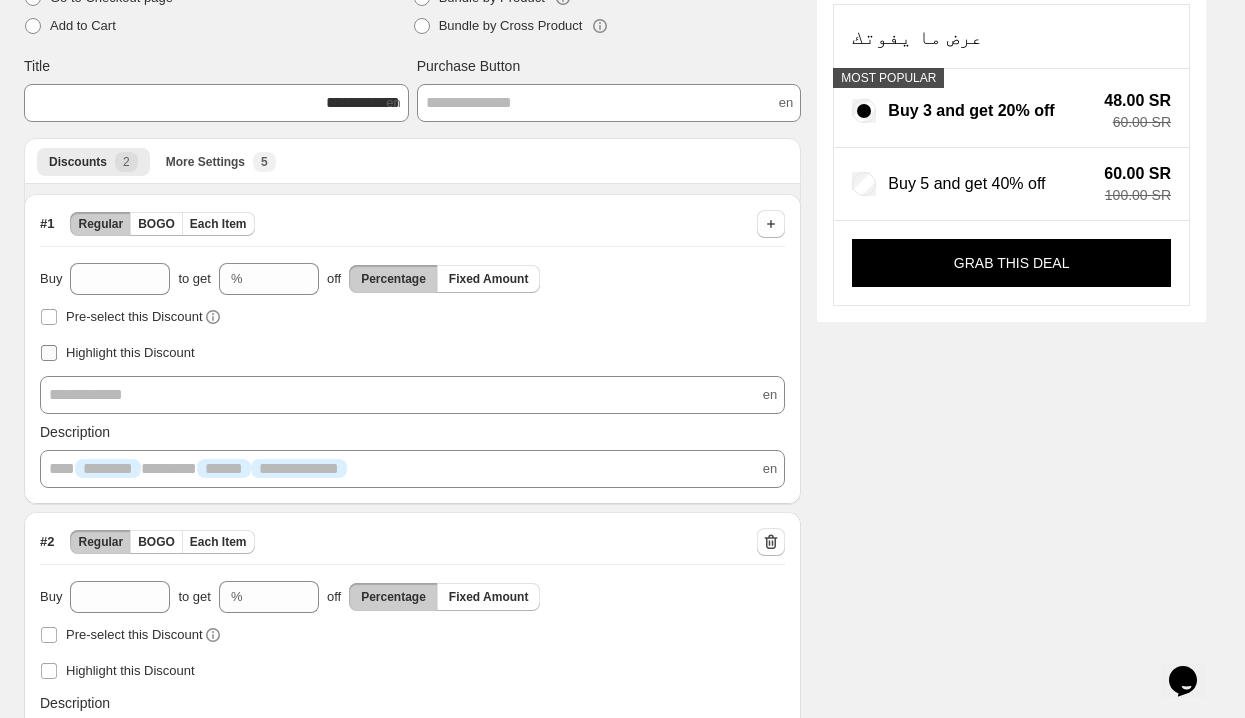 click on "Highlight this Discount" at bounding box center (130, 352) 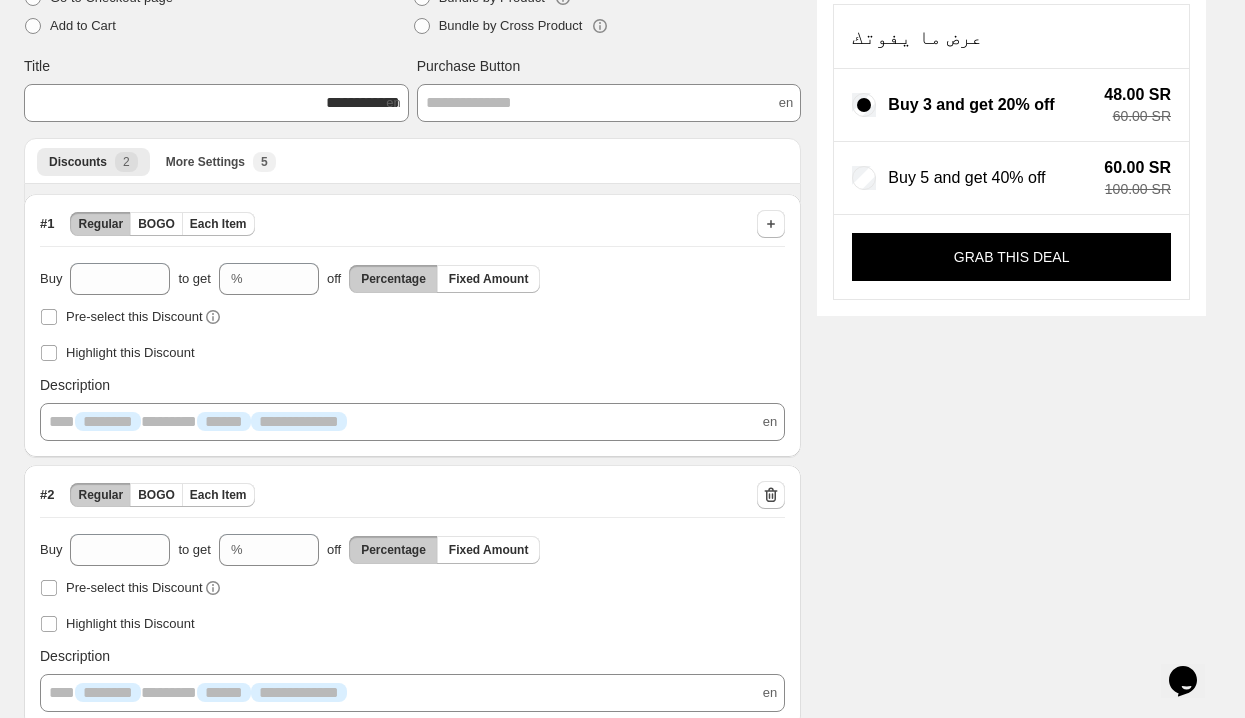 scroll, scrollTop: 249, scrollLeft: 0, axis: vertical 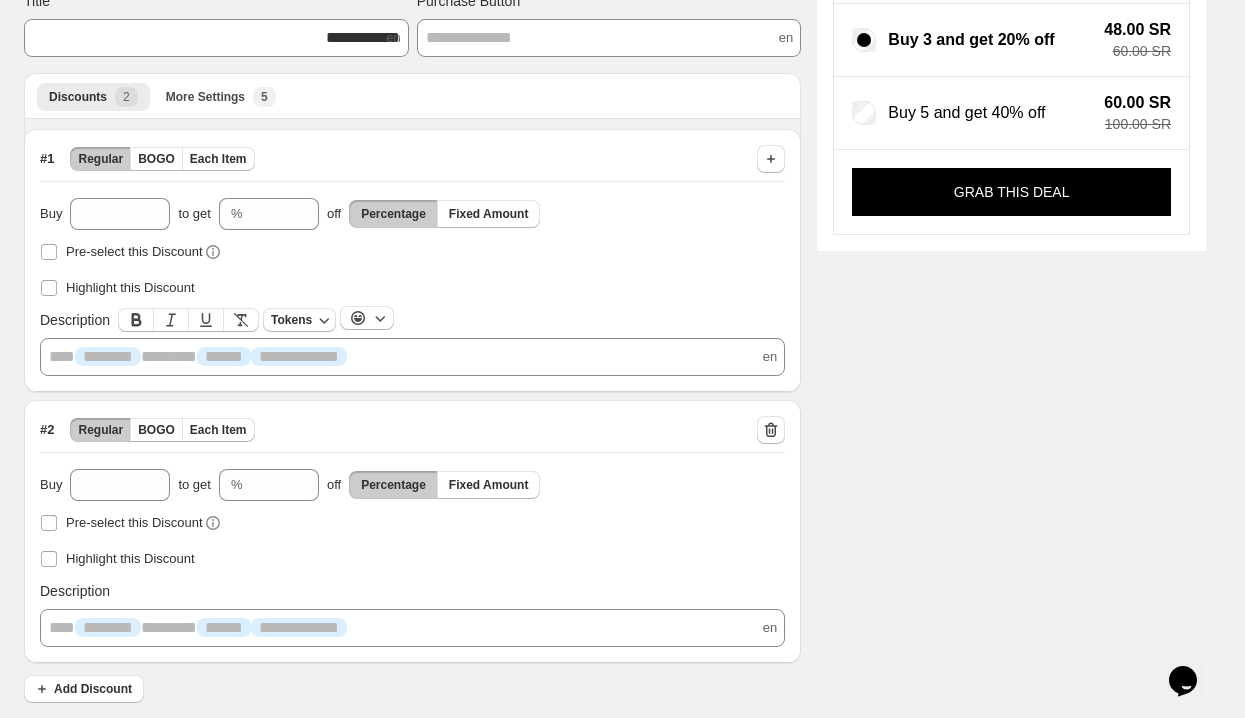 drag, startPoint x: 327, startPoint y: 373, endPoint x: 537, endPoint y: 386, distance: 210.402 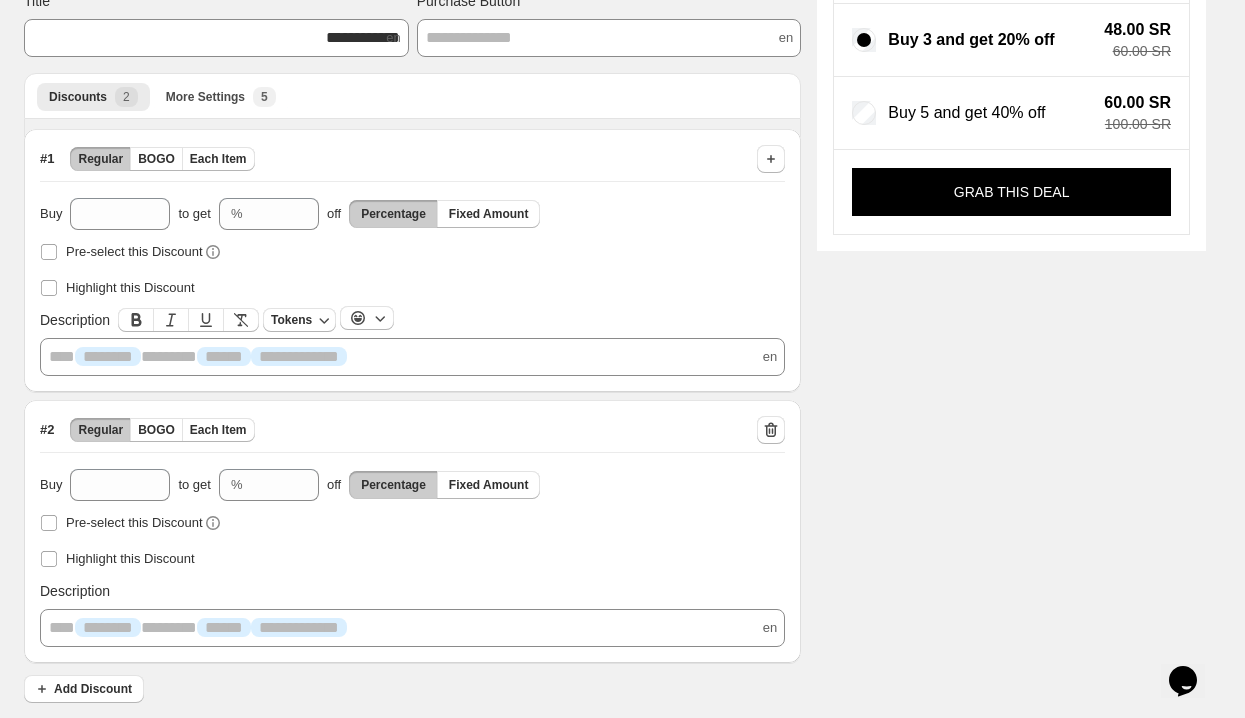 click on "**********" at bounding box center [412, 260] 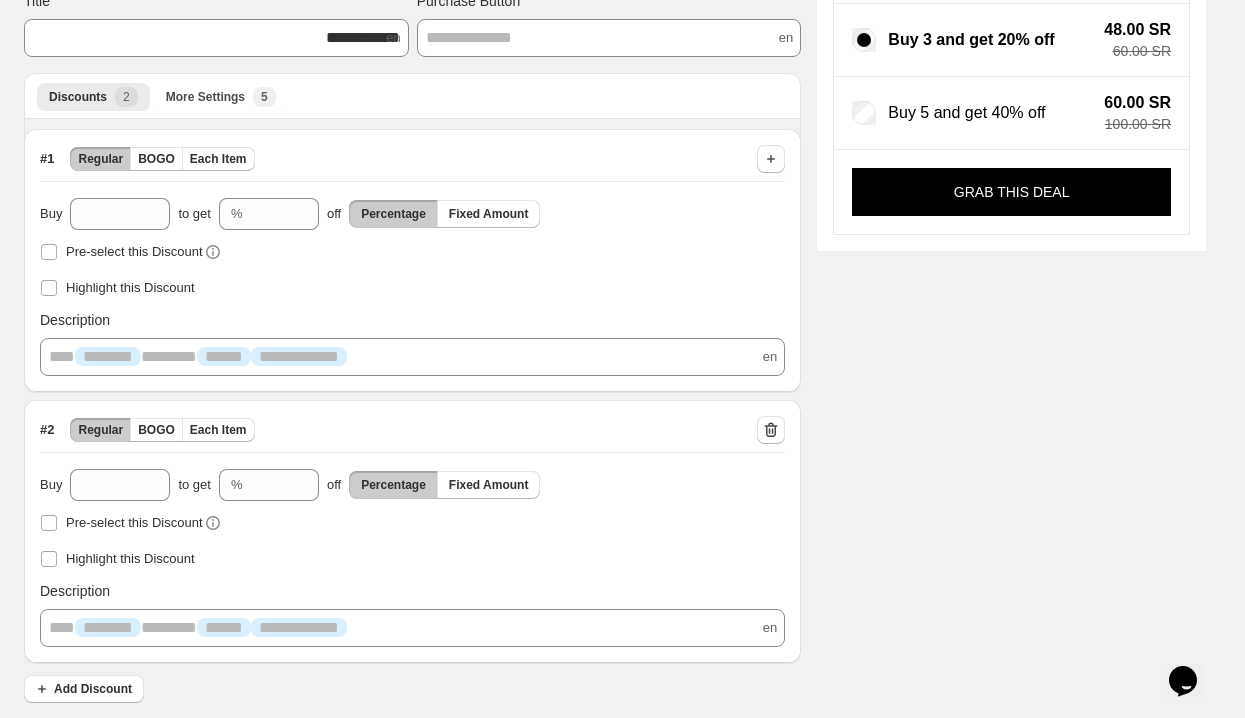 click on "**********" at bounding box center [412, 531] 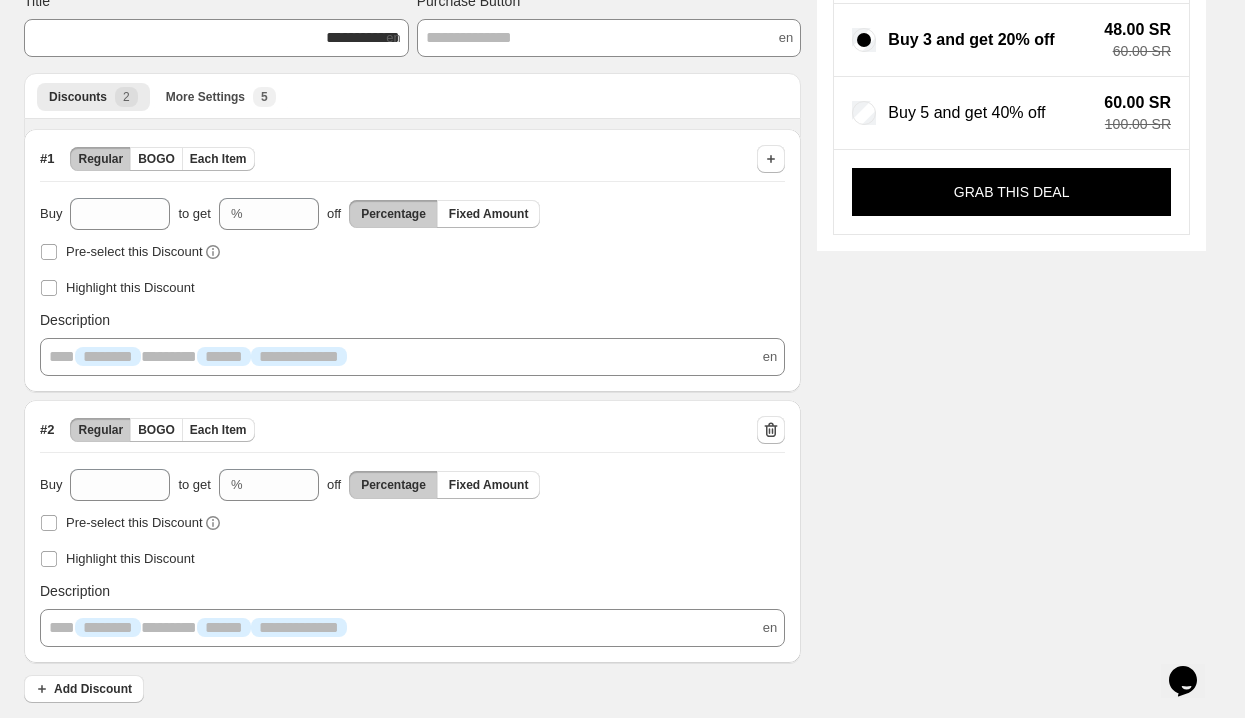 scroll, scrollTop: 0, scrollLeft: 0, axis: both 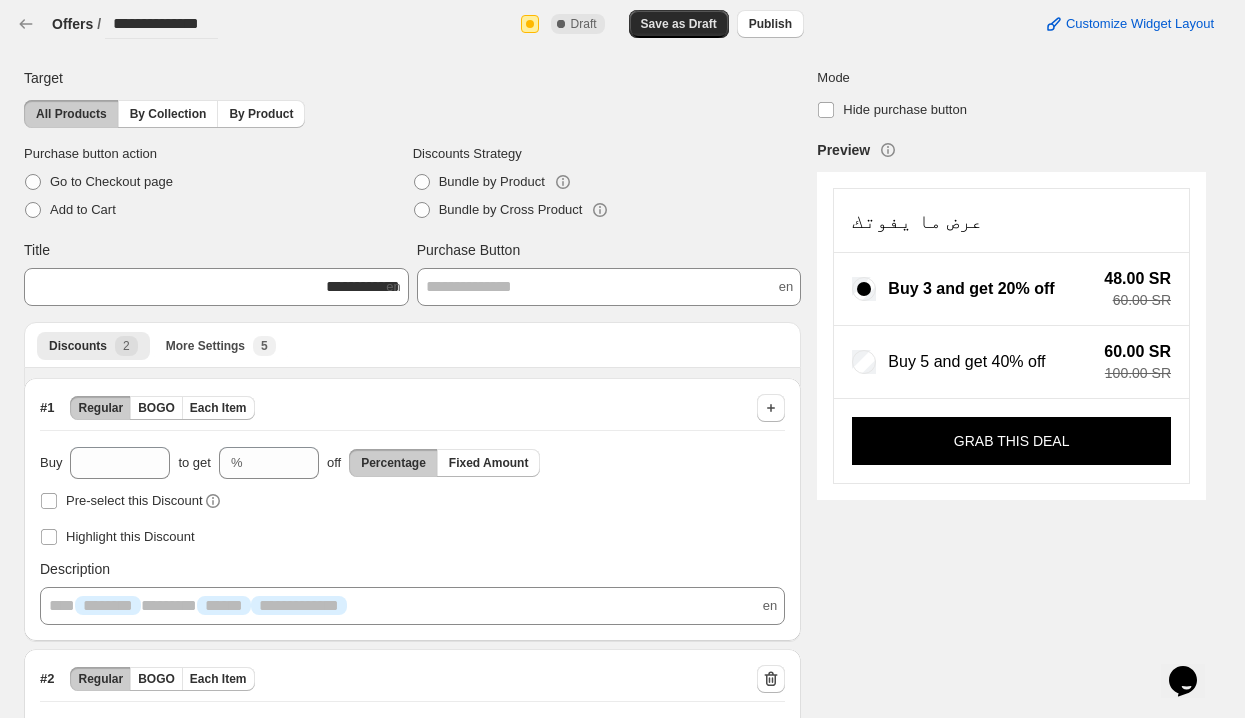 click on "Save as Draft" at bounding box center [679, 24] 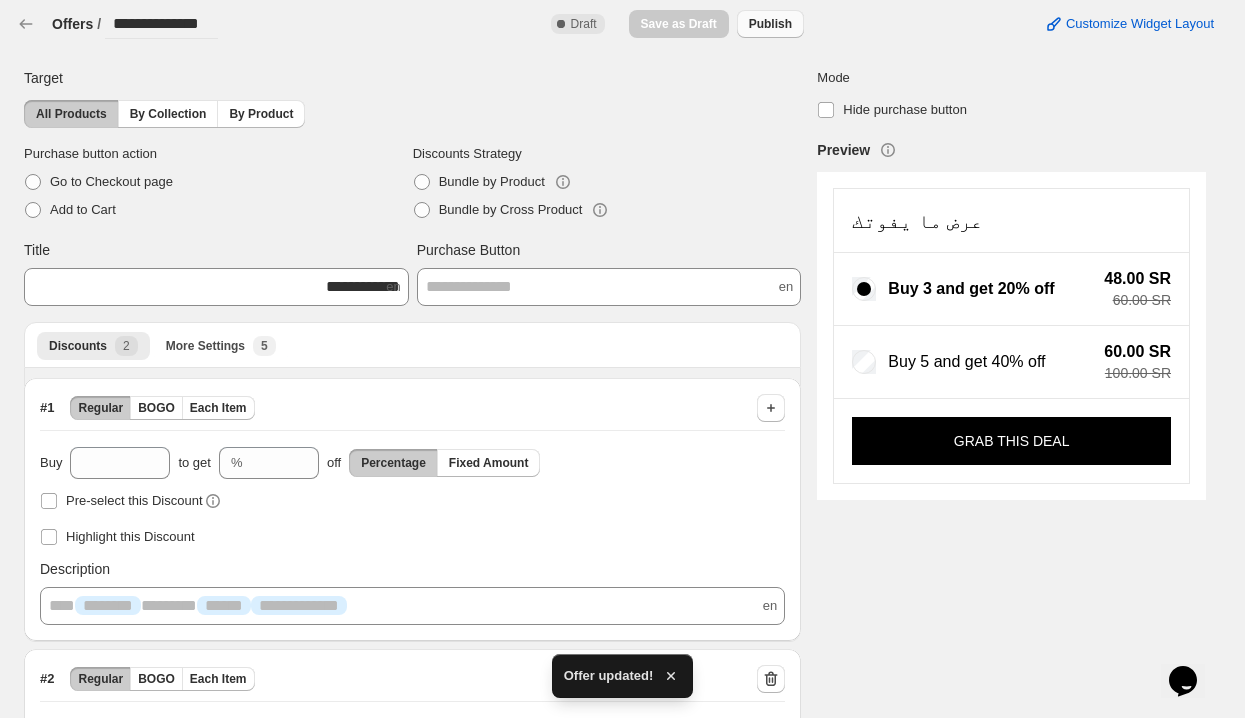 click on "Publish" at bounding box center (770, 24) 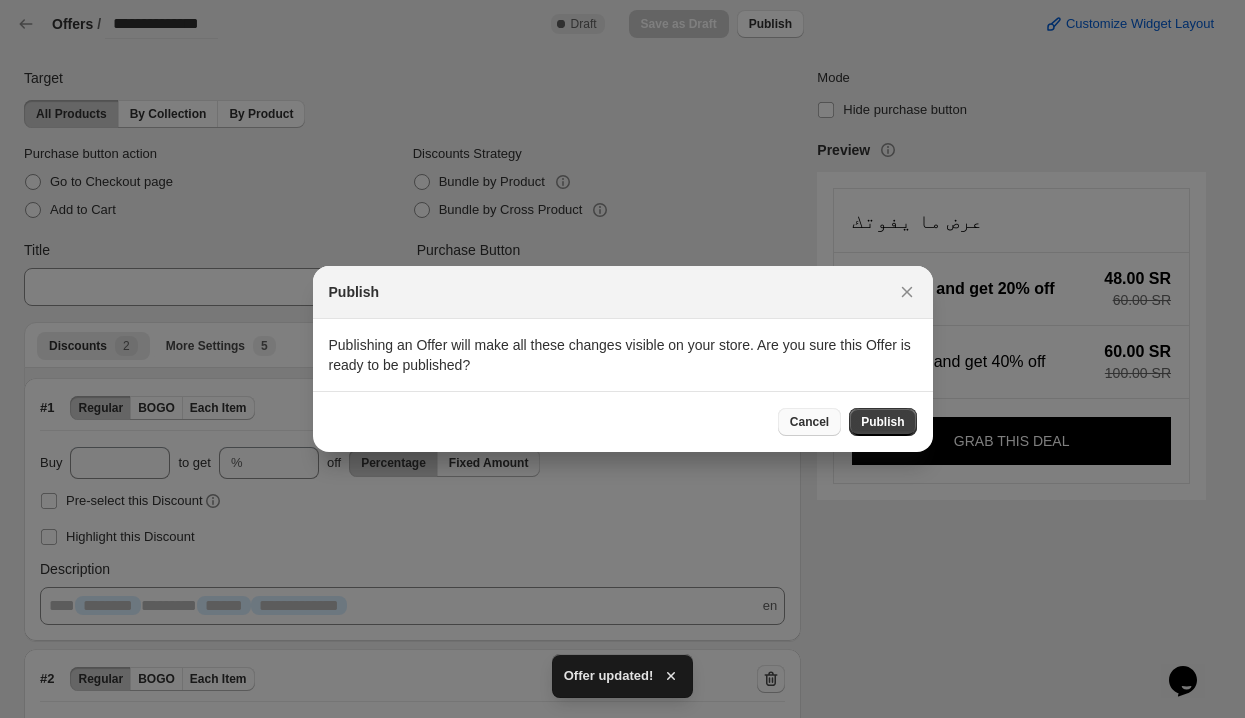 click on "Cancel" at bounding box center (809, 422) 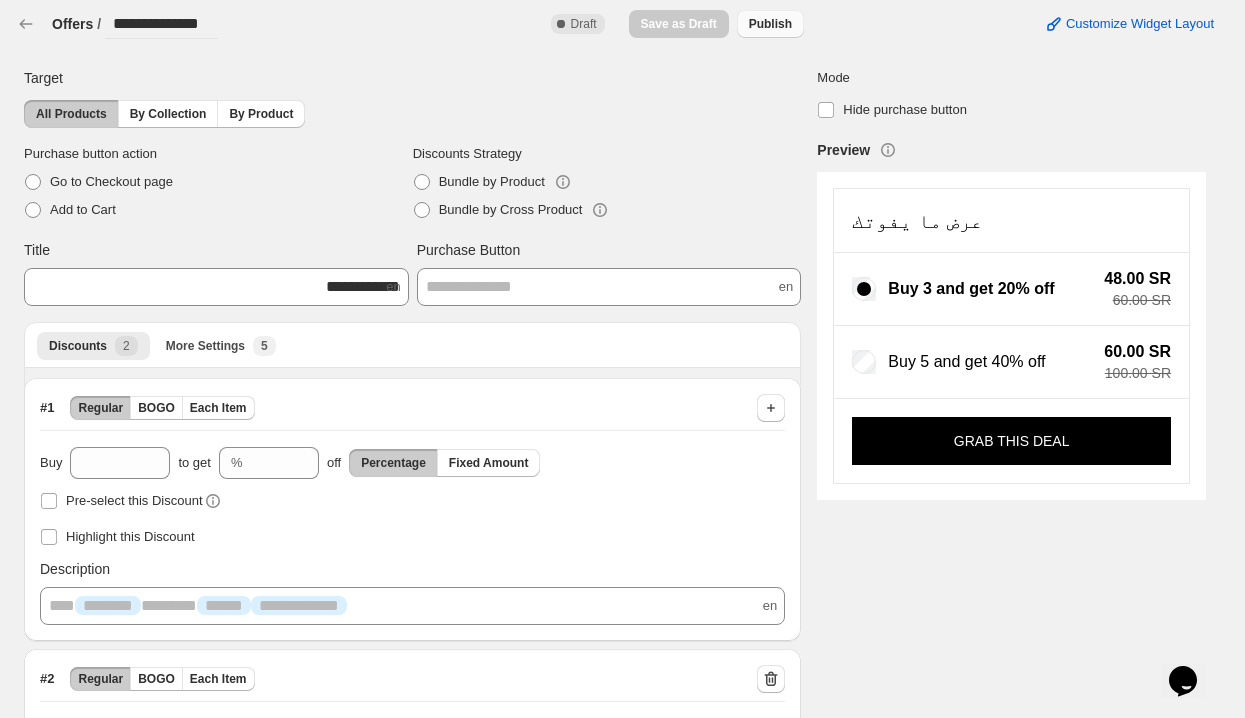 click on "Publish" at bounding box center (770, 24) 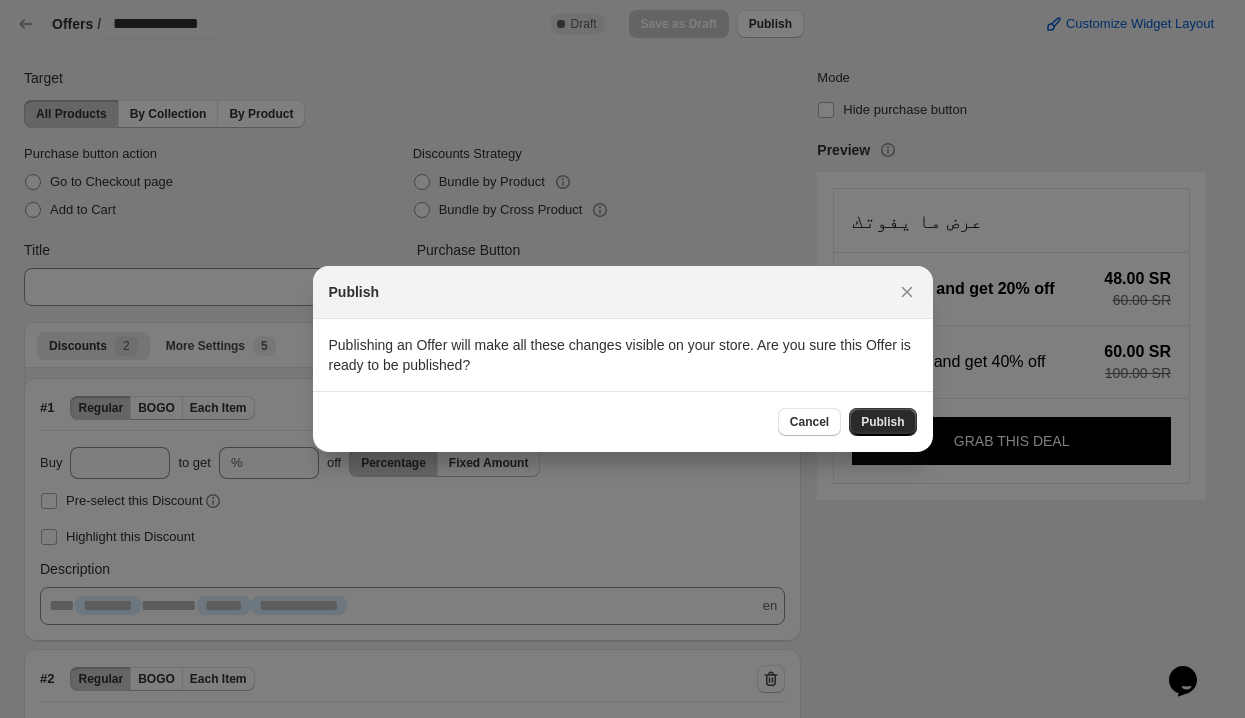 click on "Publish" at bounding box center (882, 422) 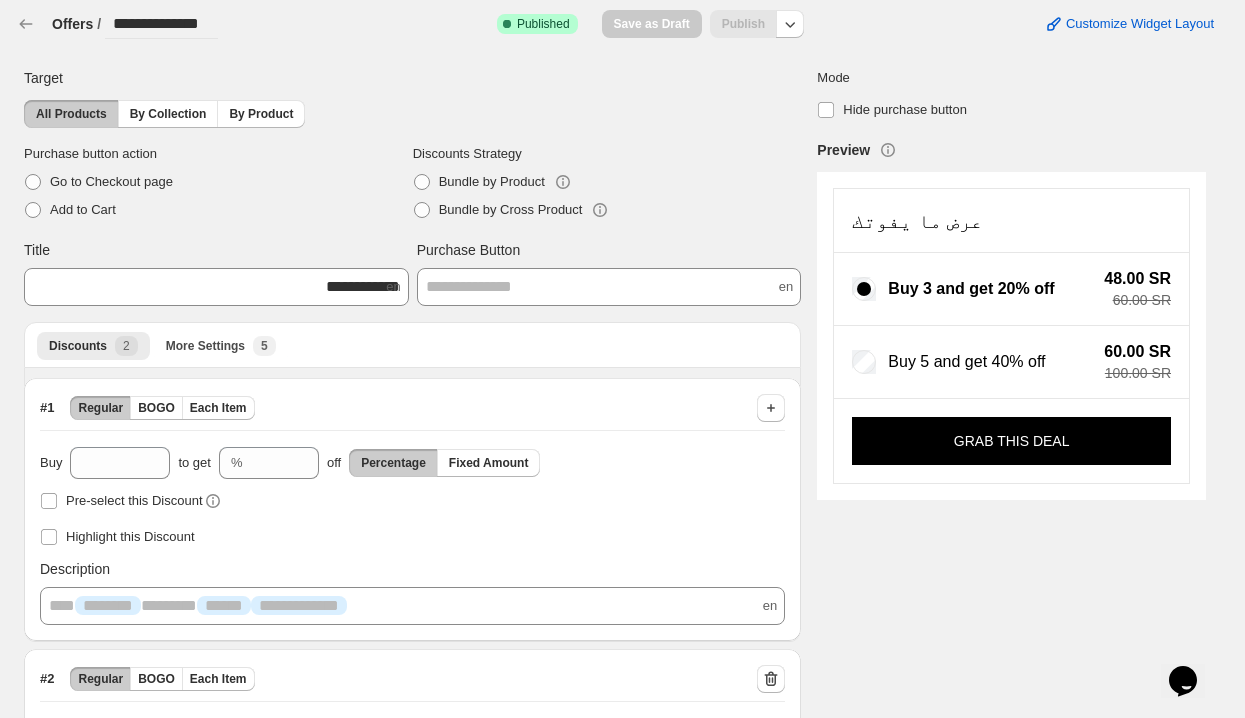 select on "*******" 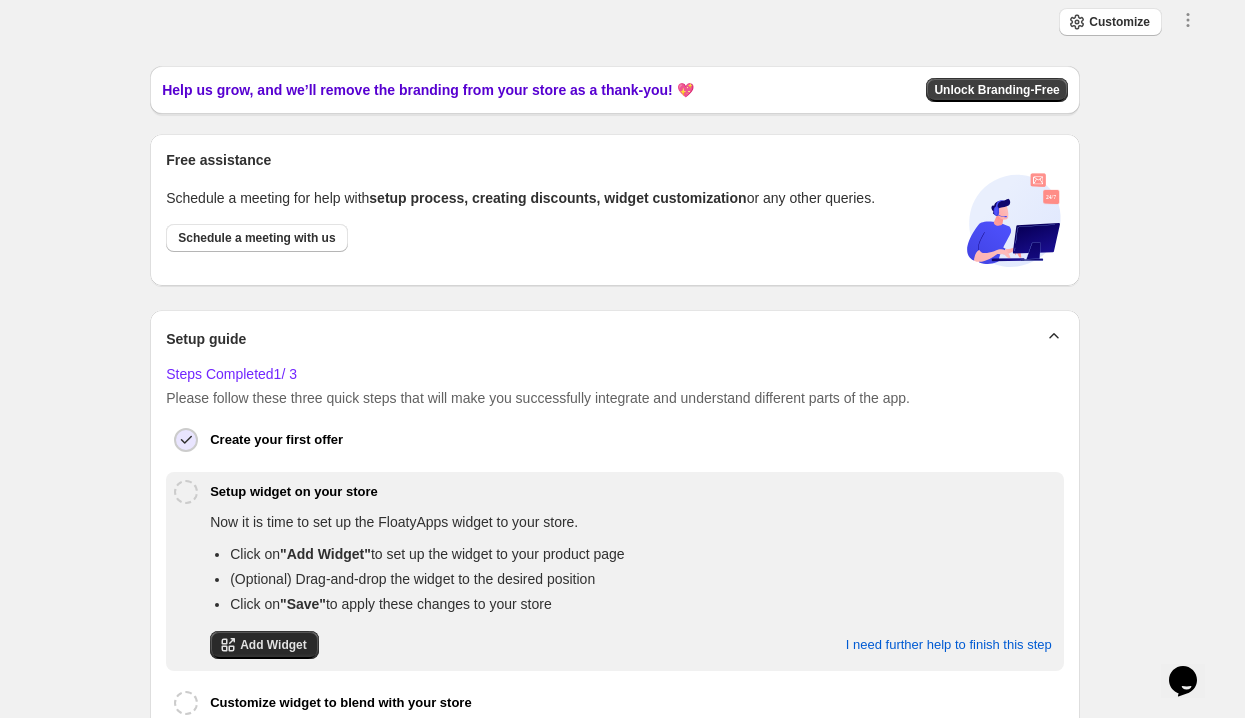 click on "Add Widget" at bounding box center (264, 645) 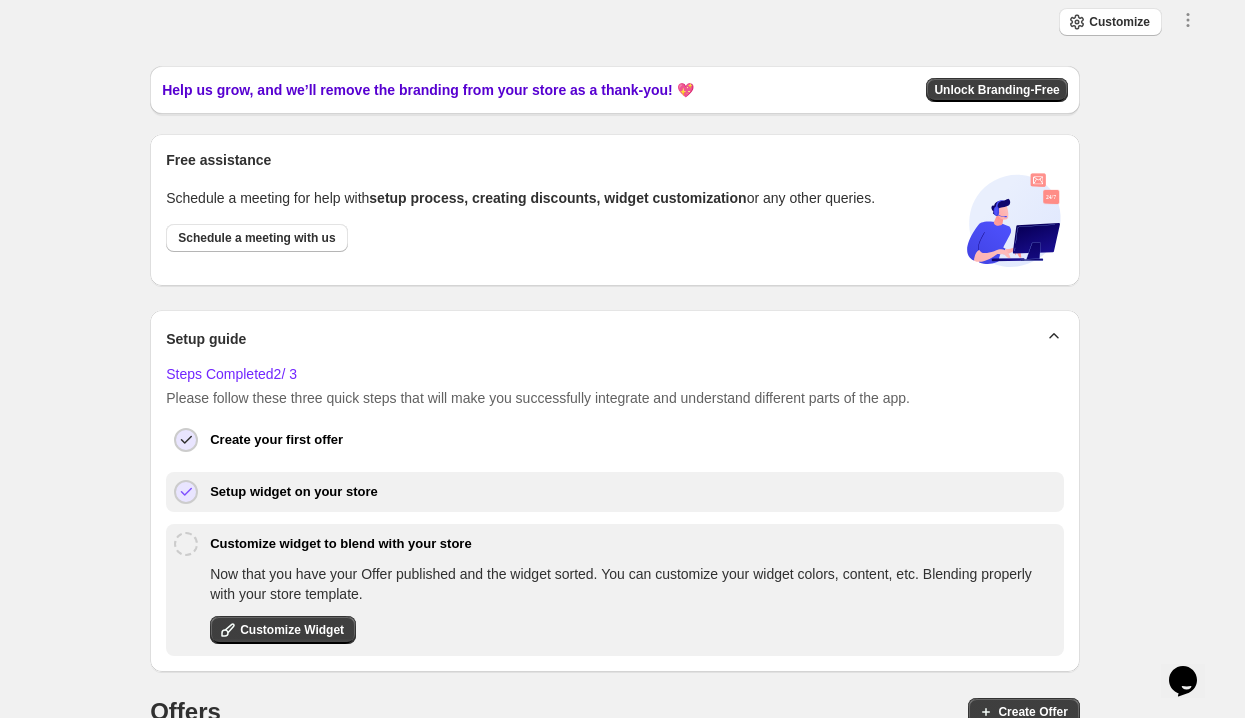 scroll, scrollTop: 191, scrollLeft: 0, axis: vertical 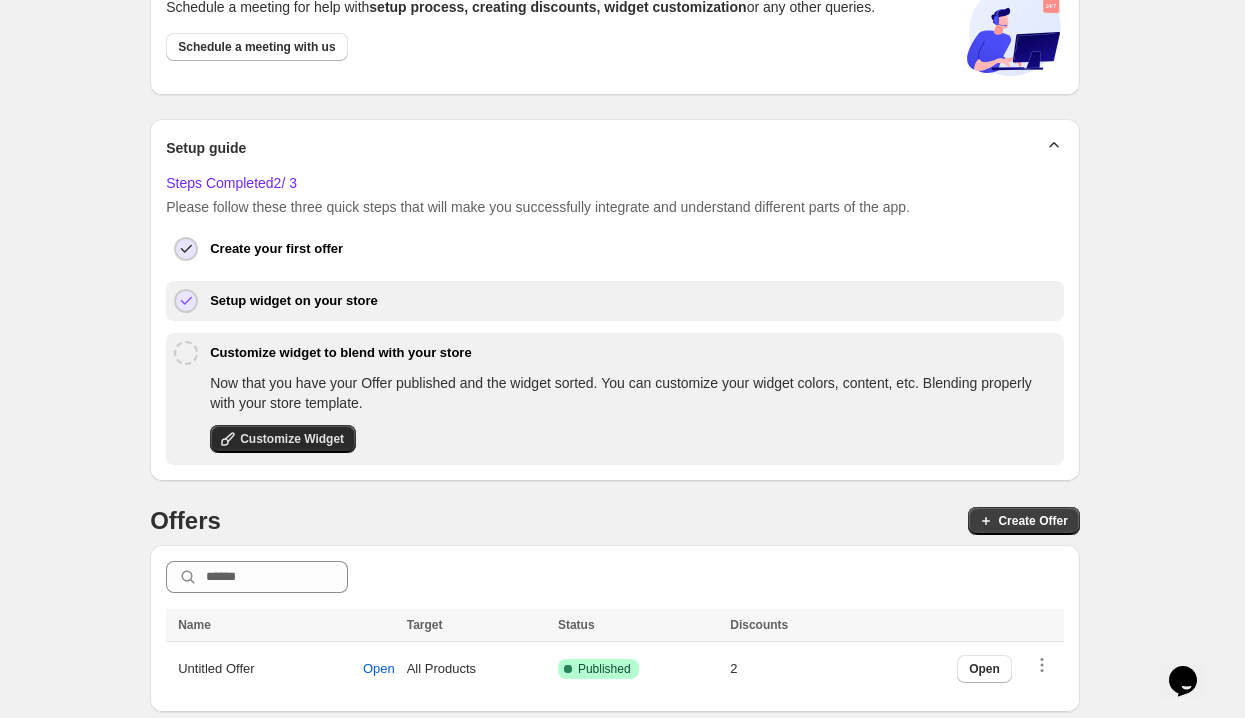 click on "Customize Widget" at bounding box center (292, 439) 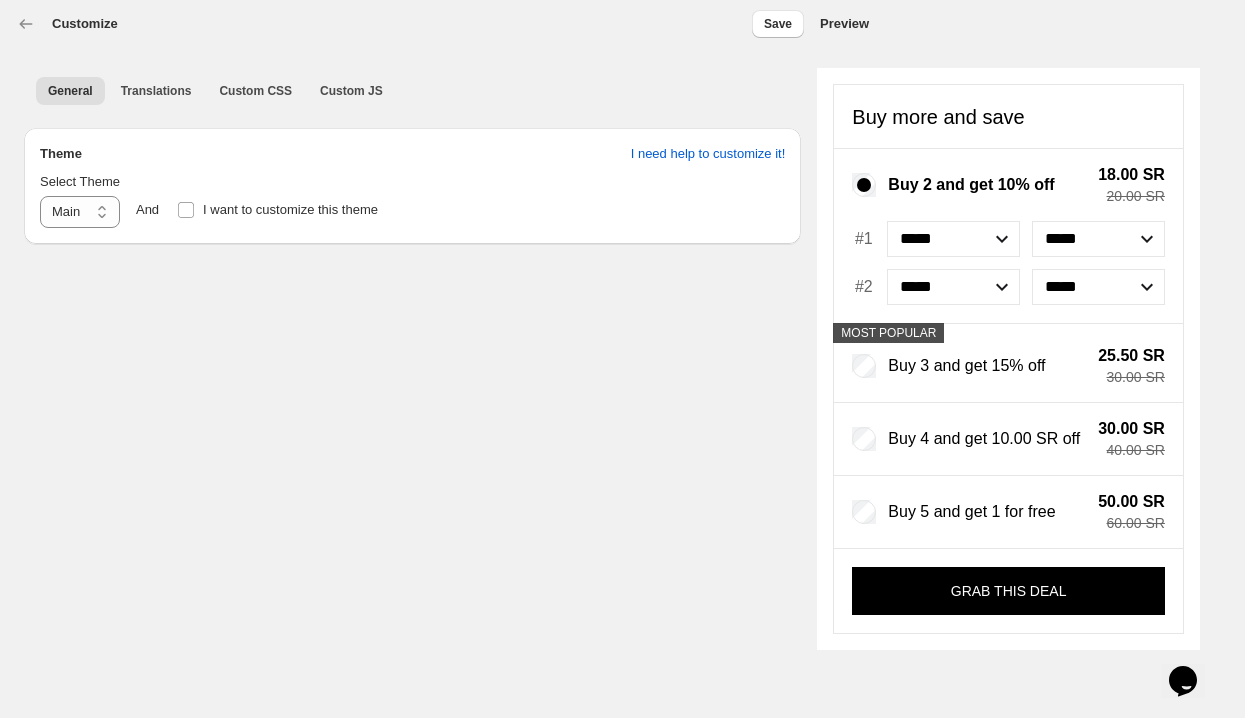 scroll, scrollTop: 0, scrollLeft: 0, axis: both 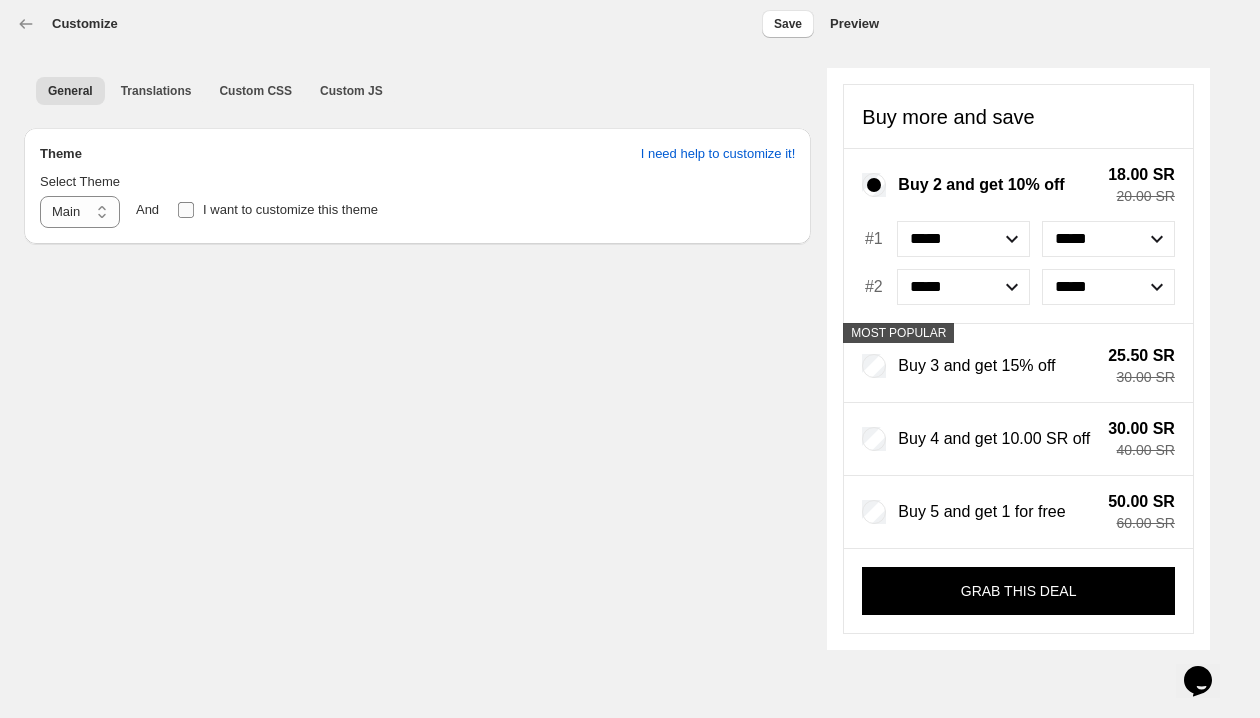 click at bounding box center (186, 210) 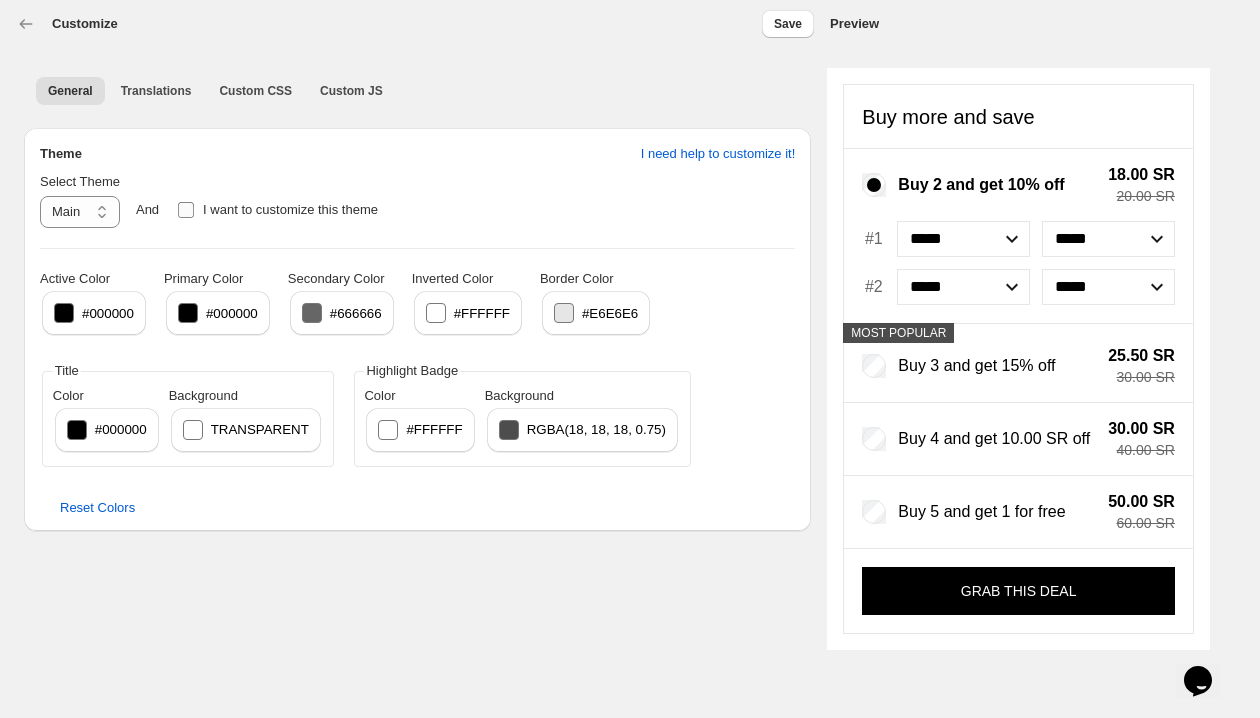 click at bounding box center (186, 210) 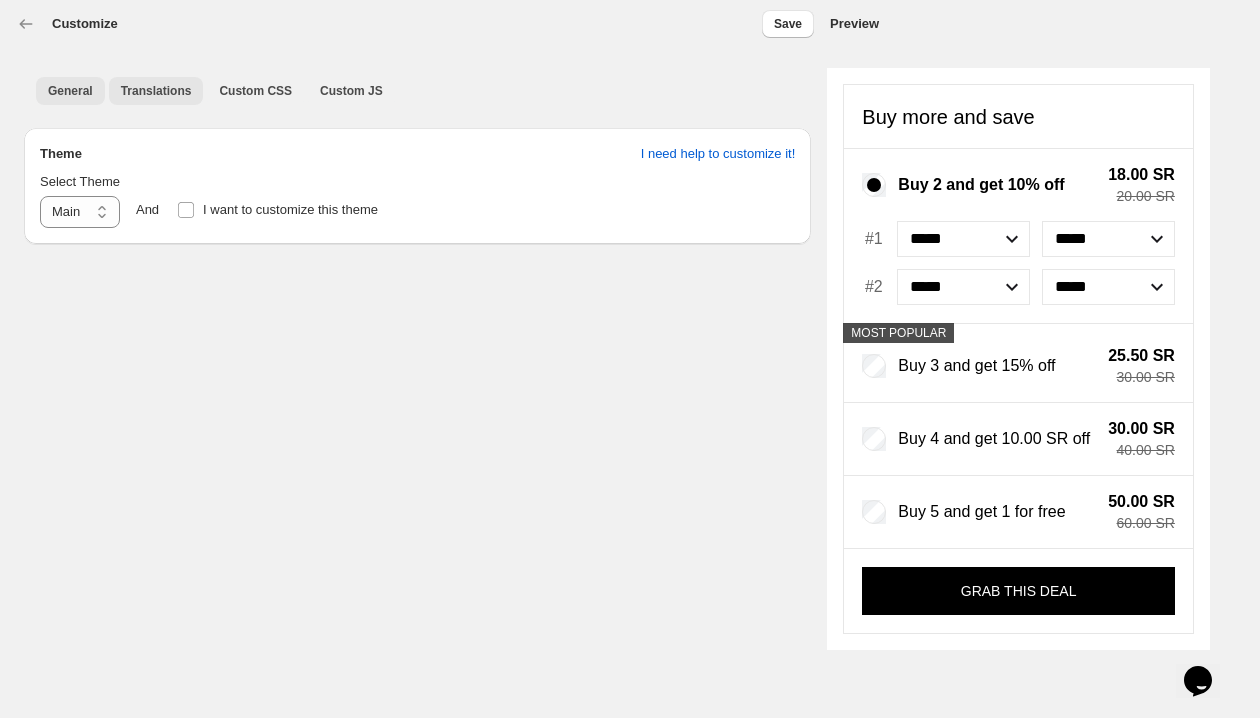 click on "Translations" at bounding box center [156, 91] 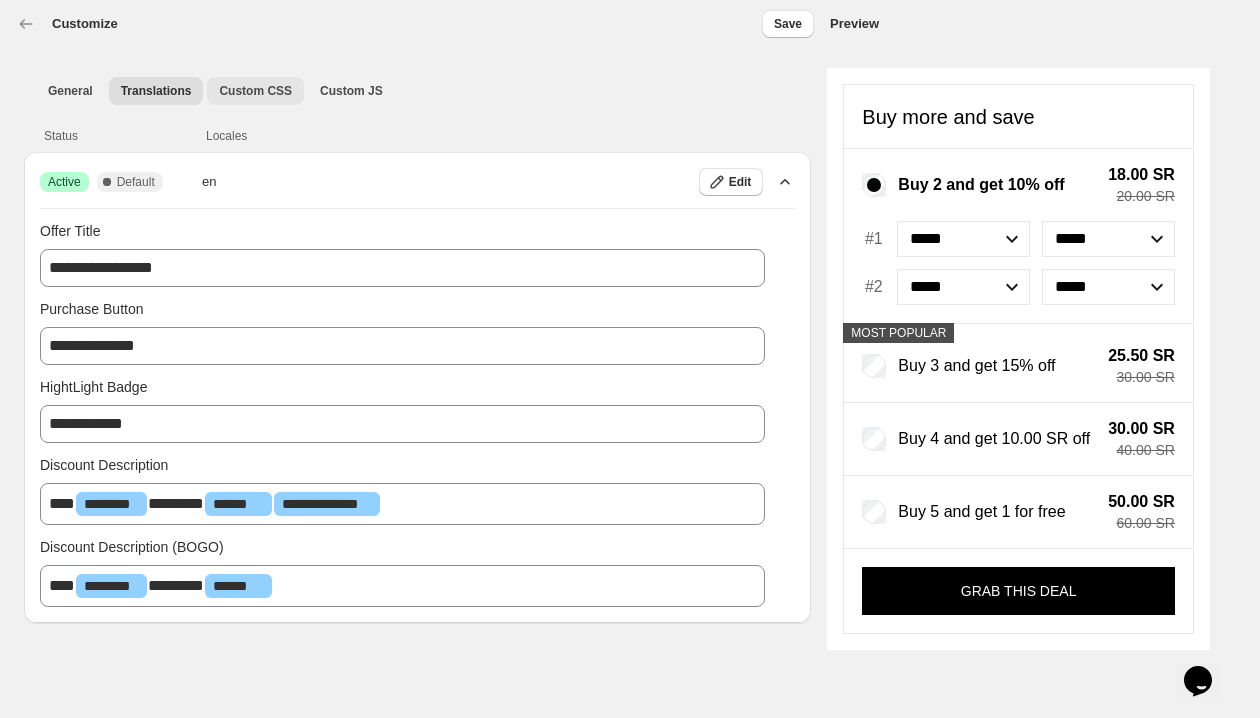 click on "Custom CSS" at bounding box center [255, 91] 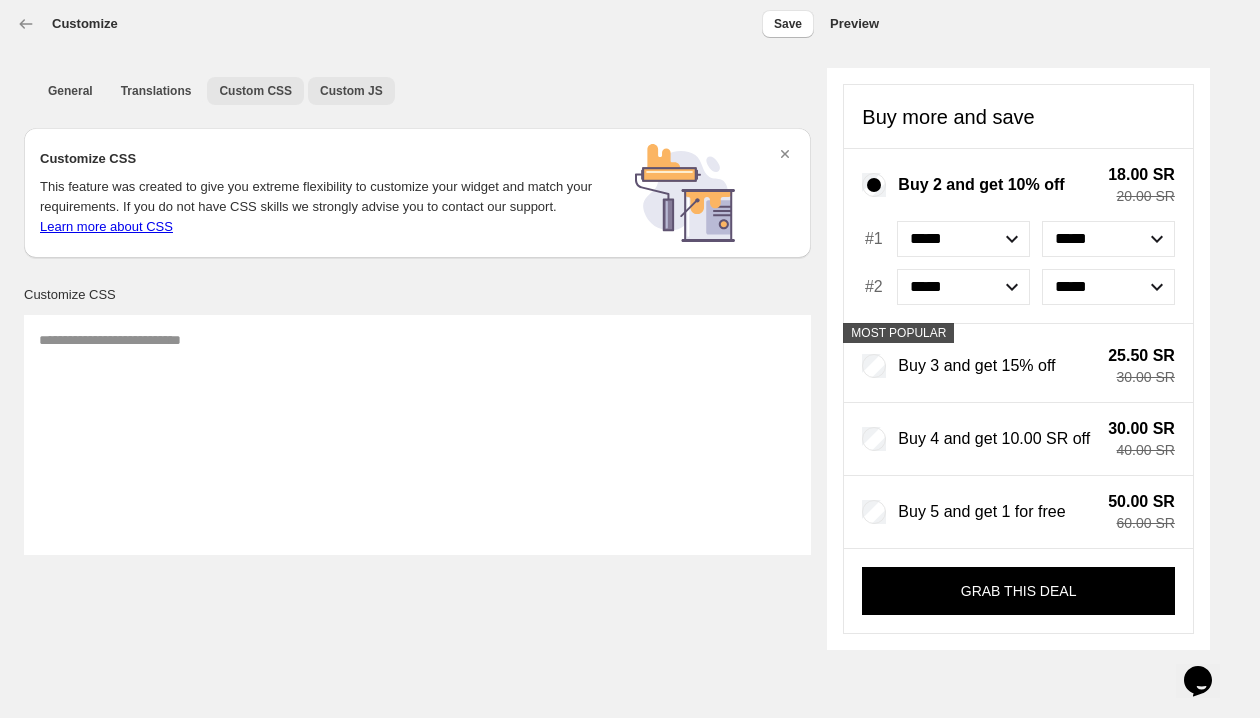 click on "Custom JS" at bounding box center (351, 91) 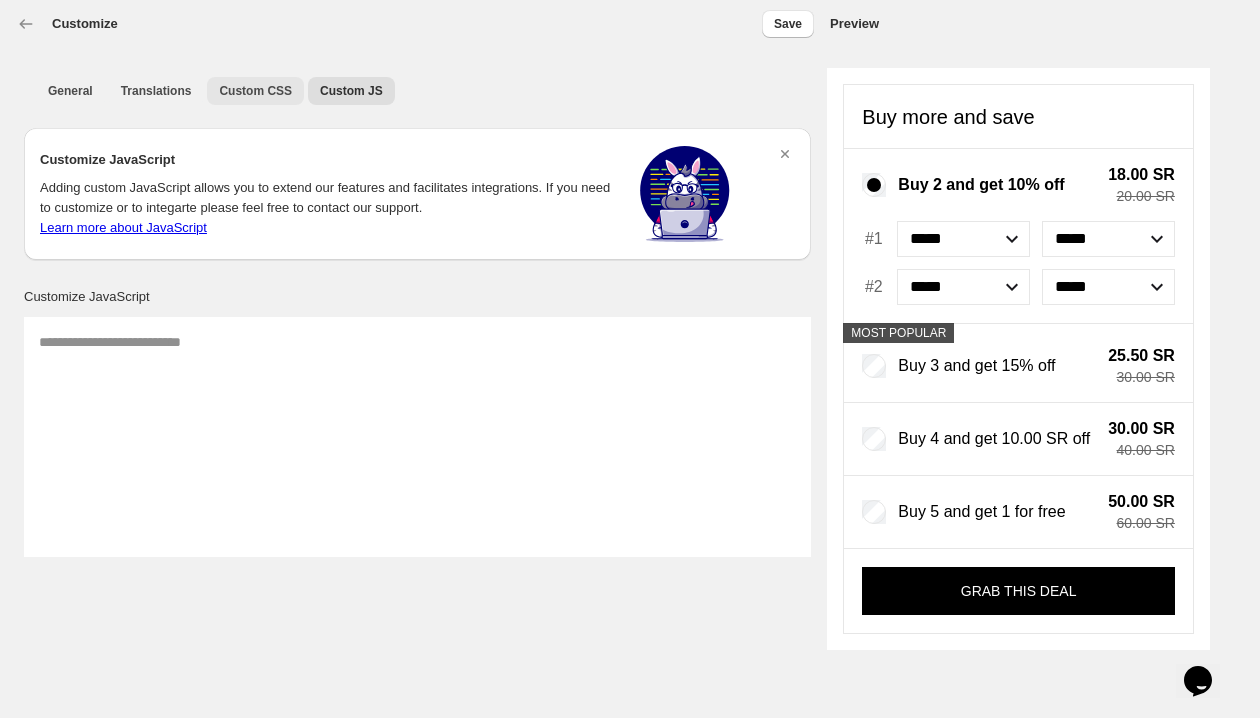 click on "Custom CSS" at bounding box center (255, 91) 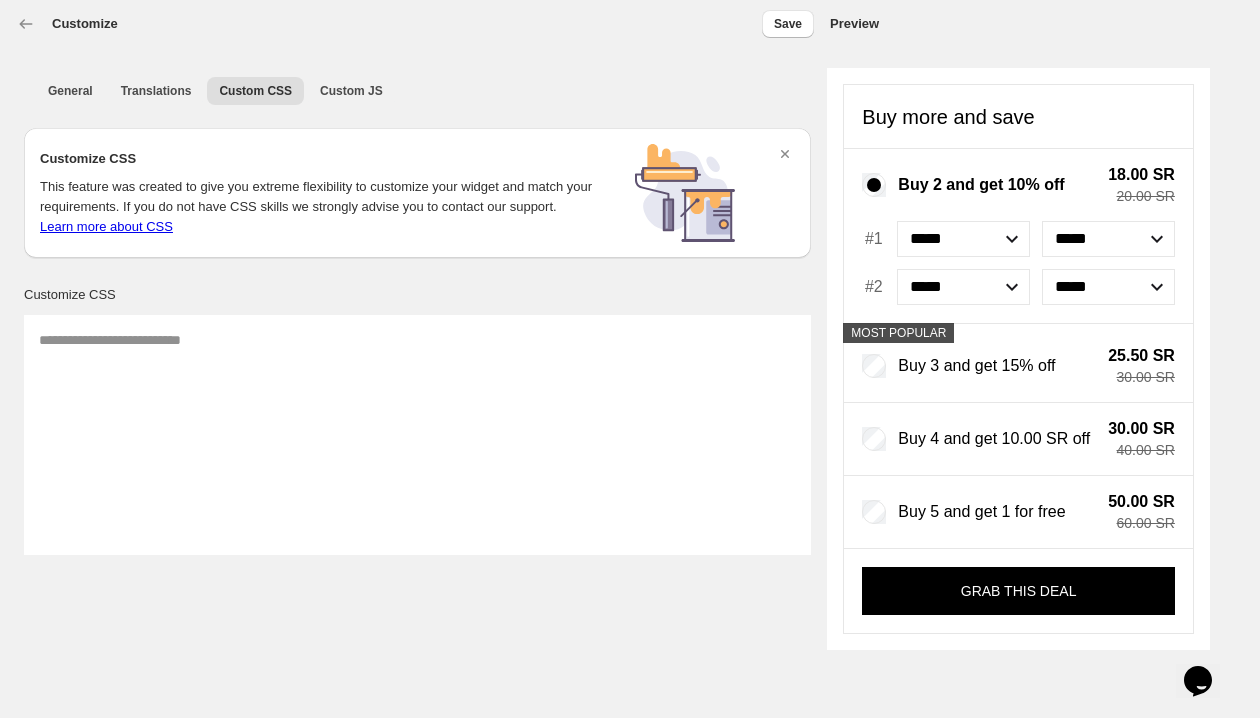 click on "Preview" at bounding box center (854, 24) 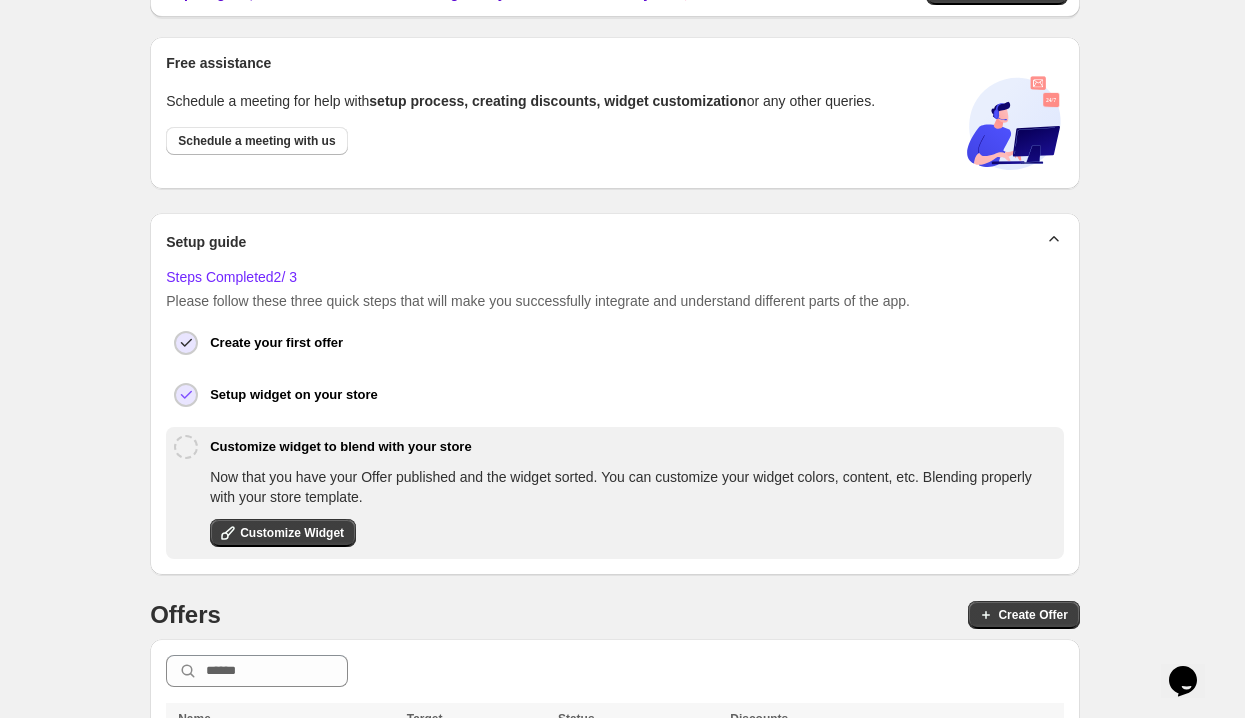 scroll, scrollTop: 191, scrollLeft: 0, axis: vertical 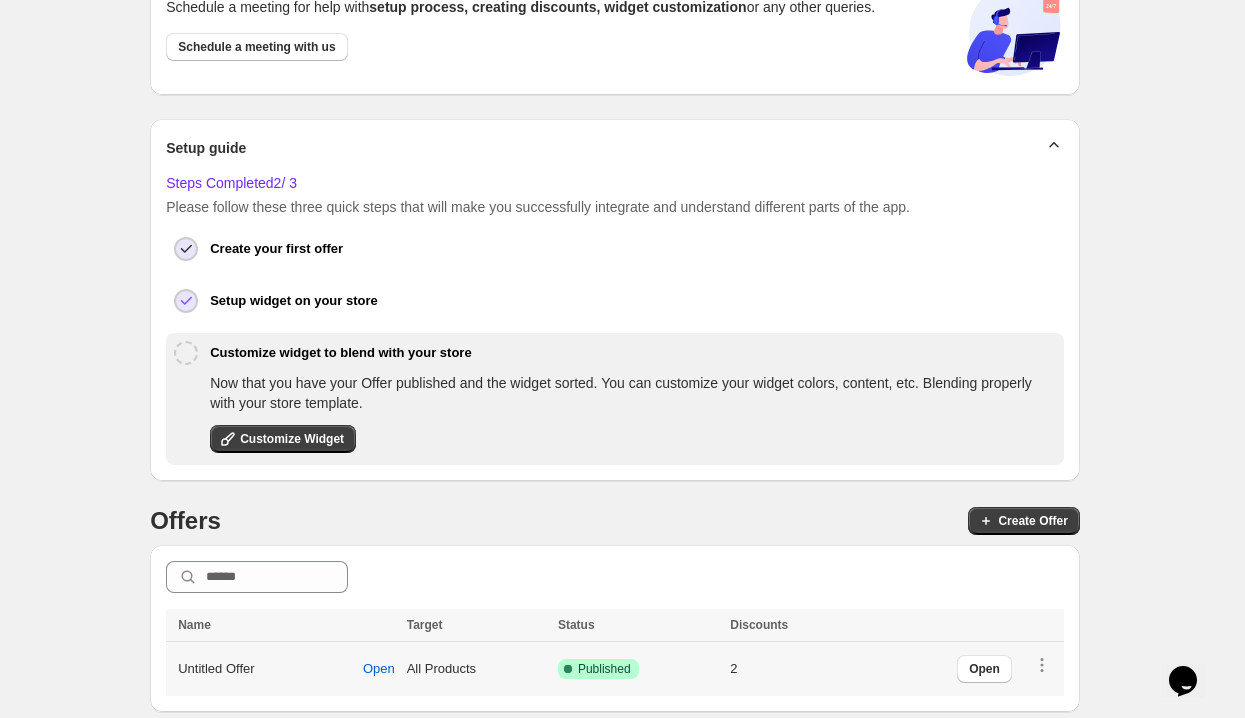 click on "Success Complete Published" at bounding box center (598, 669) 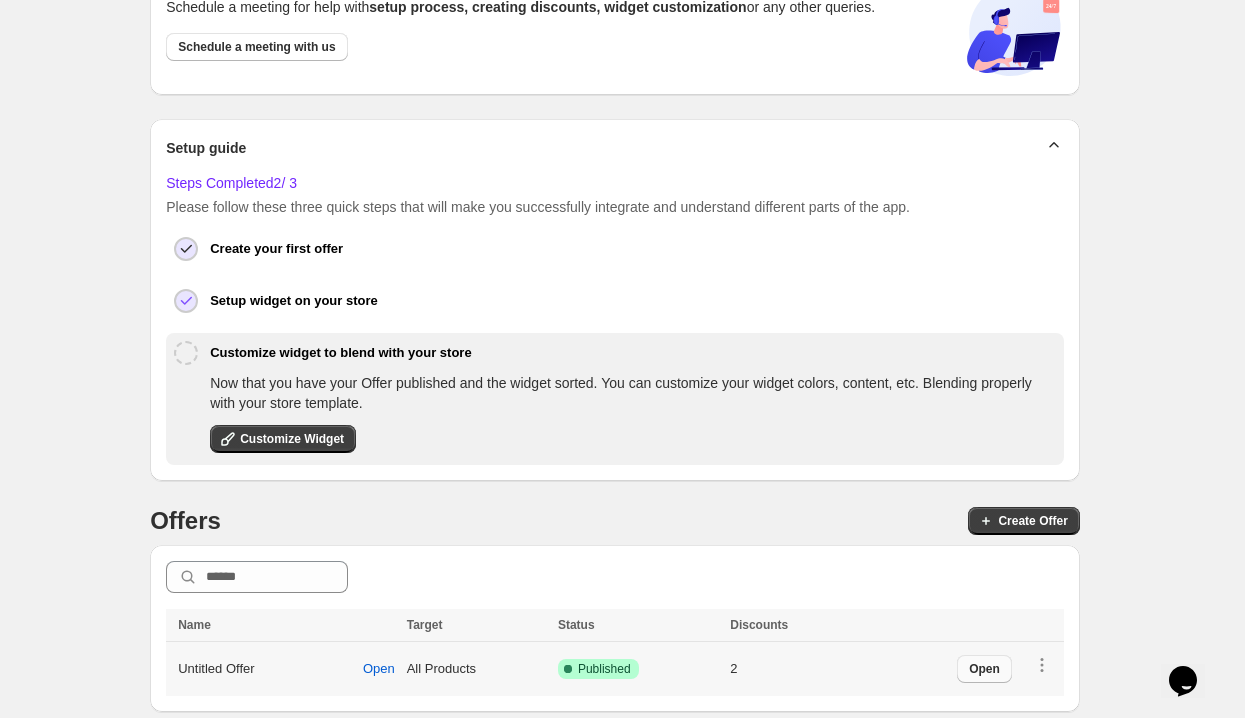 click on "Open" at bounding box center (984, 669) 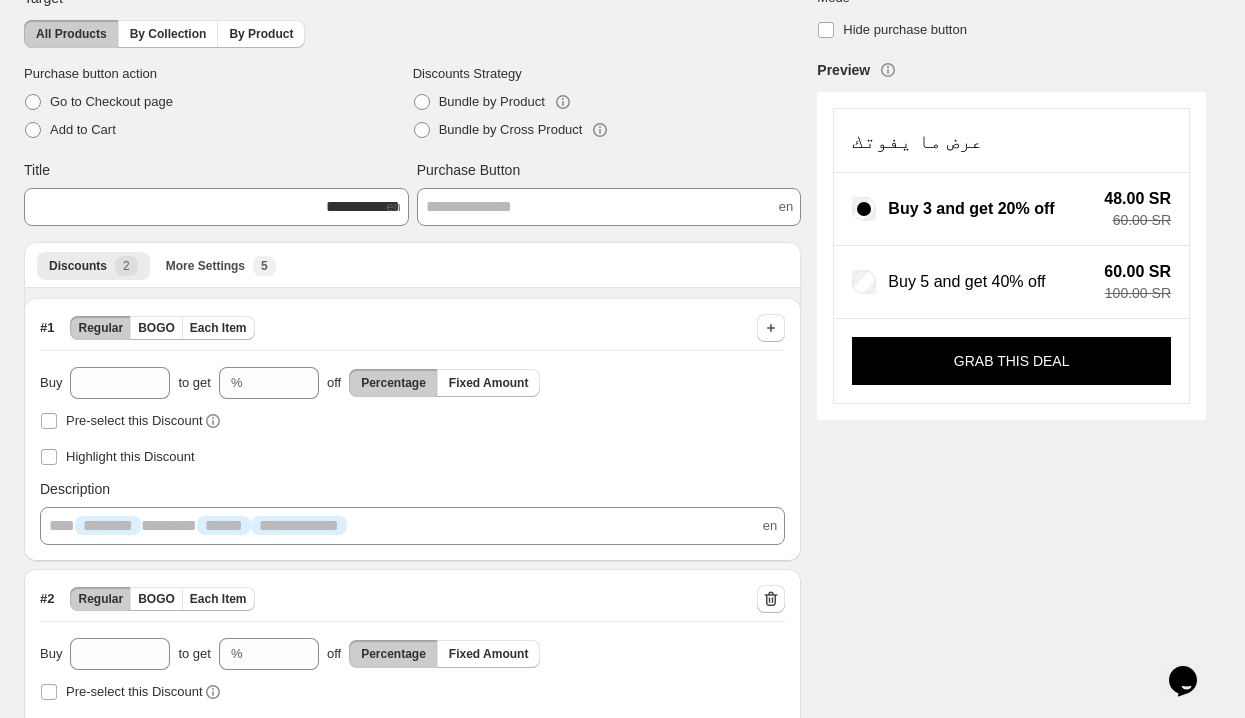 scroll, scrollTop: 0, scrollLeft: 0, axis: both 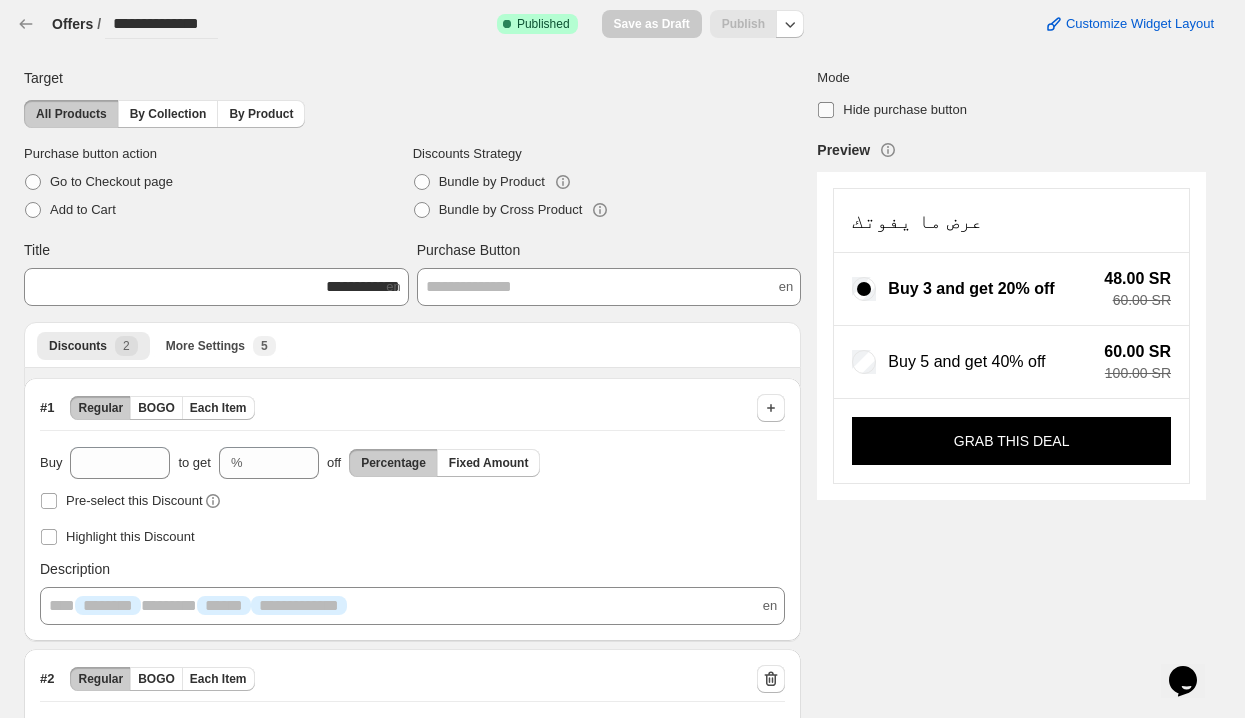 click on "Hide purchase button" at bounding box center (905, 109) 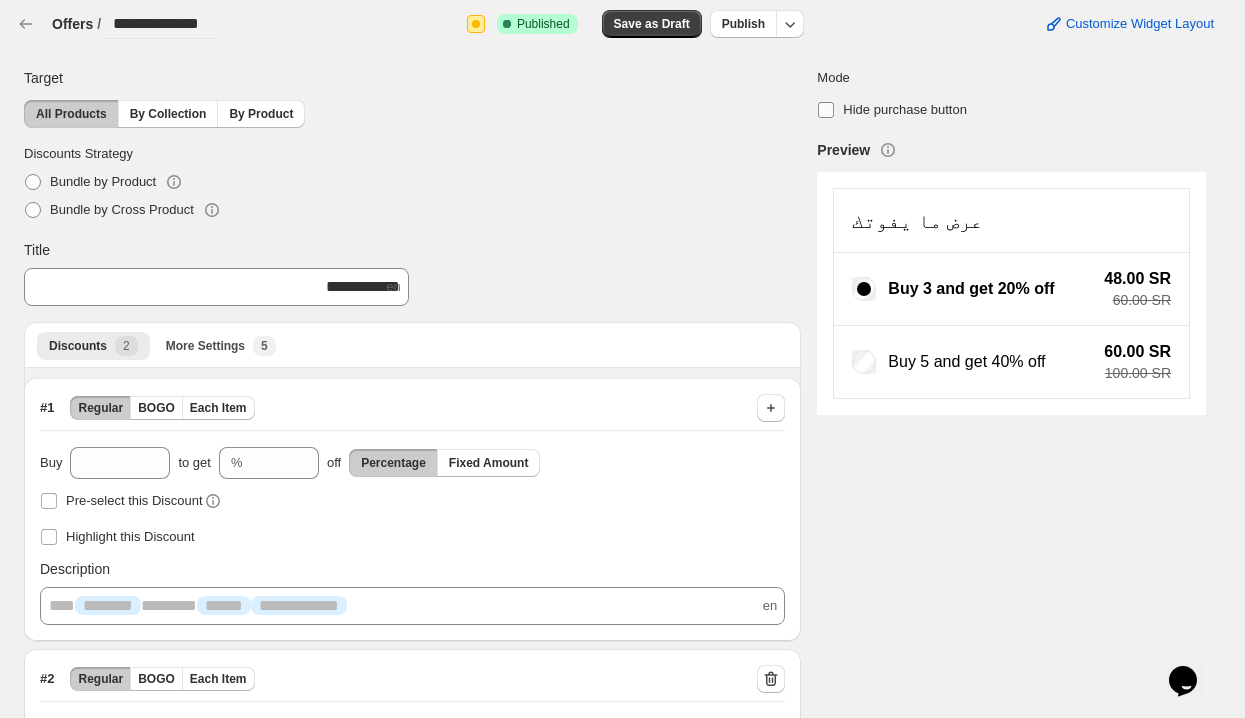 click on "Hide purchase button" at bounding box center (905, 109) 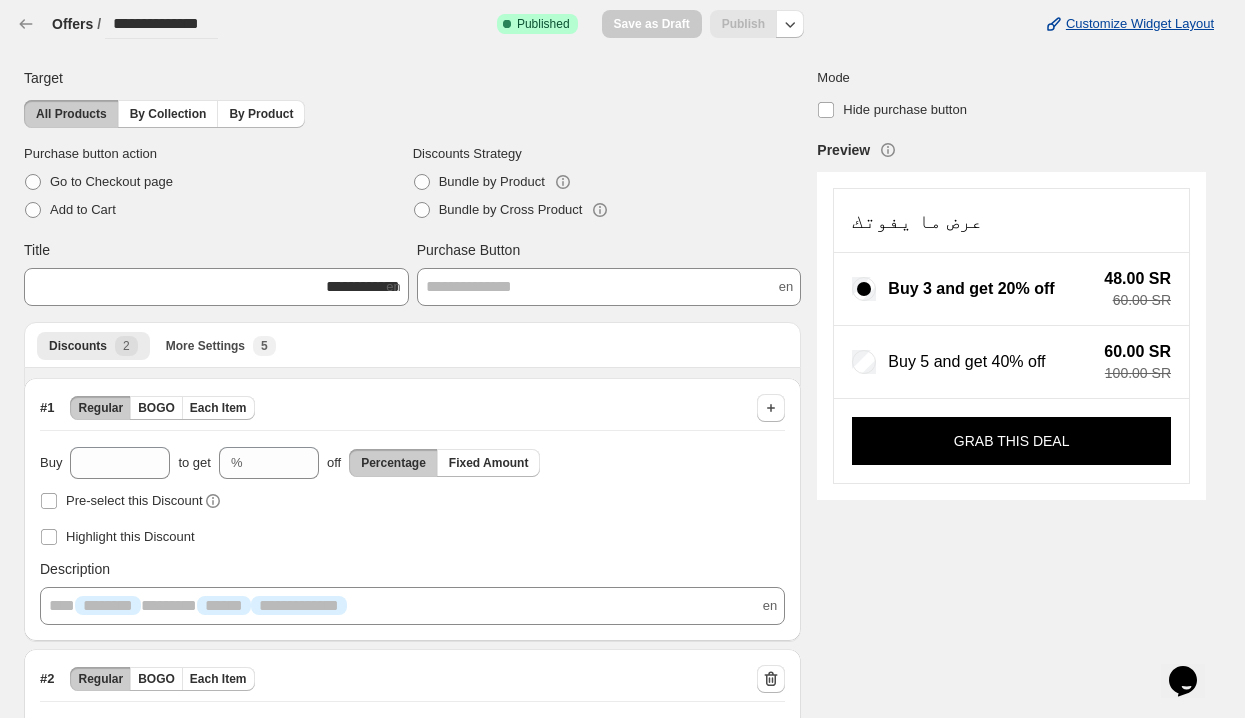 click on "Customize Widget Layout" at bounding box center [1129, 24] 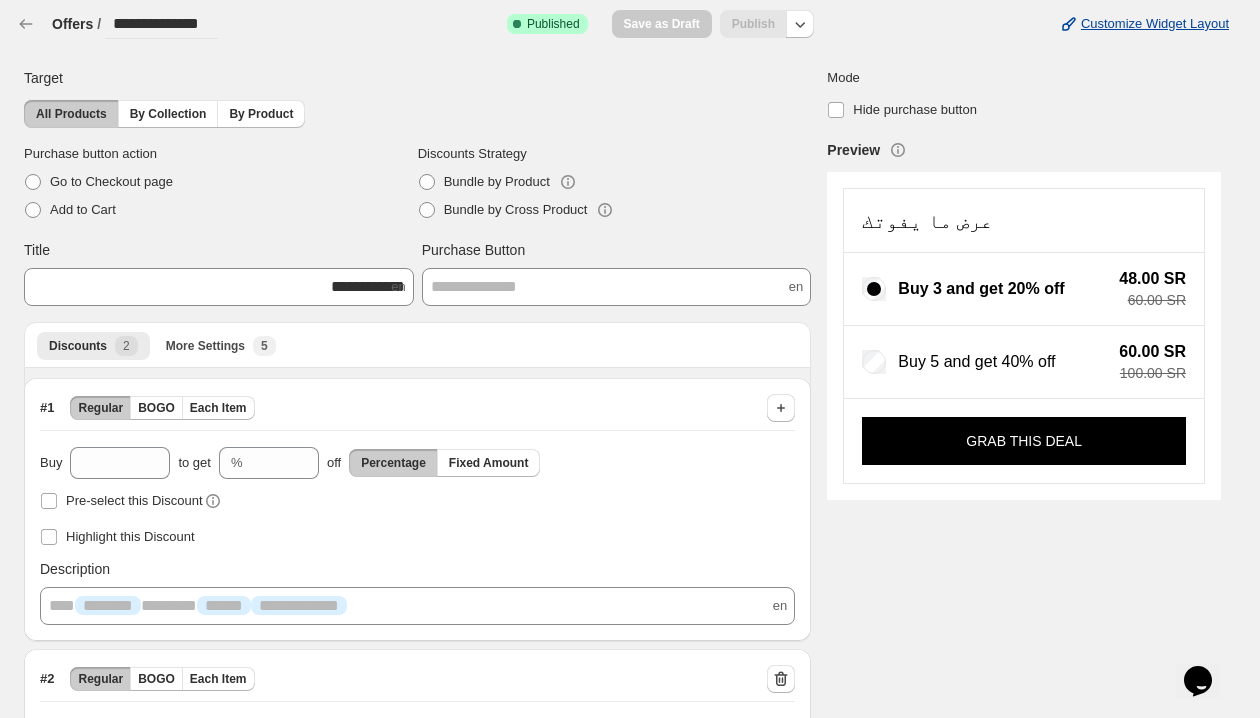 select on "*******" 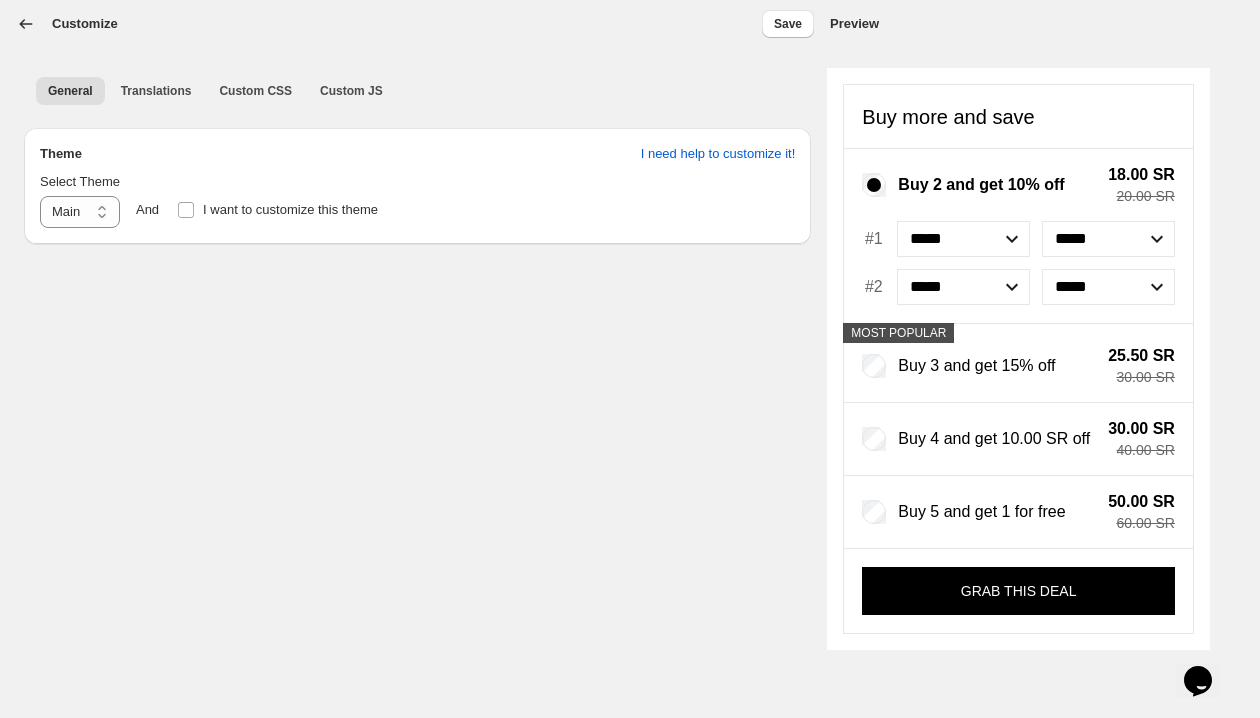 click 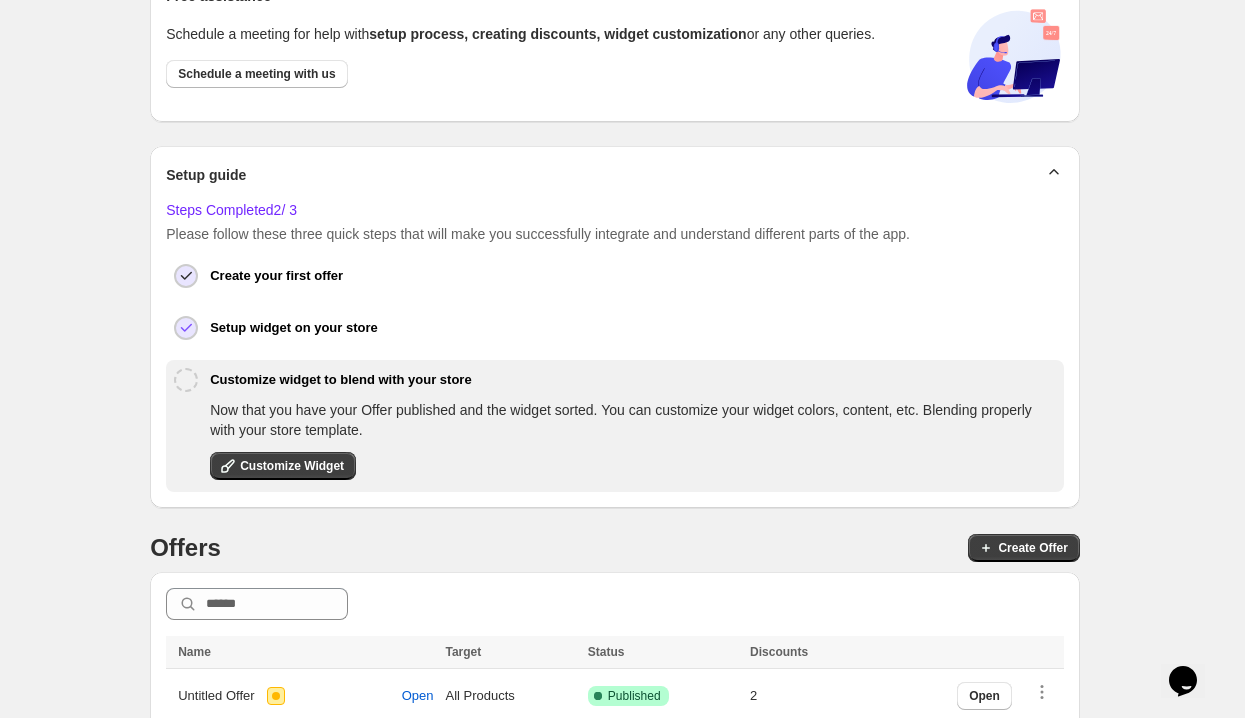 scroll, scrollTop: 191, scrollLeft: 0, axis: vertical 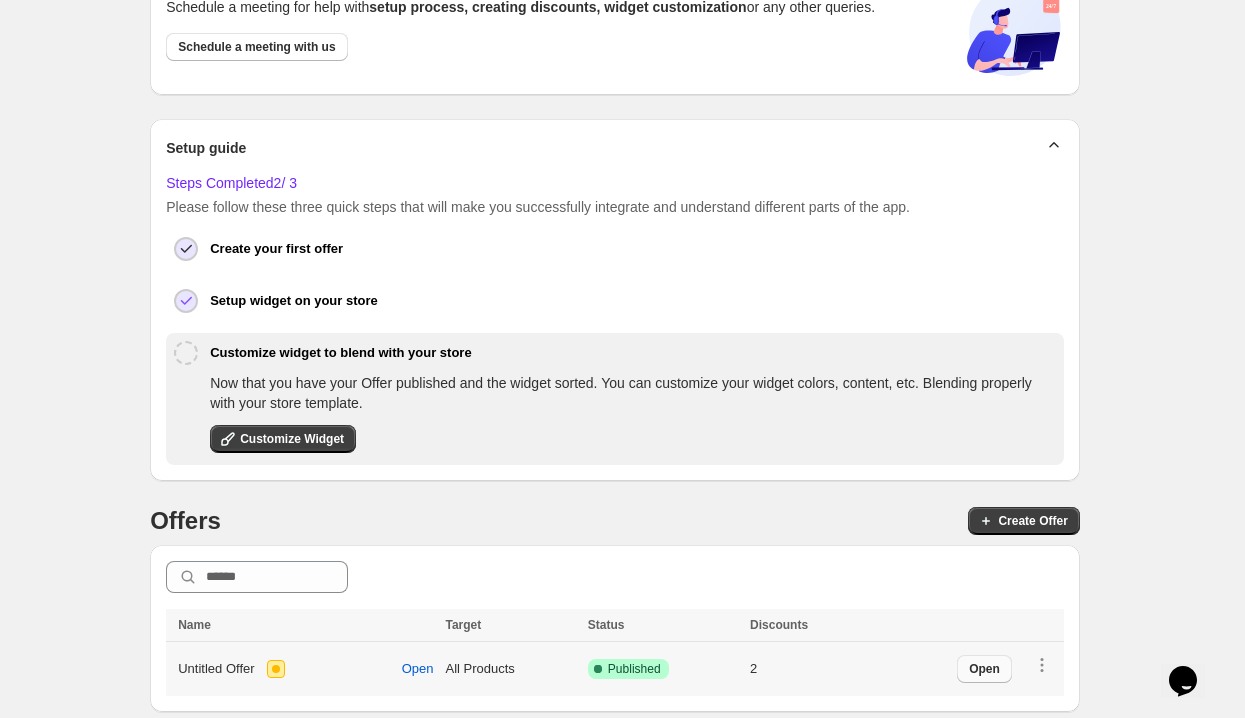 click on "Open" at bounding box center [984, 669] 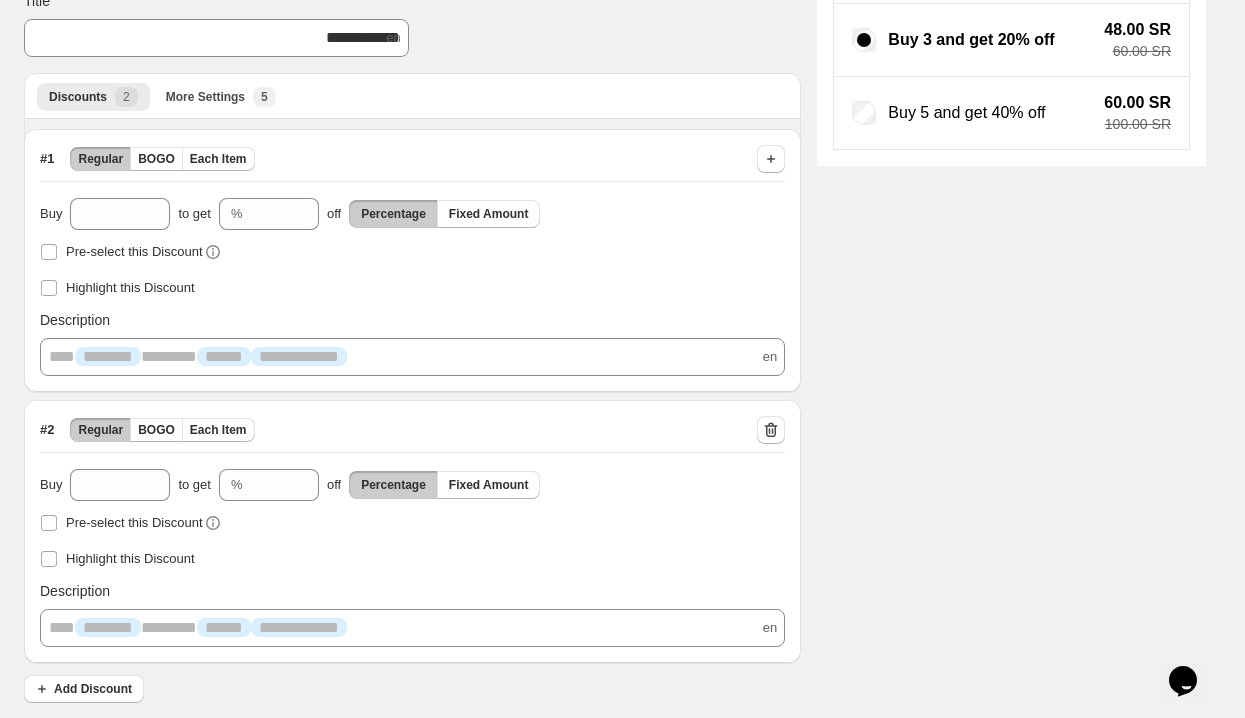 scroll, scrollTop: 0, scrollLeft: 0, axis: both 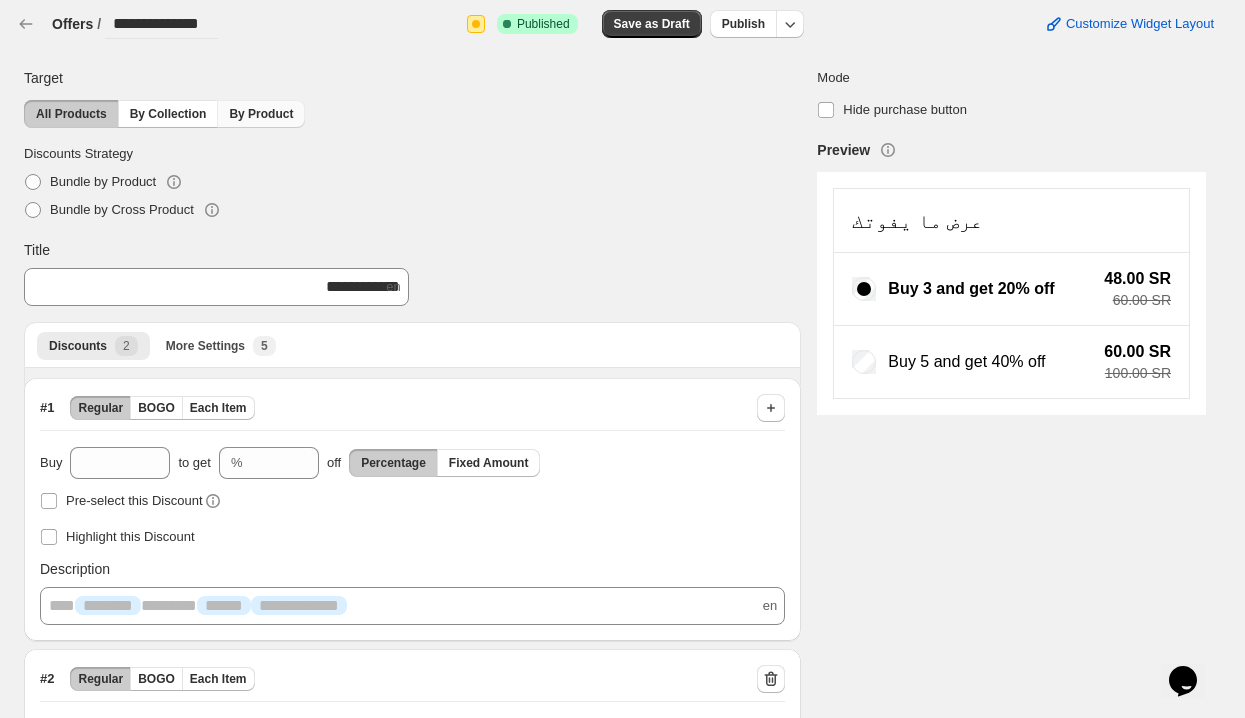 click on "By Product" at bounding box center (261, 114) 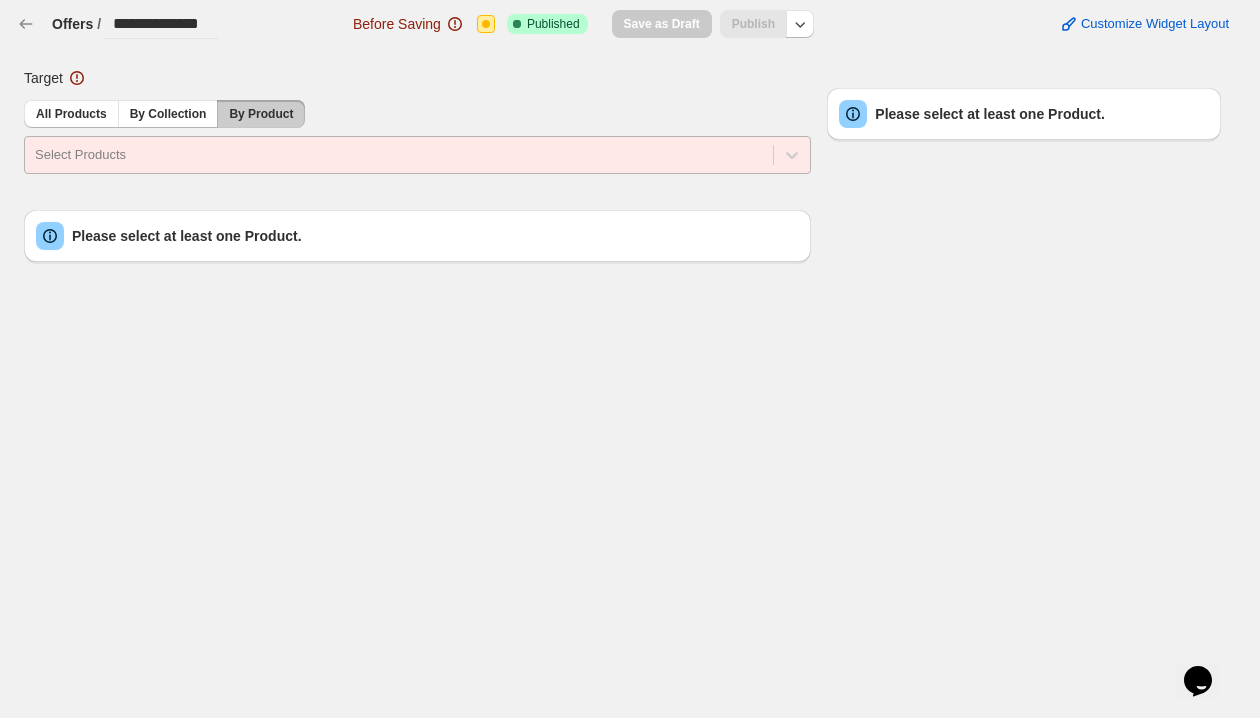 click on "Select Products" at bounding box center (417, 155) 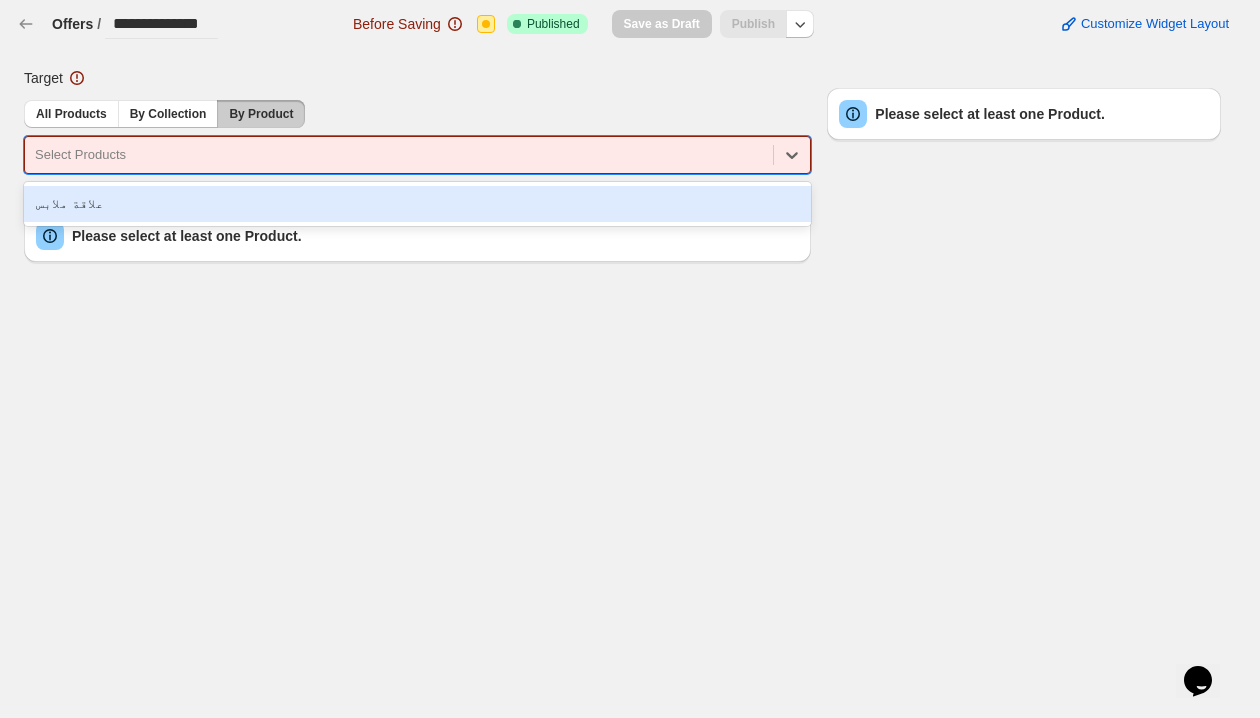 click on "علاقة ملابس" at bounding box center [417, 204] 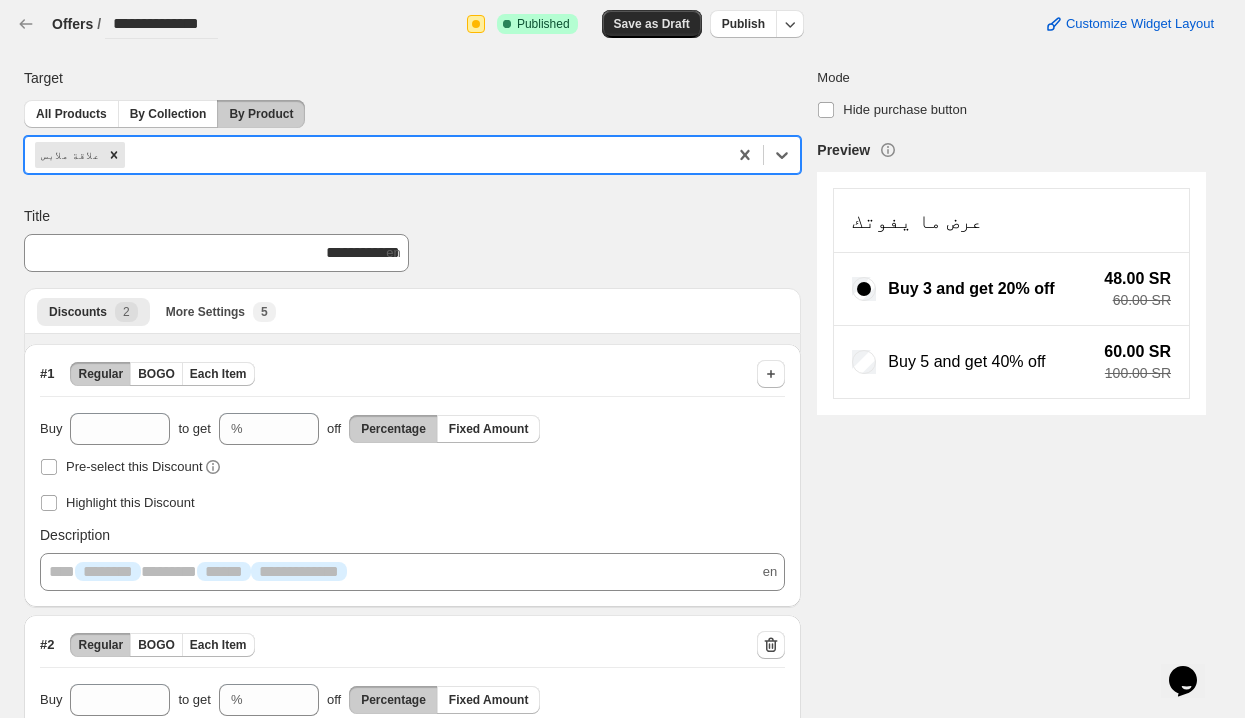 click on "Save as Draft" at bounding box center (652, 24) 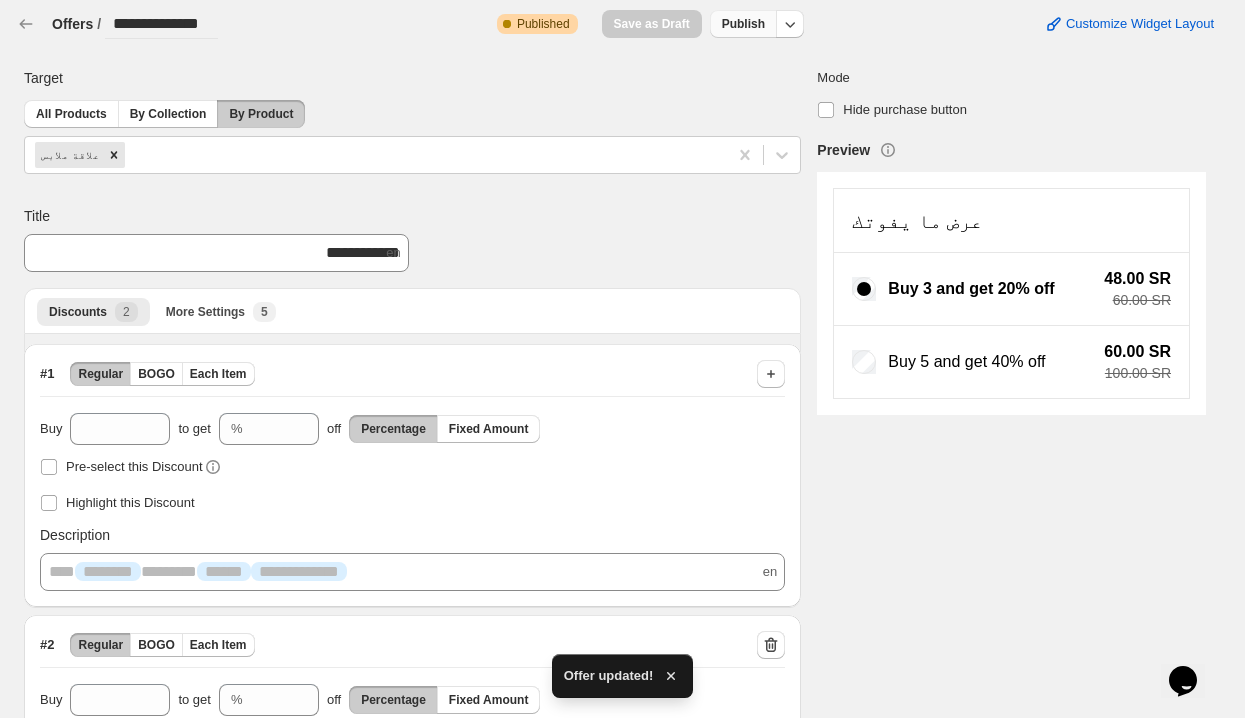 click on "Publish" at bounding box center [743, 24] 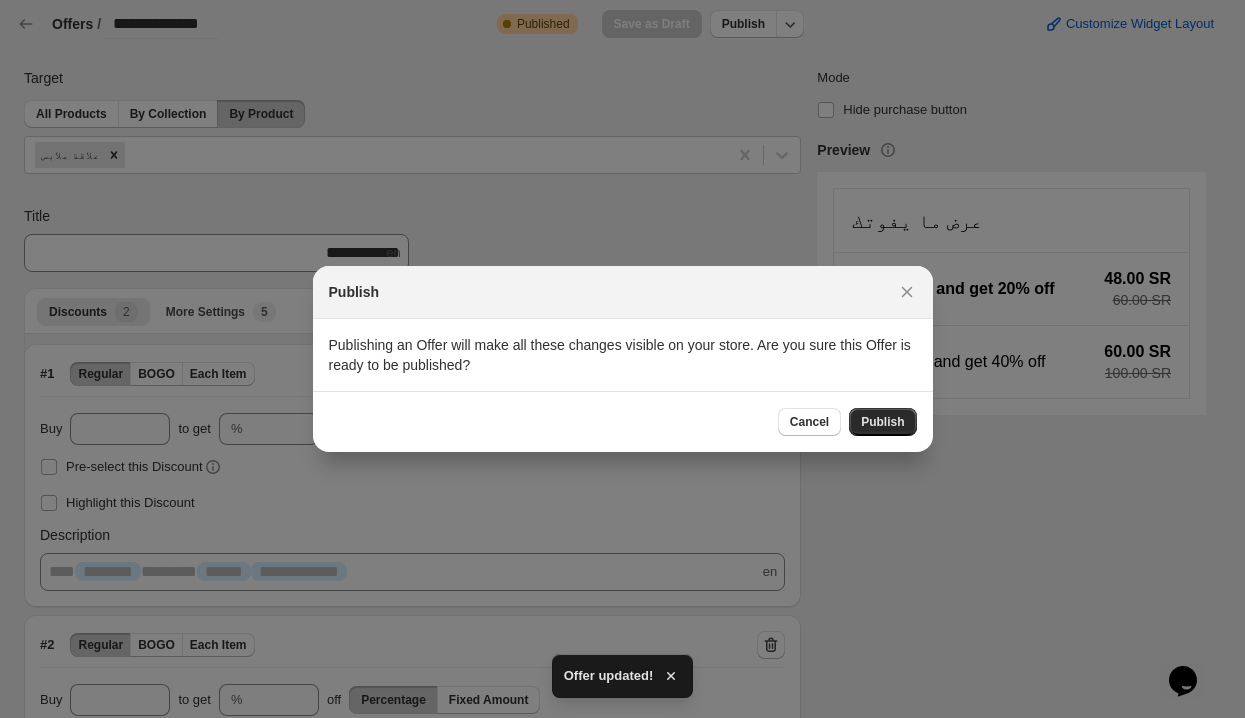 click on "Publish" at bounding box center [882, 422] 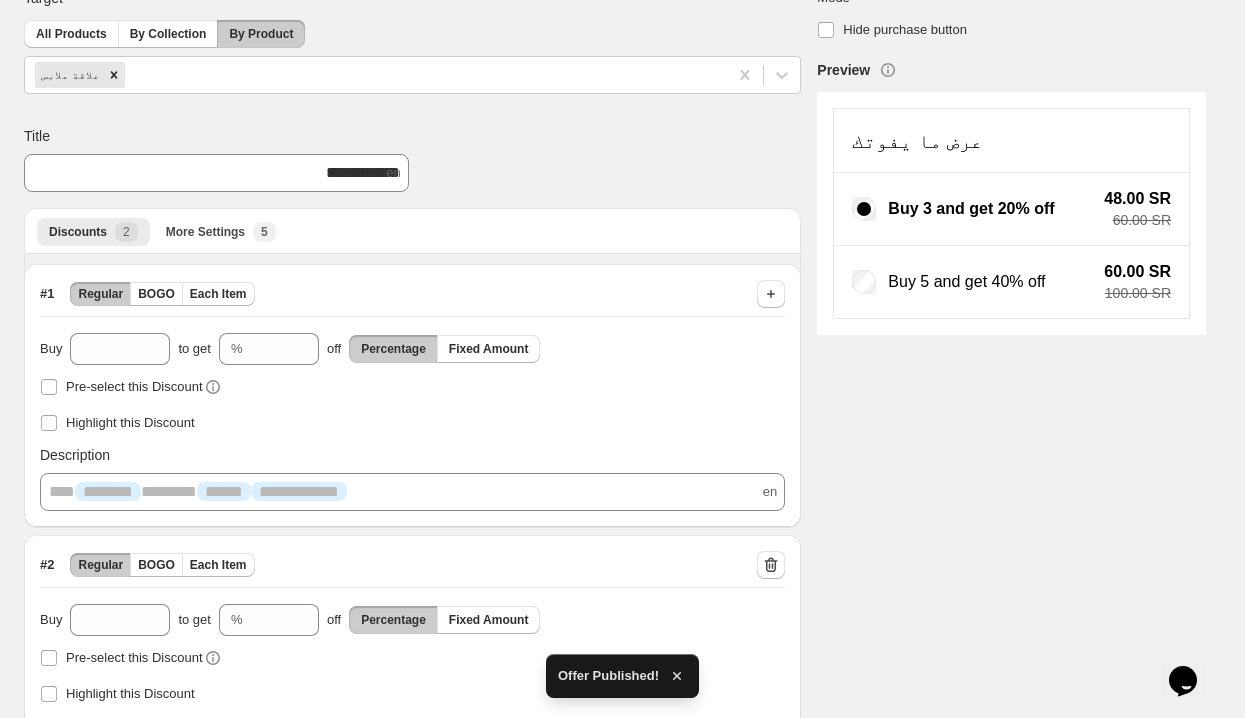 scroll, scrollTop: 215, scrollLeft: 0, axis: vertical 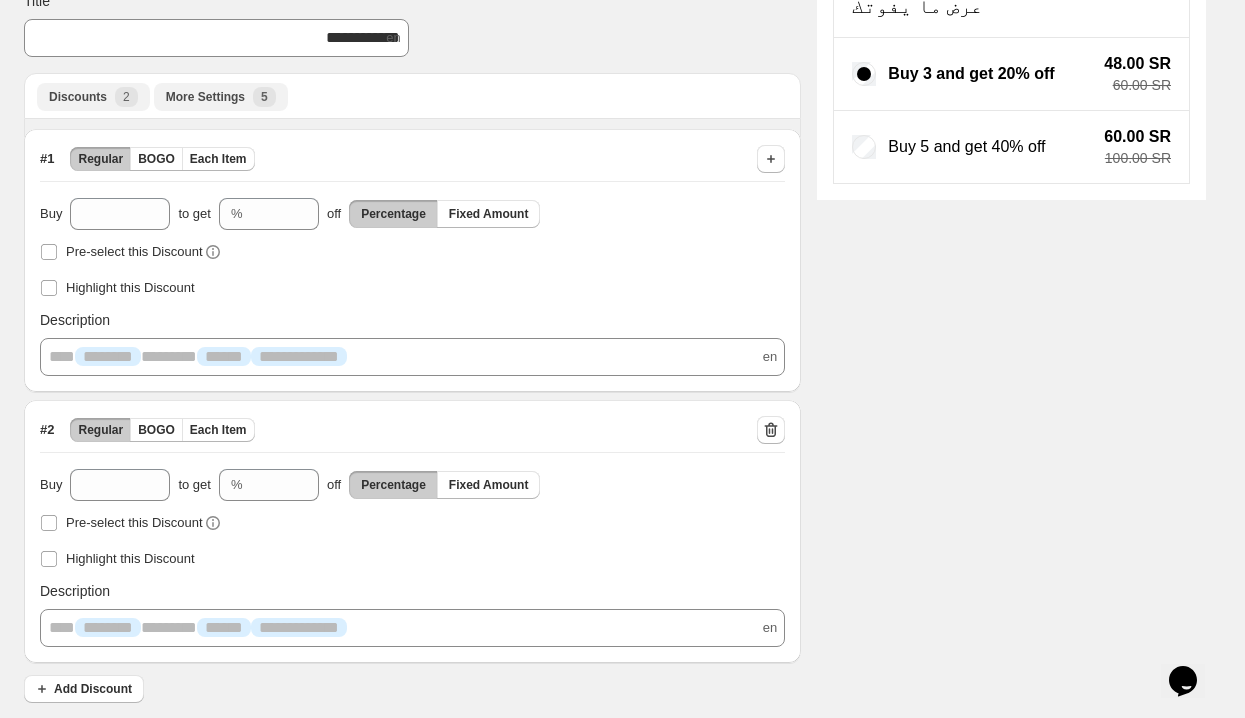click on "More Settings New 5" at bounding box center [221, 97] 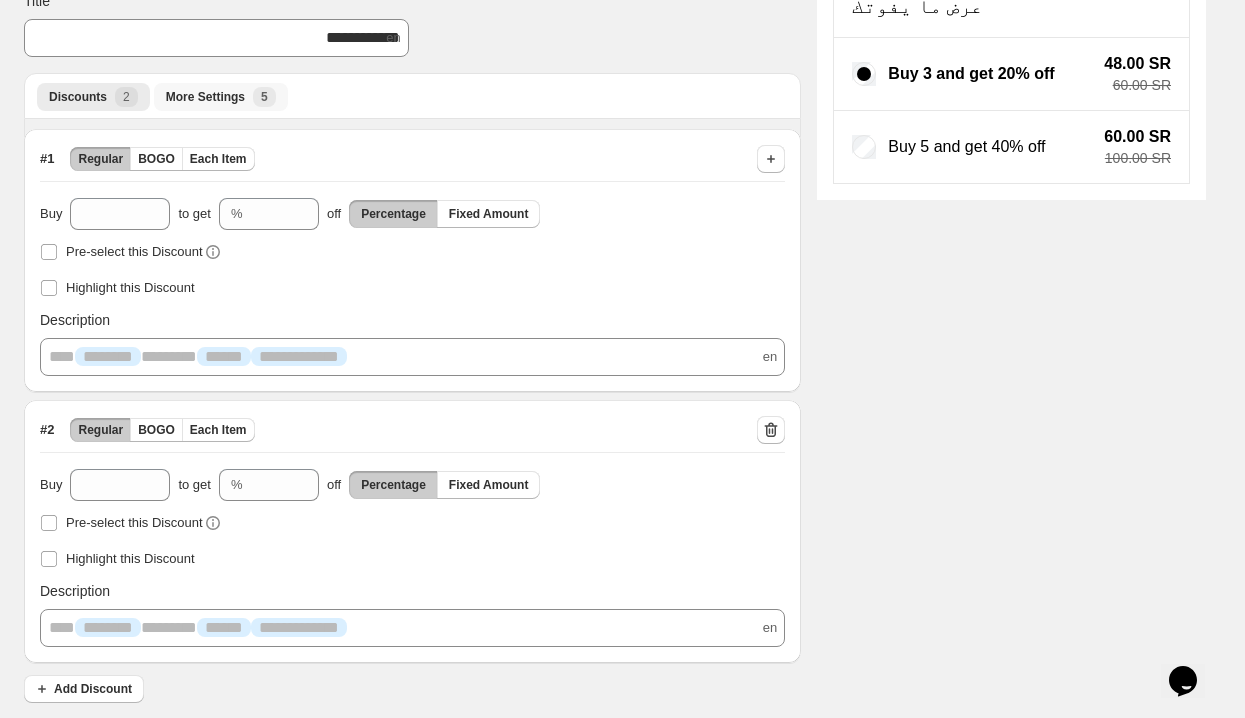 scroll, scrollTop: 0, scrollLeft: 0, axis: both 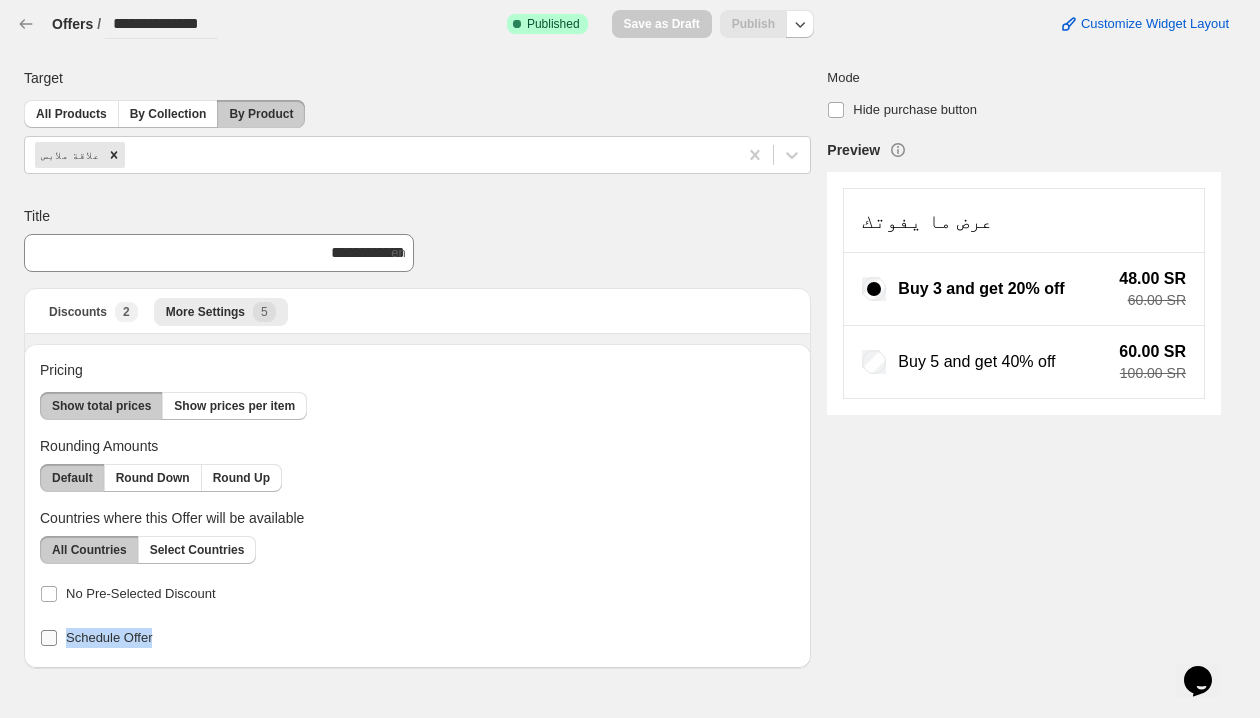drag, startPoint x: 176, startPoint y: 639, endPoint x: 65, endPoint y: 644, distance: 111.11256 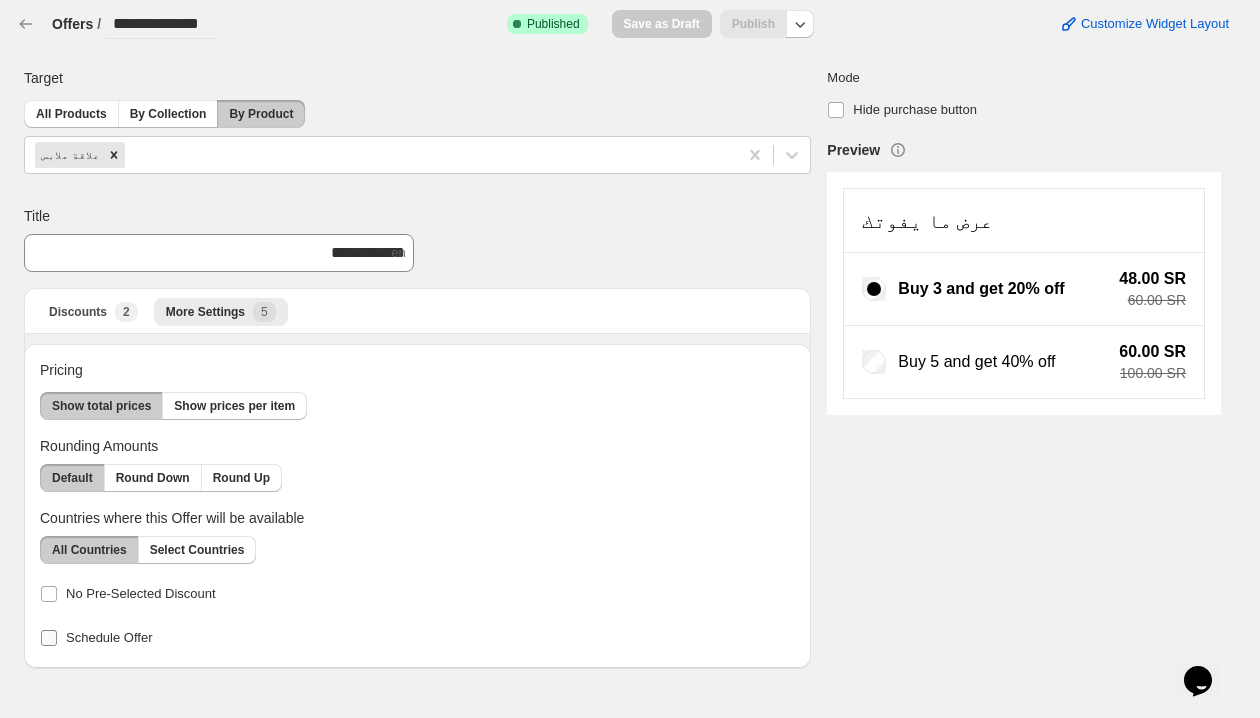 click at bounding box center [49, 638] 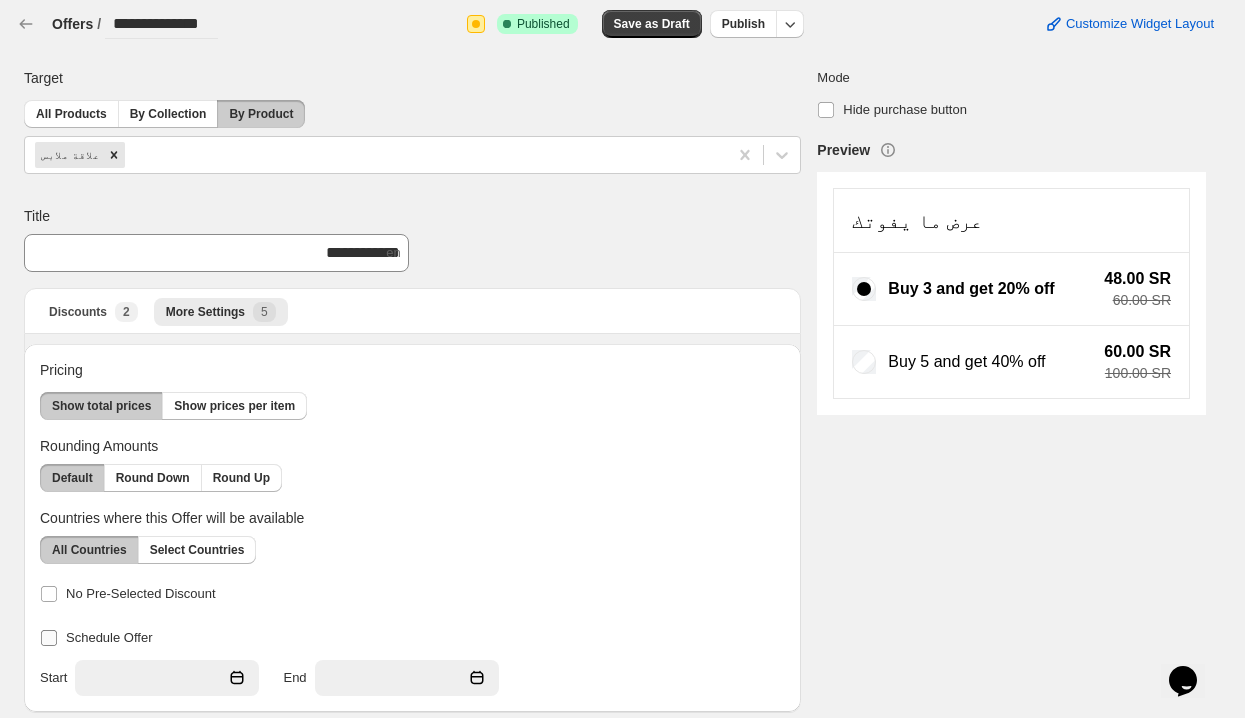 click at bounding box center [49, 638] 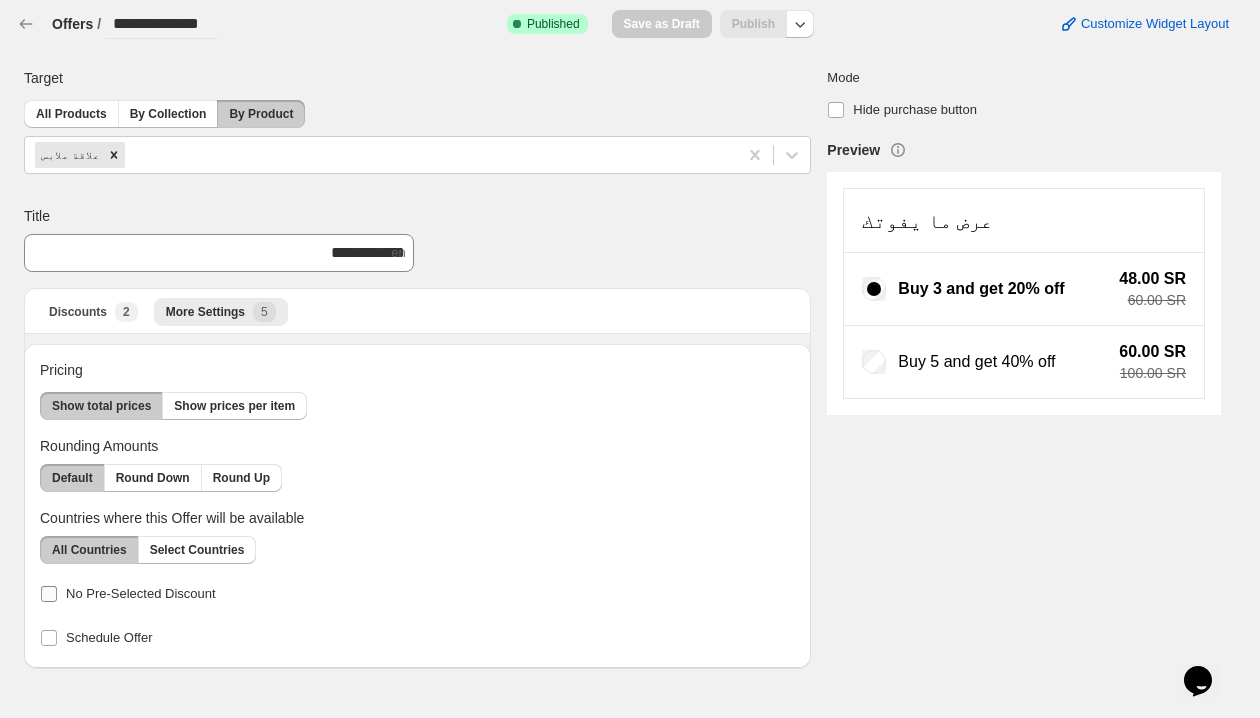 click at bounding box center [49, 594] 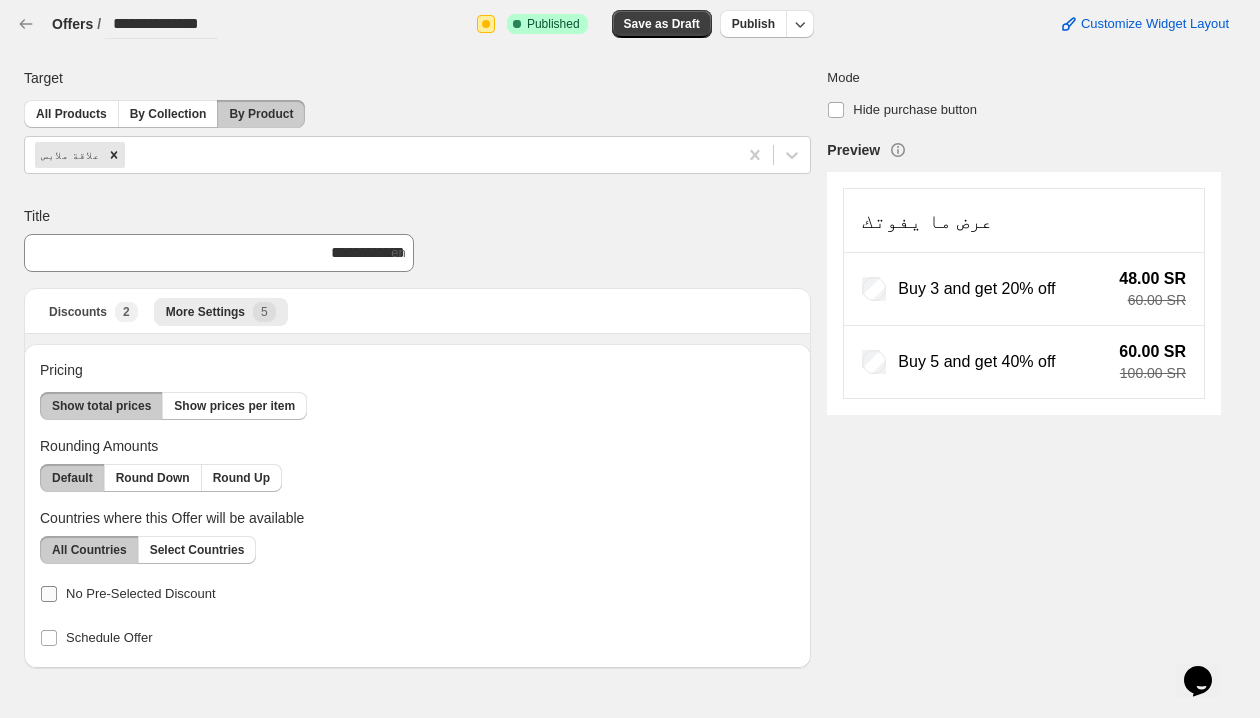 click at bounding box center [49, 594] 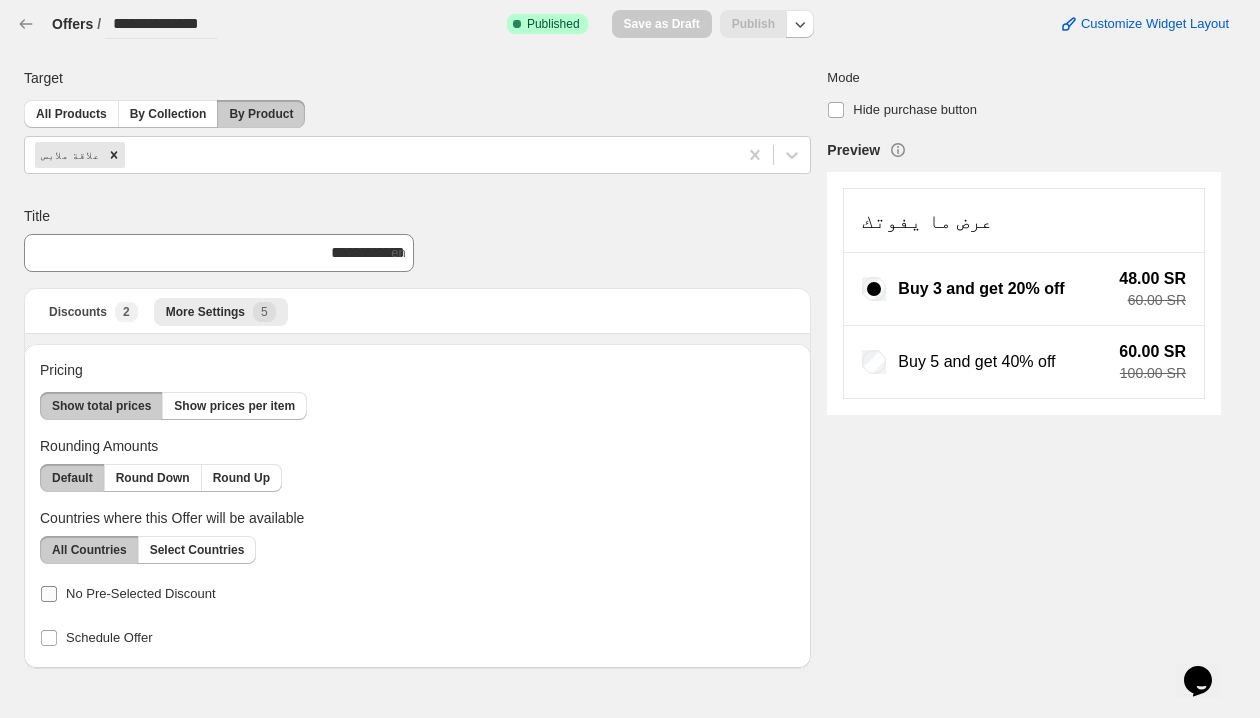 click at bounding box center (49, 594) 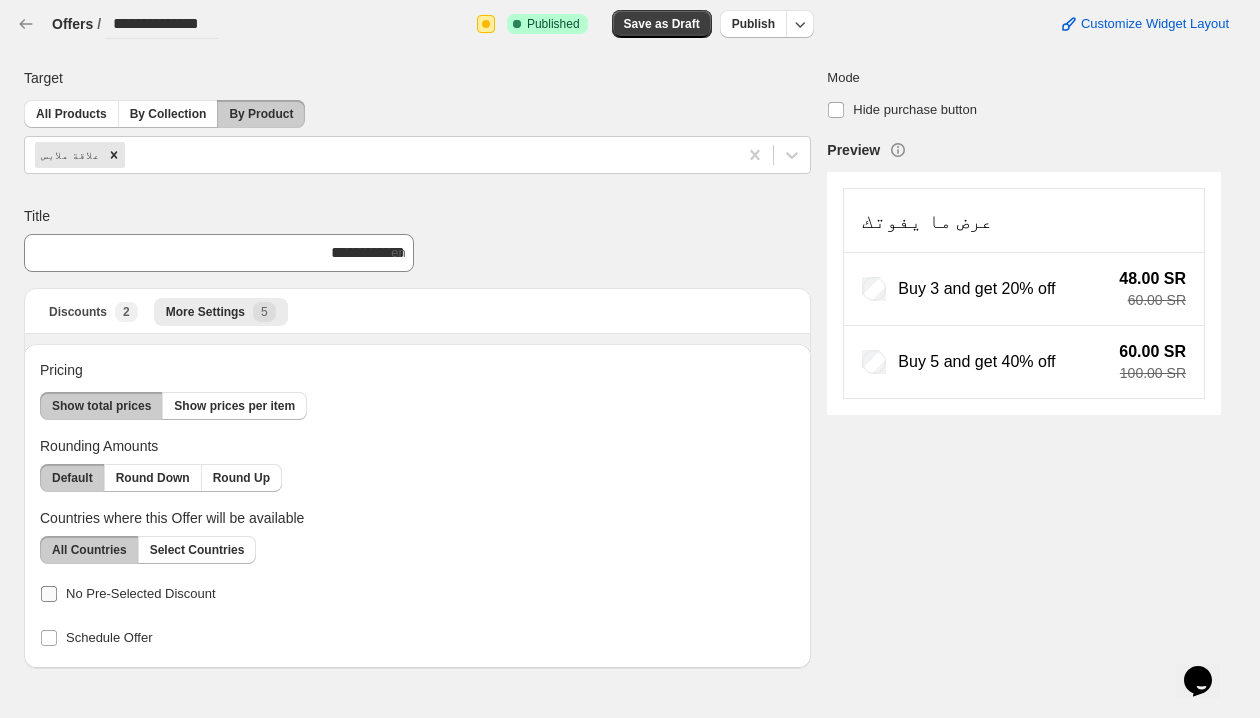 click at bounding box center [49, 594] 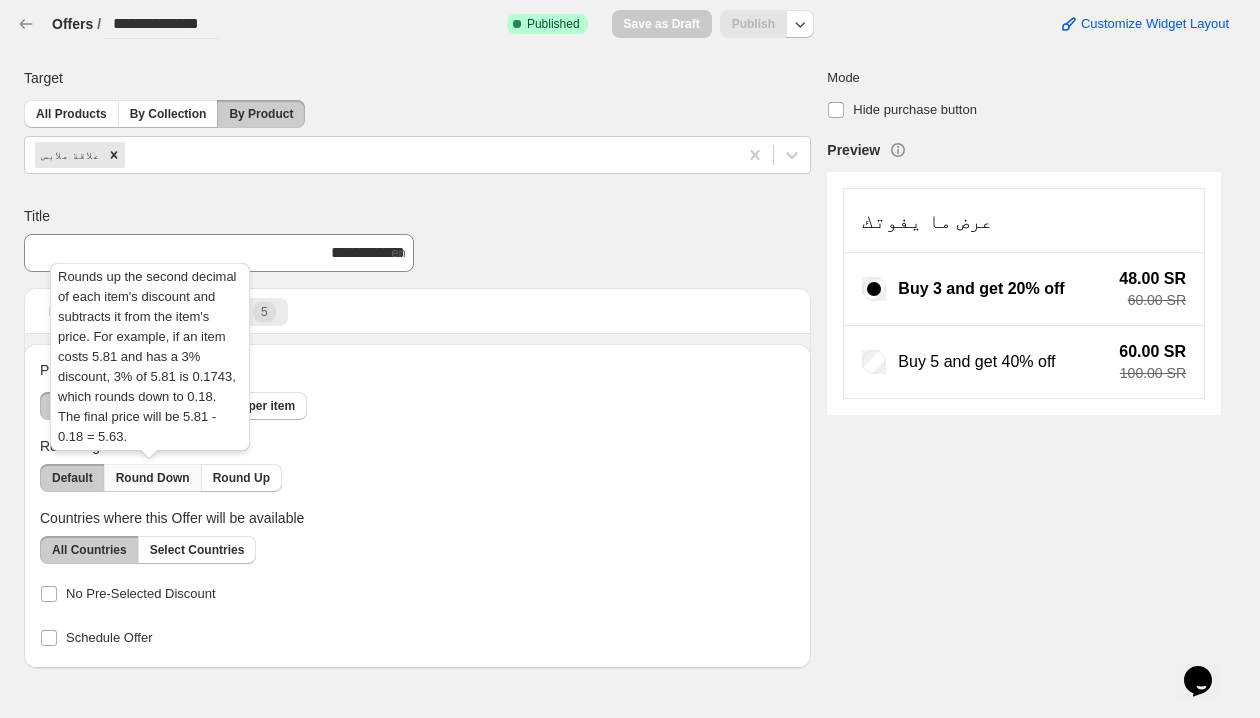 click on "Round Down" at bounding box center [153, 478] 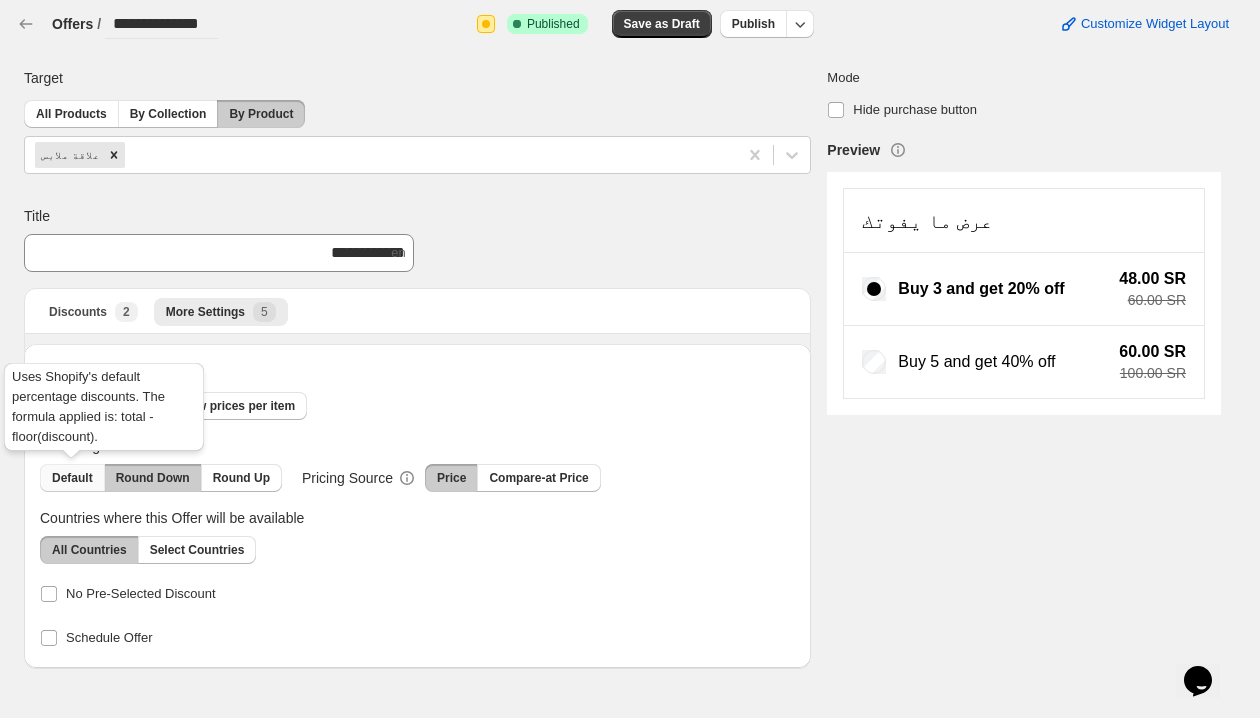 click on "Default" at bounding box center (72, 478) 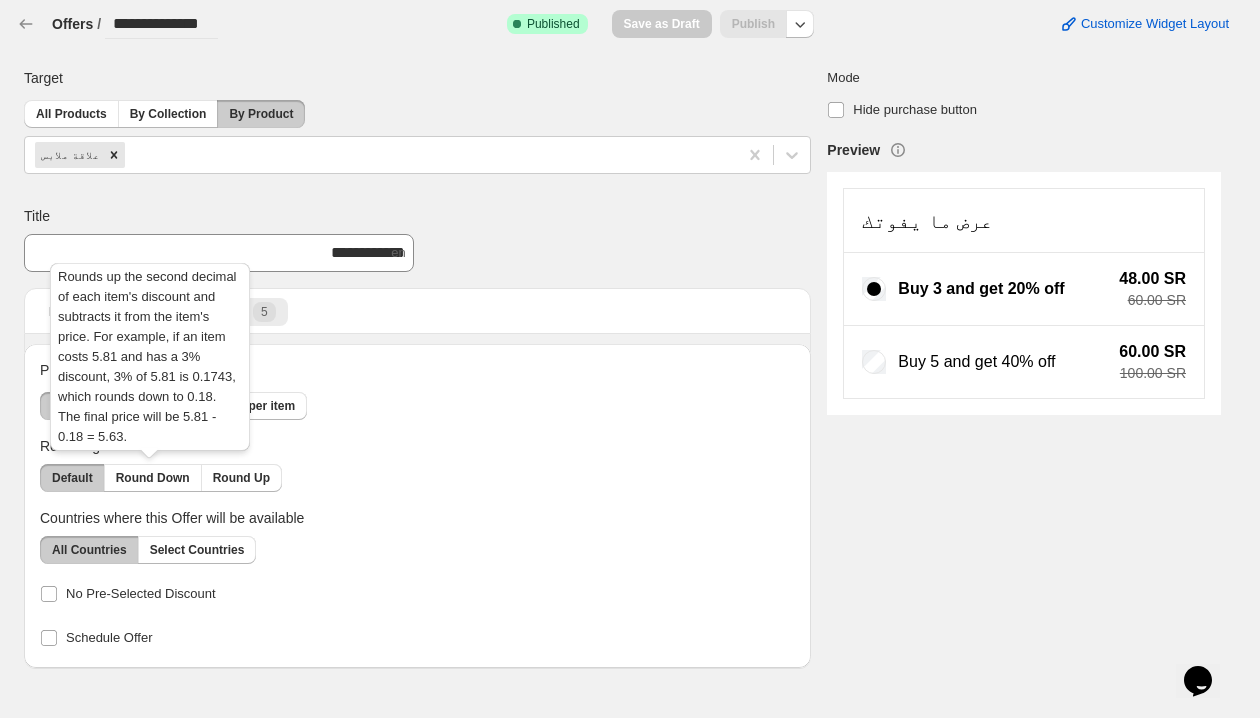 click on "Rounds up the second decimal of each item's discount and subtracts it from the item's price. For example, if an item costs 5.81 and has a 3% discount, 3% of 5.81 is 0.1743, which rounds down to 0.18. The final price will be 5.81 - 0.18 = 5.63." at bounding box center (150, 361) 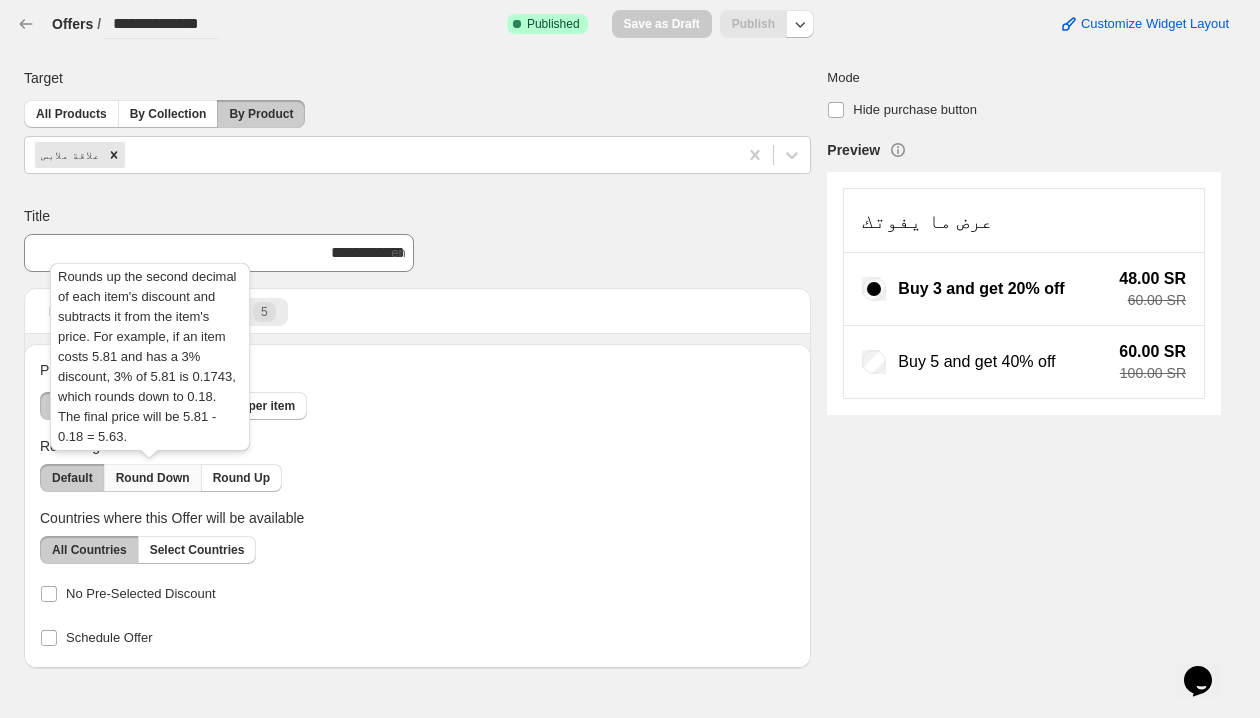 click on "Round Down" at bounding box center (153, 478) 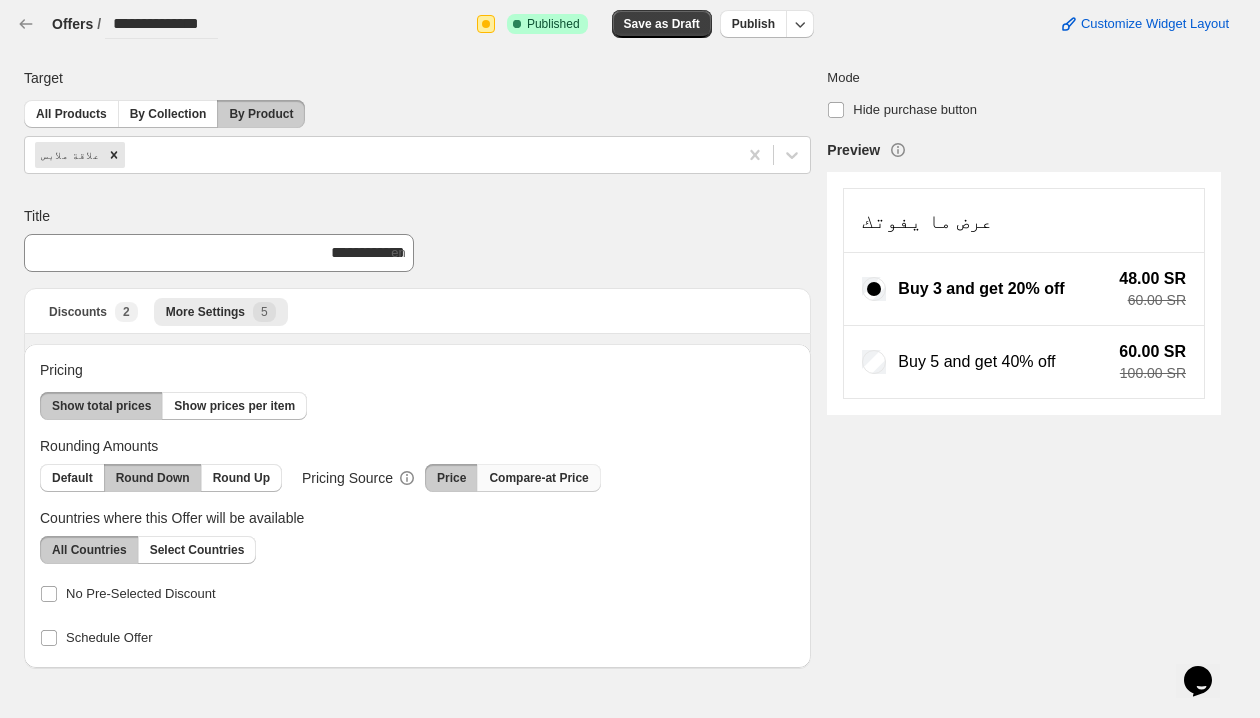 click on "Compare-at Price" at bounding box center (538, 478) 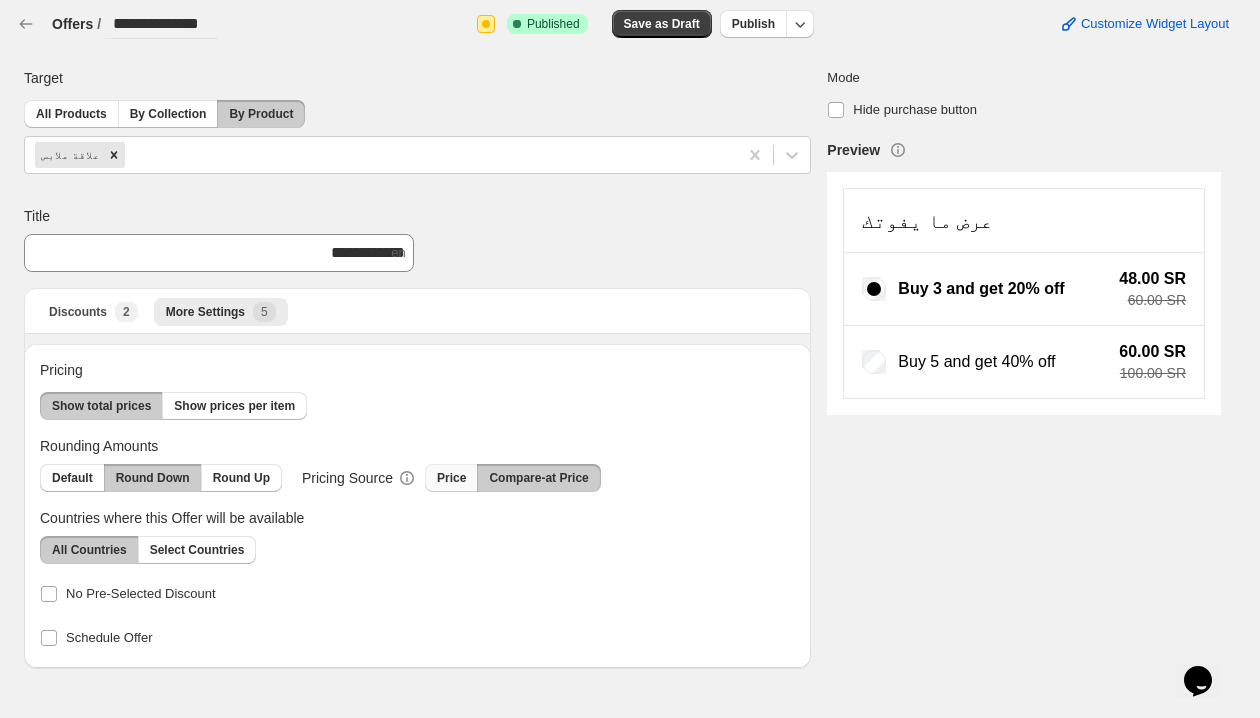 click on "Price" at bounding box center [451, 478] 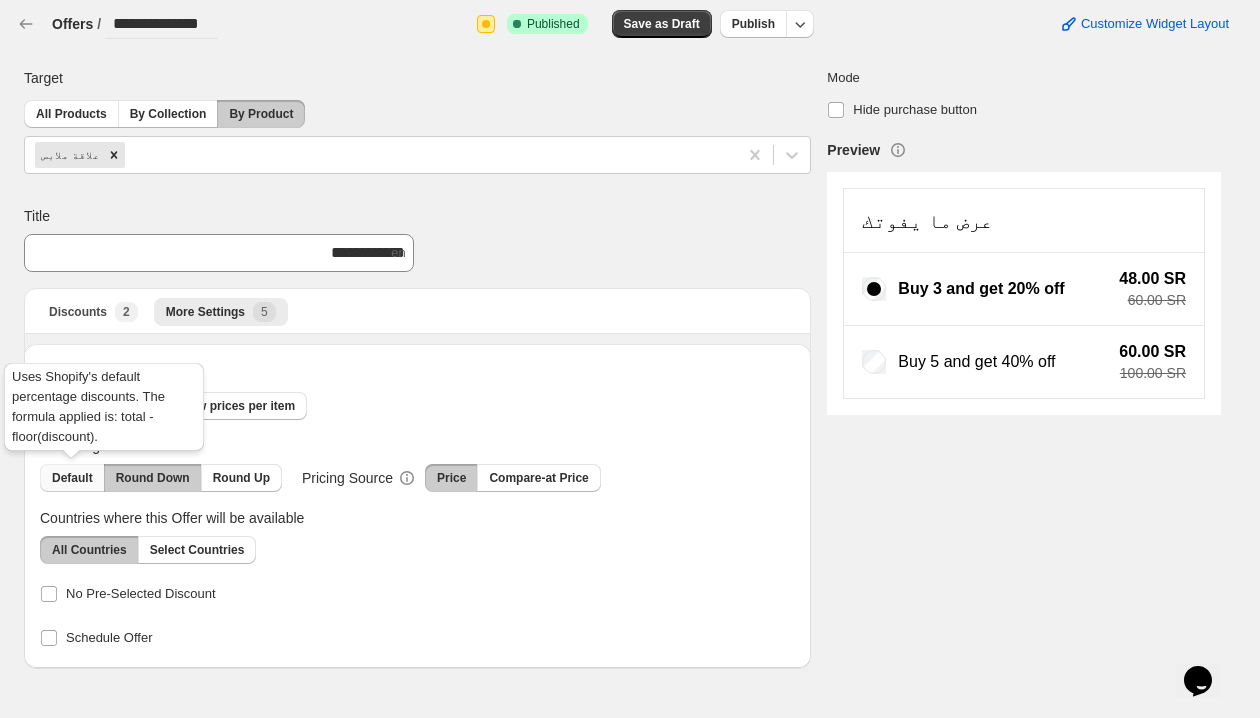 click on "Default" at bounding box center [72, 478] 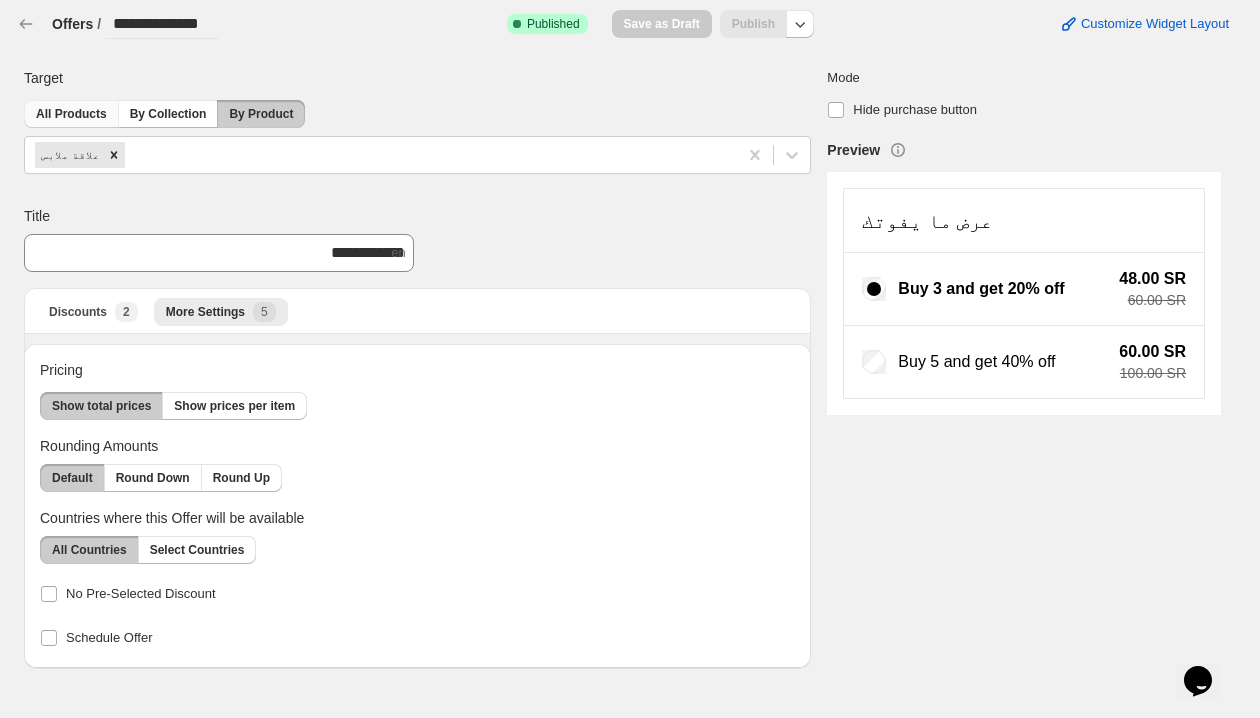 click on "All Products" at bounding box center [71, 114] 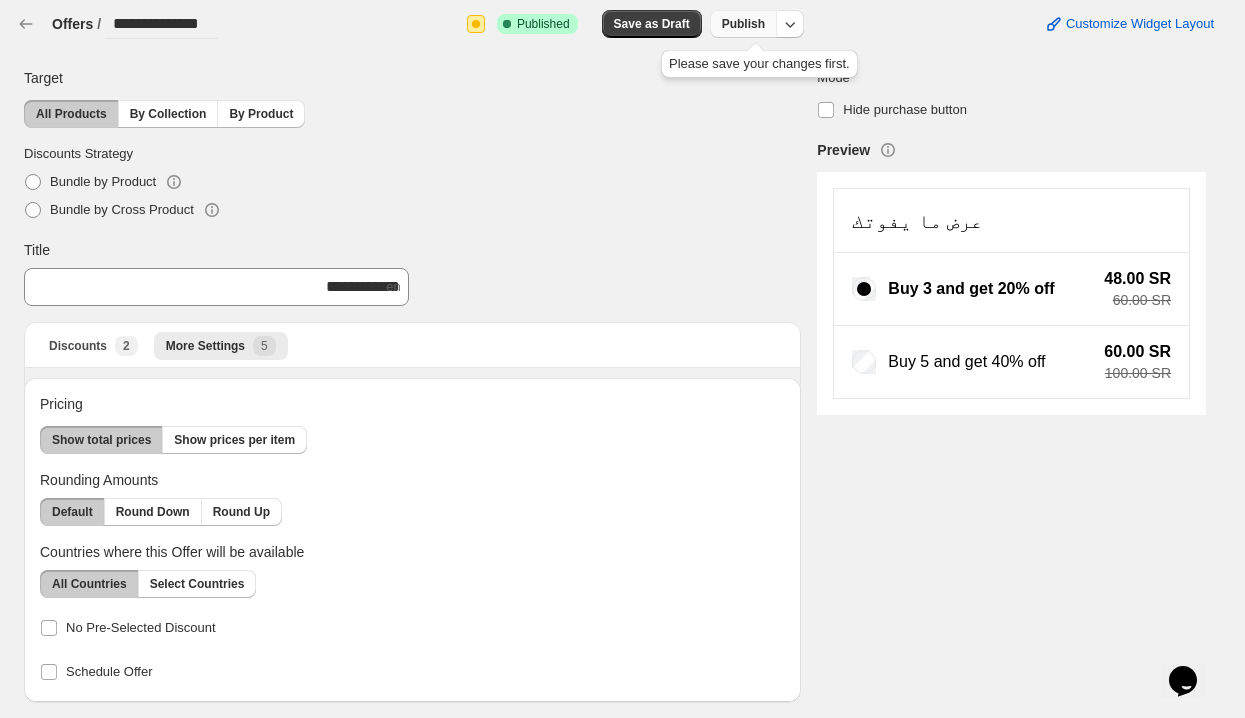 click on "Publish" at bounding box center (743, 24) 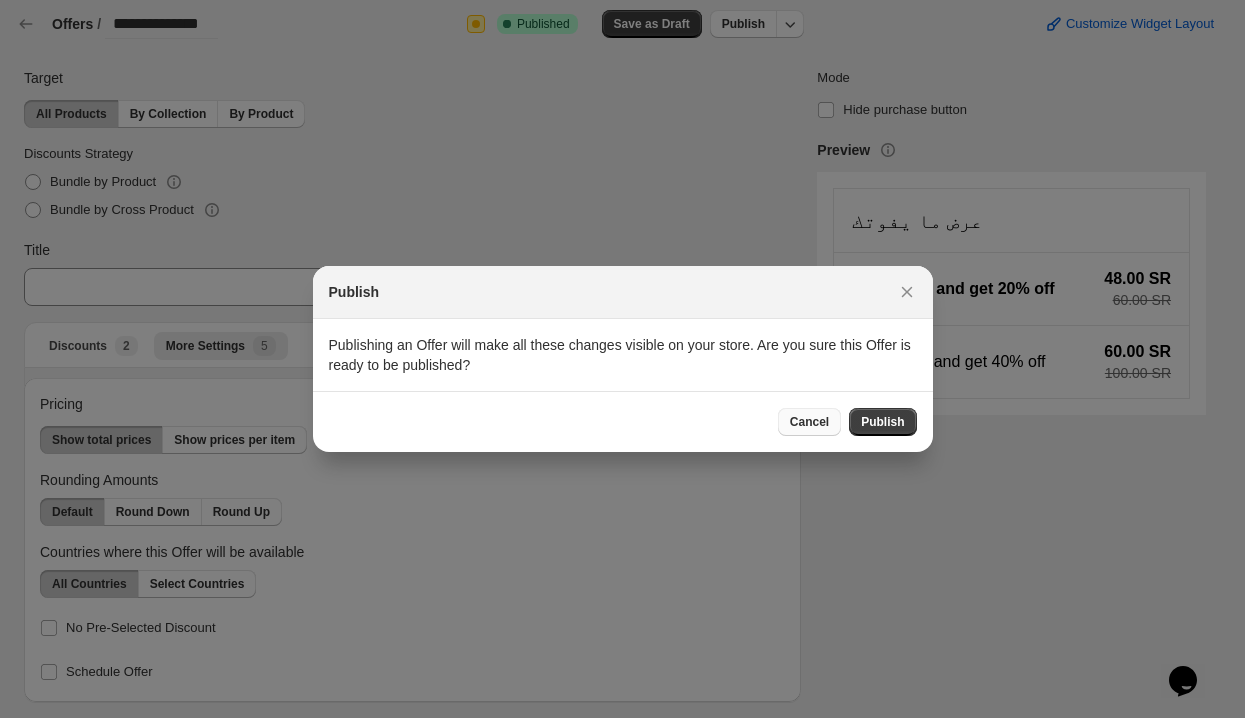 click on "Cancel" at bounding box center (809, 422) 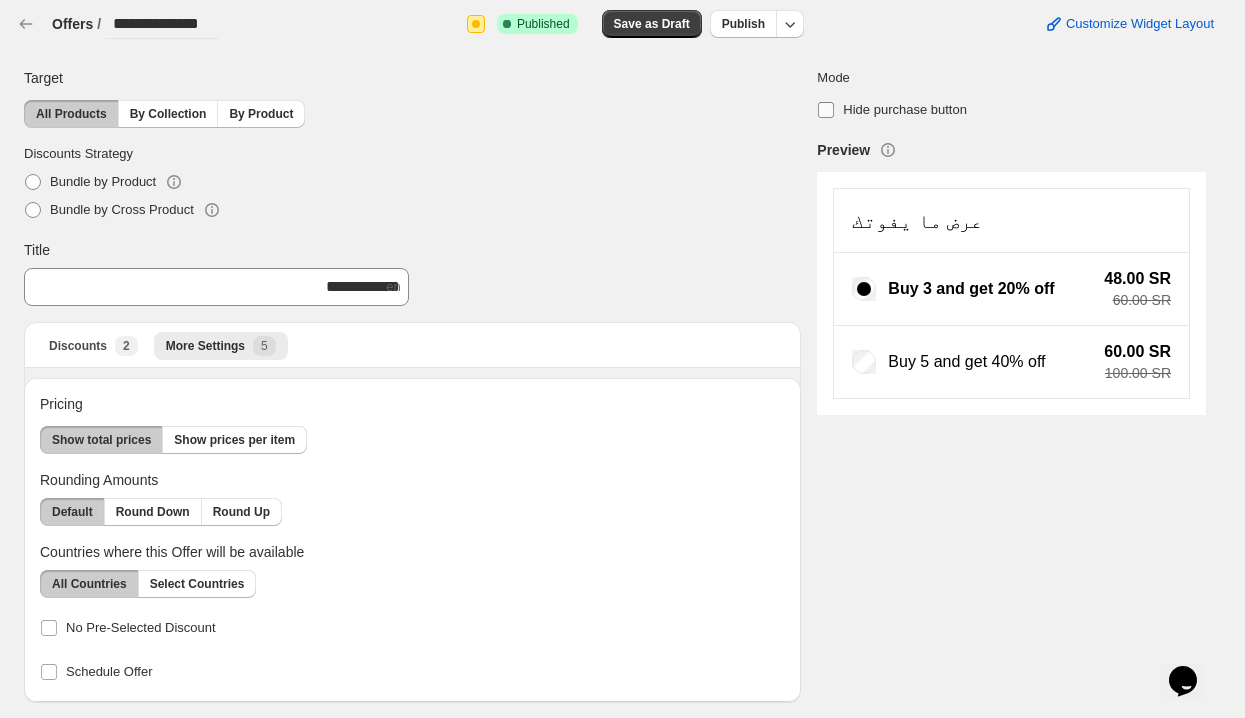 click on "Hide purchase button" at bounding box center (892, 110) 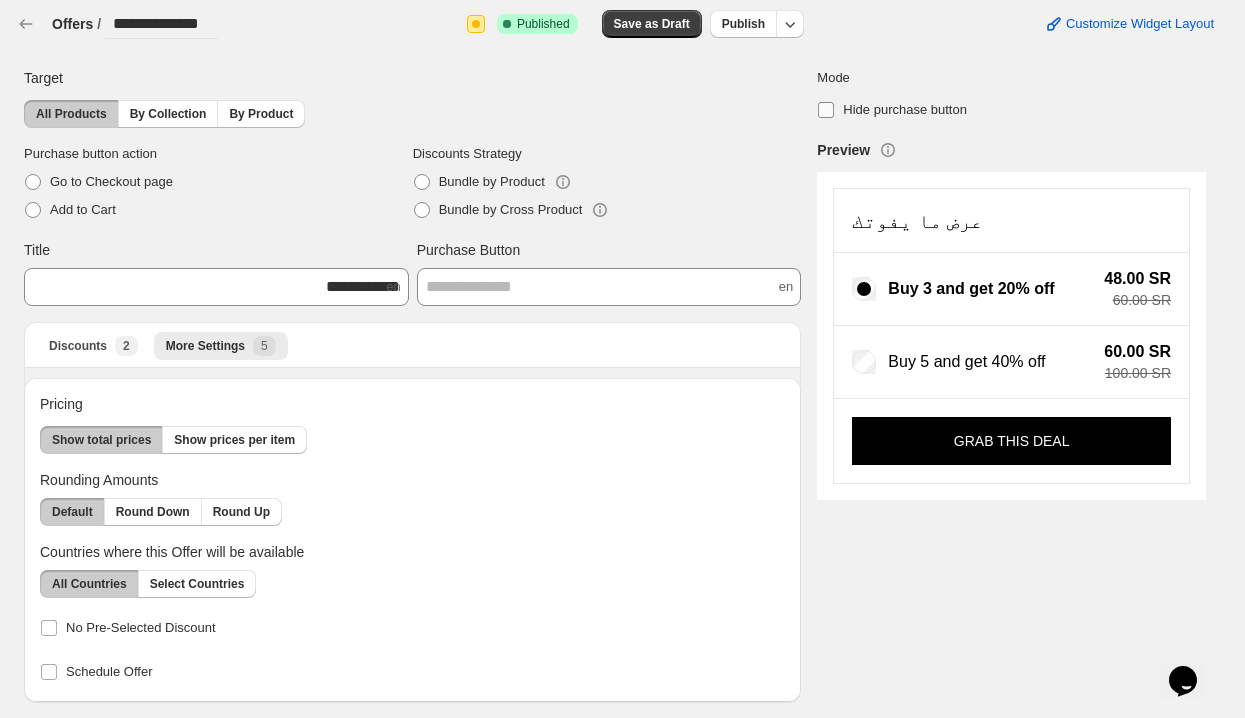 click on "Hide purchase button" at bounding box center [905, 109] 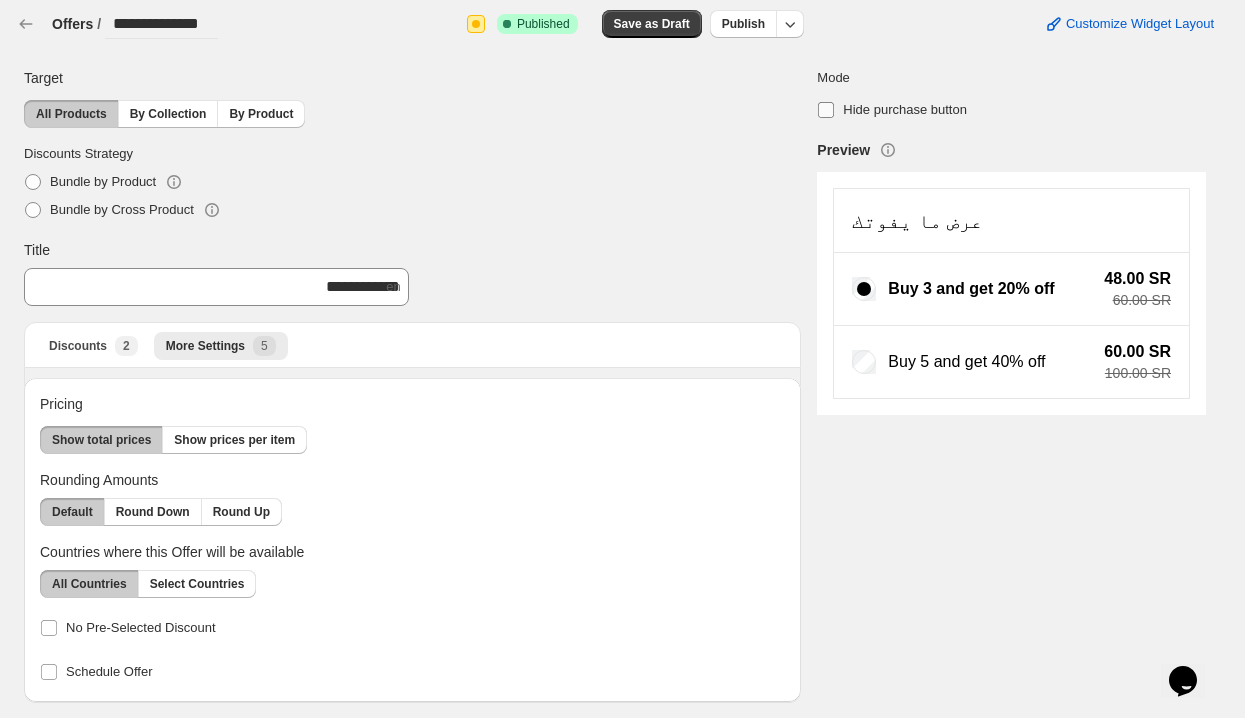 click on "Hide purchase button" at bounding box center [905, 109] 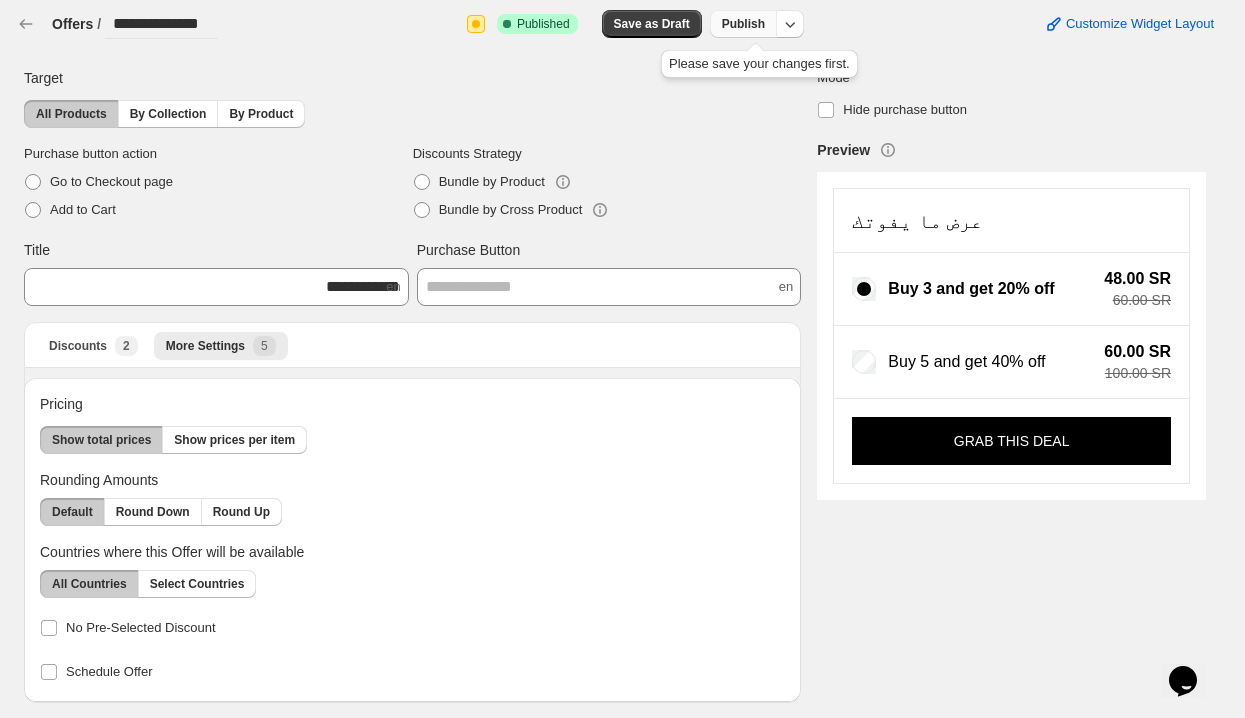 click on "Publish" at bounding box center (743, 24) 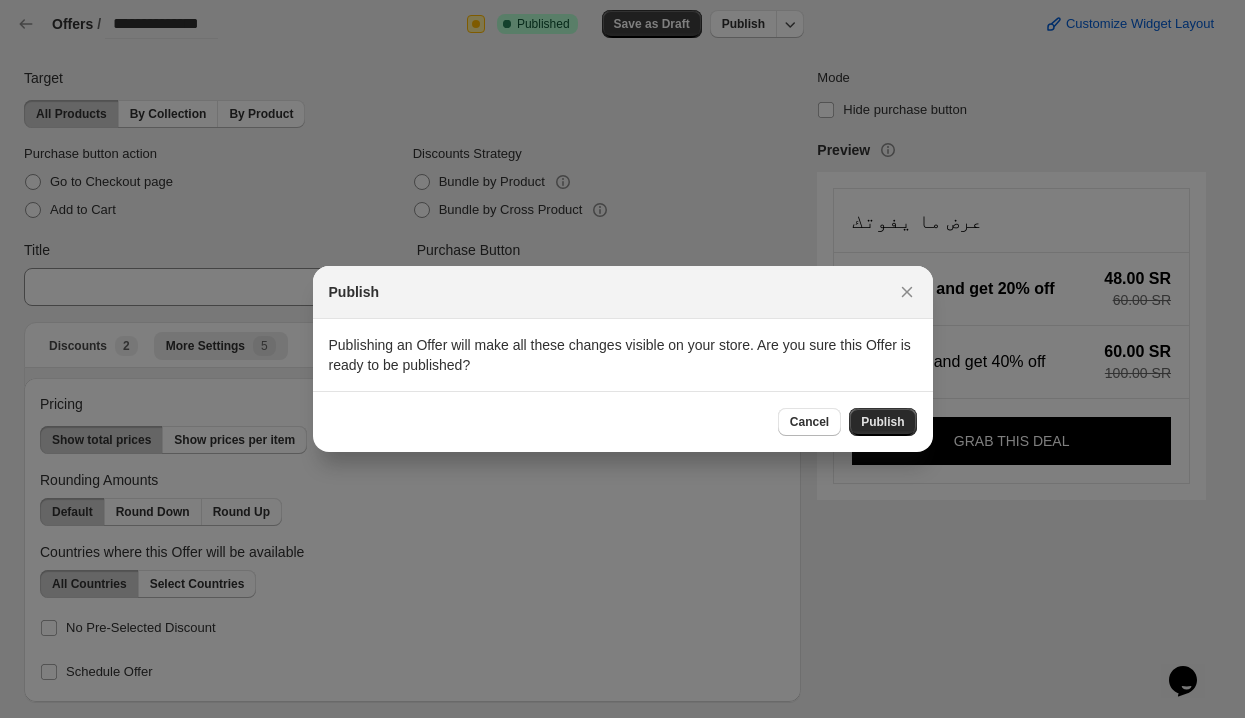 click on "Publish" at bounding box center (882, 422) 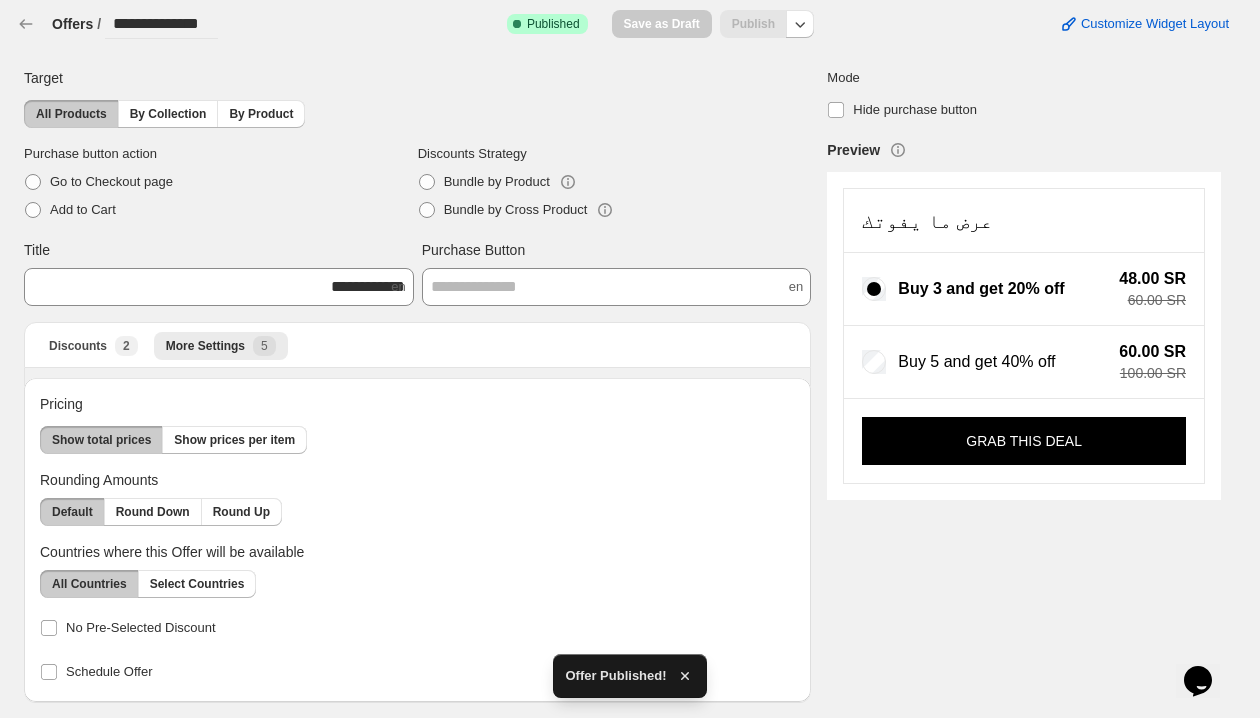 select on "*******" 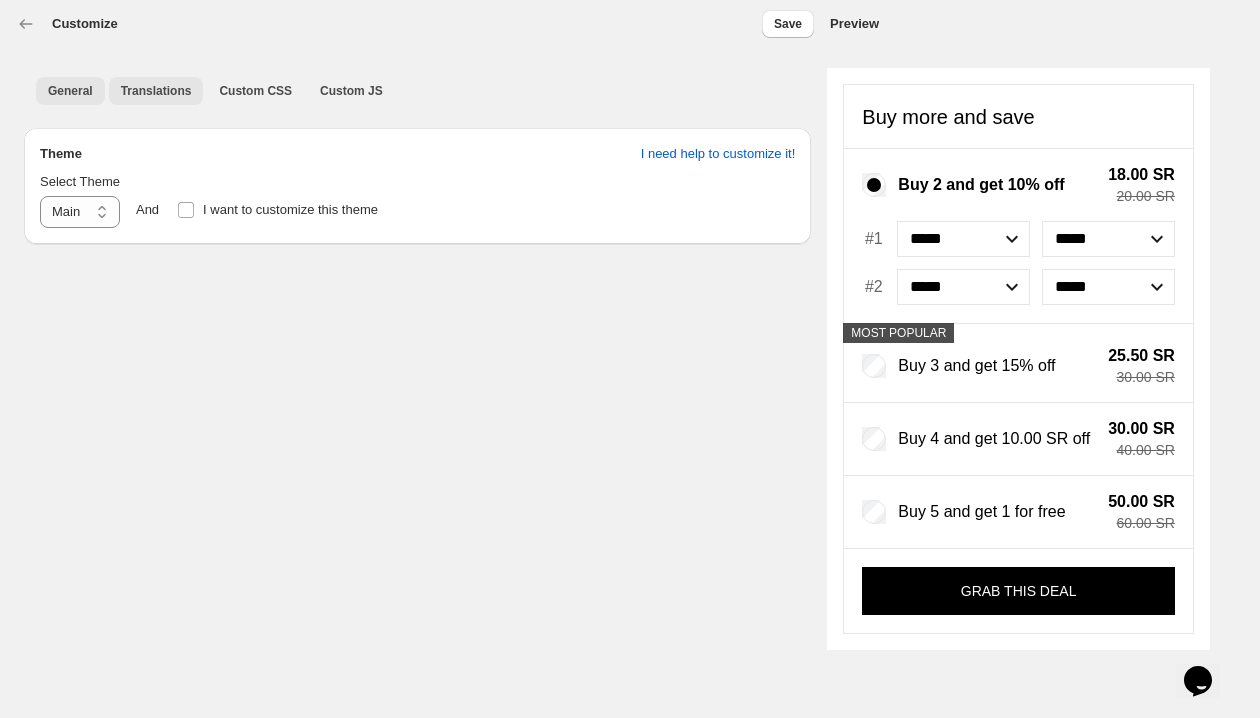 click on "Translations" at bounding box center (156, 91) 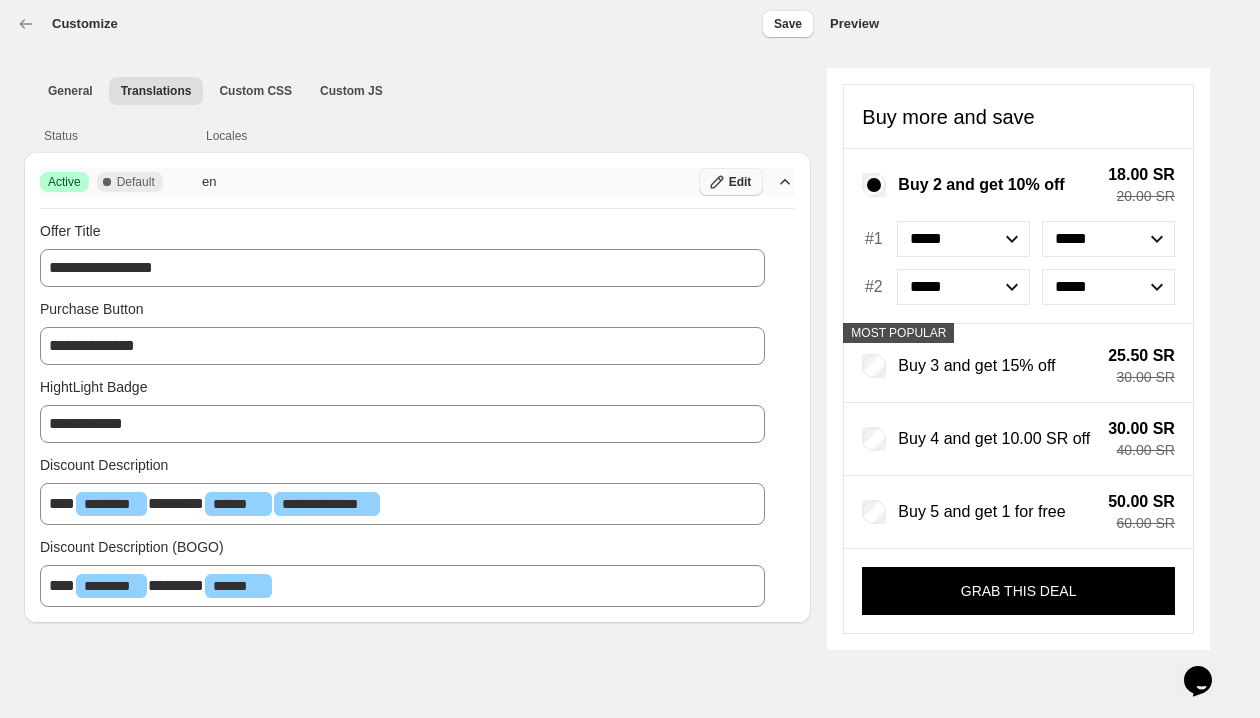click on "Edit" at bounding box center (740, 182) 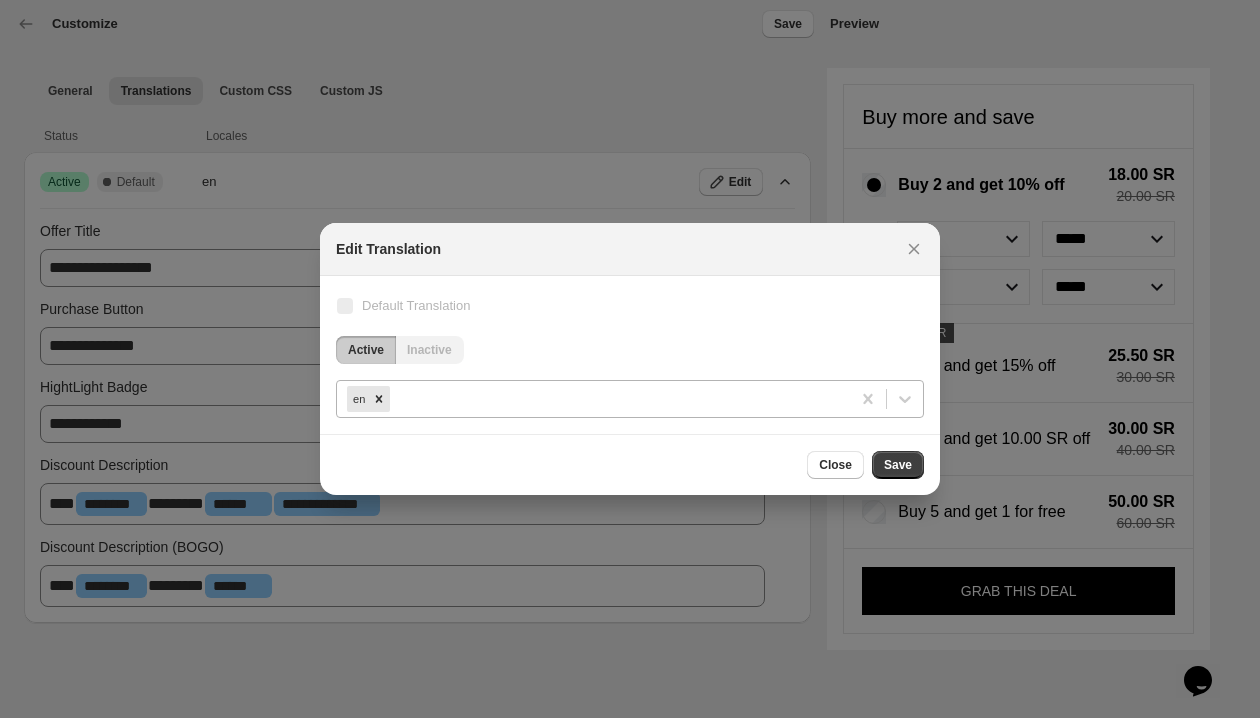 click at bounding box center [617, 399] 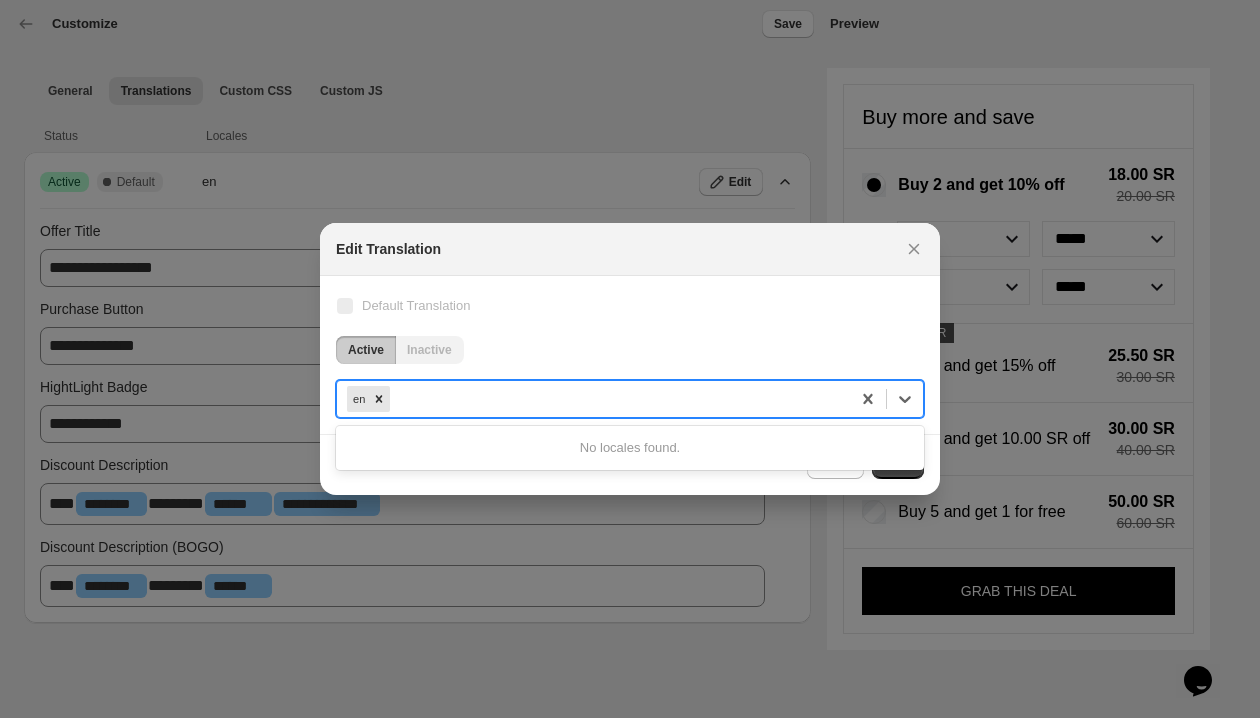 click at bounding box center (617, 399) 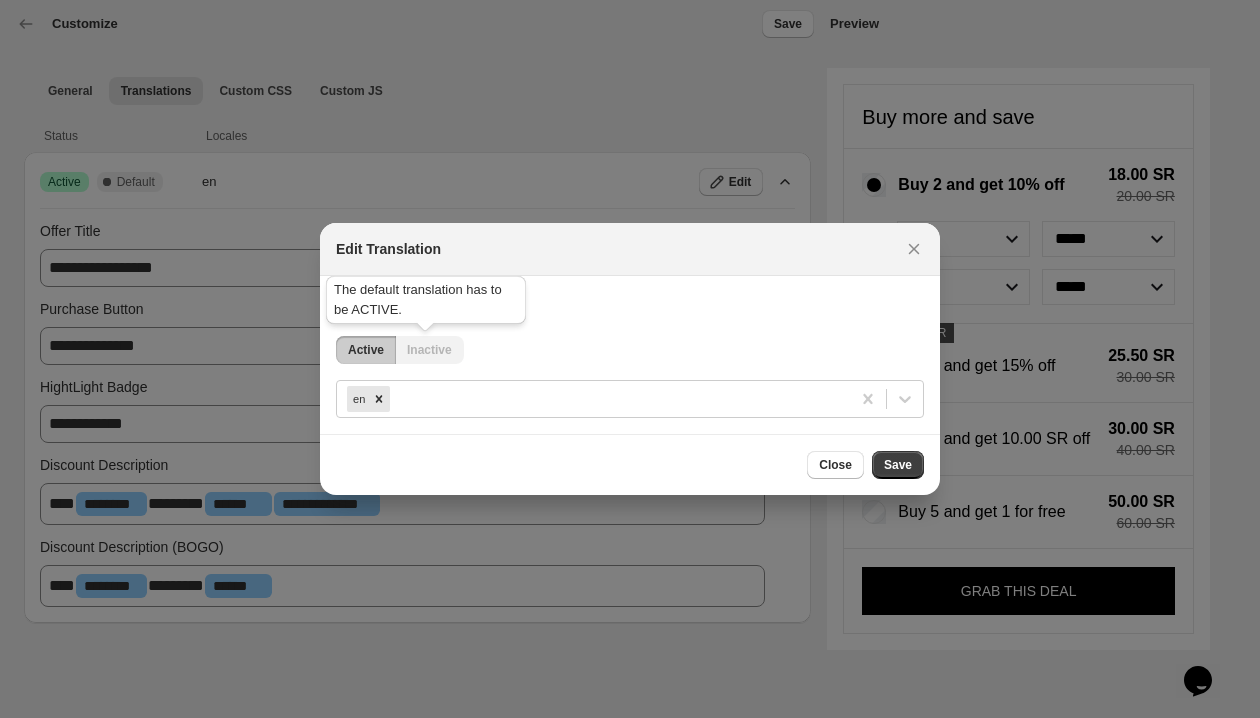 click on "Inactive" at bounding box center (429, 349) 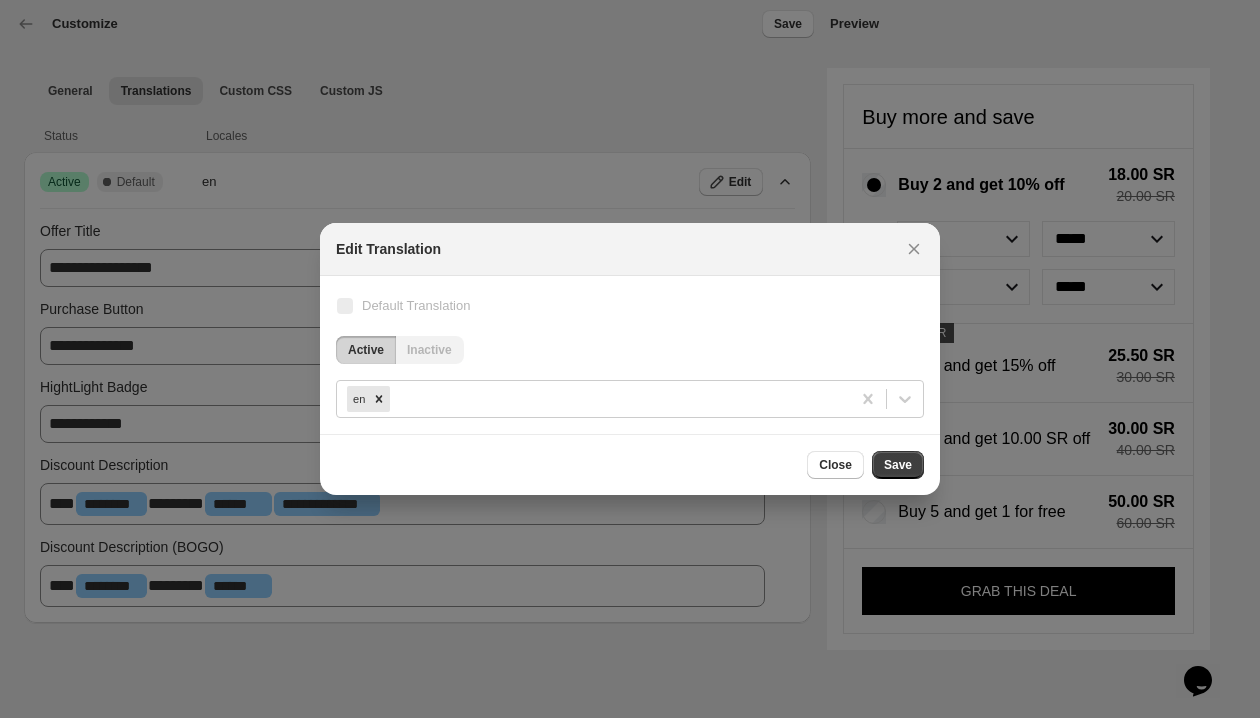 click on "Active" at bounding box center (366, 350) 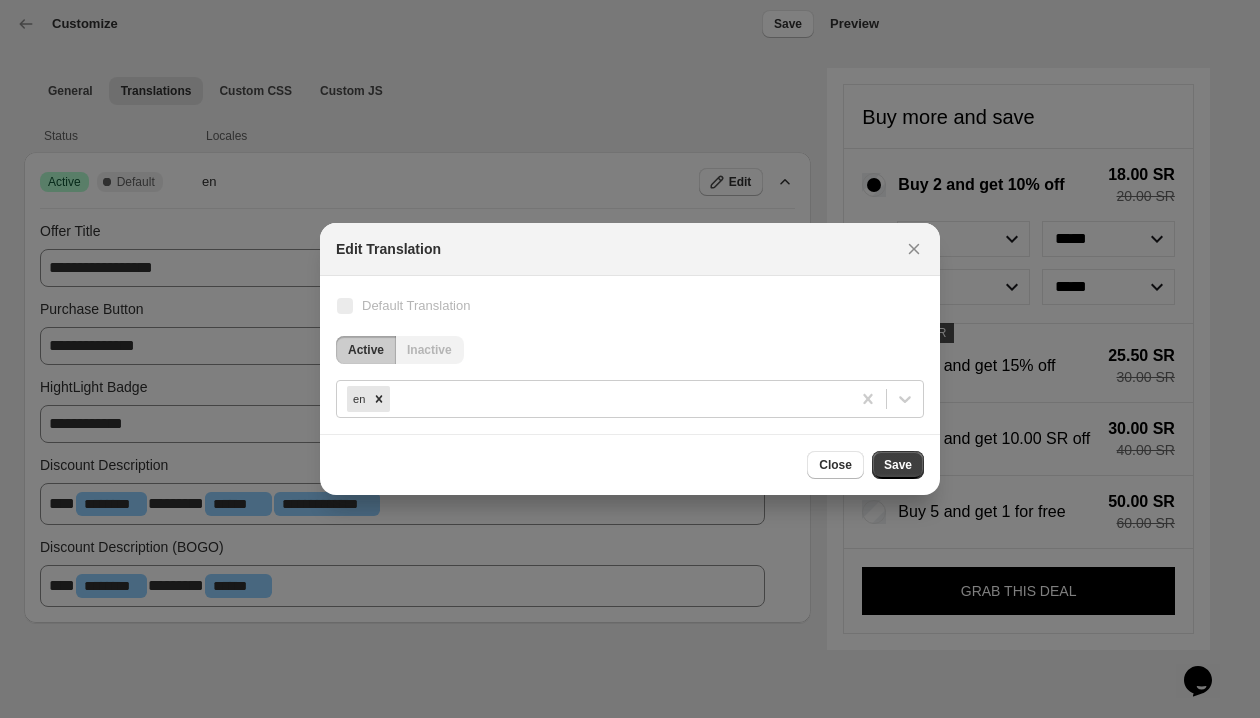 click on "Inactive" at bounding box center (429, 350) 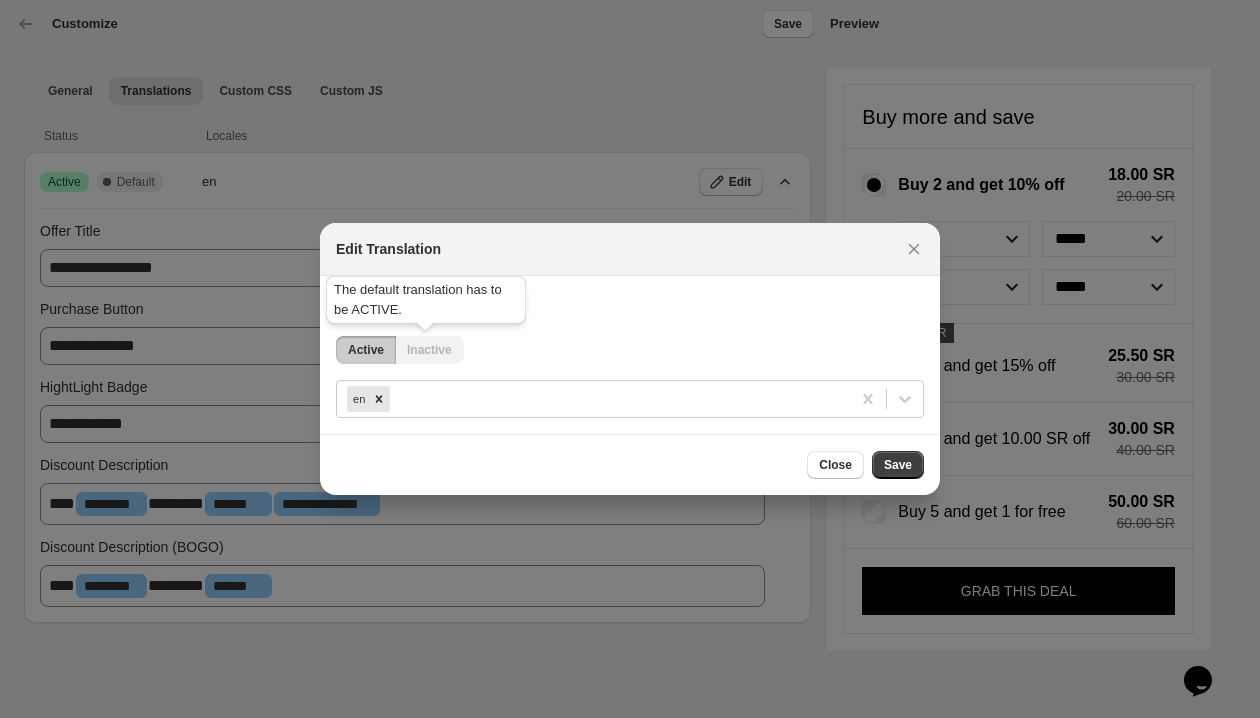 click on "Inactive" at bounding box center (429, 349) 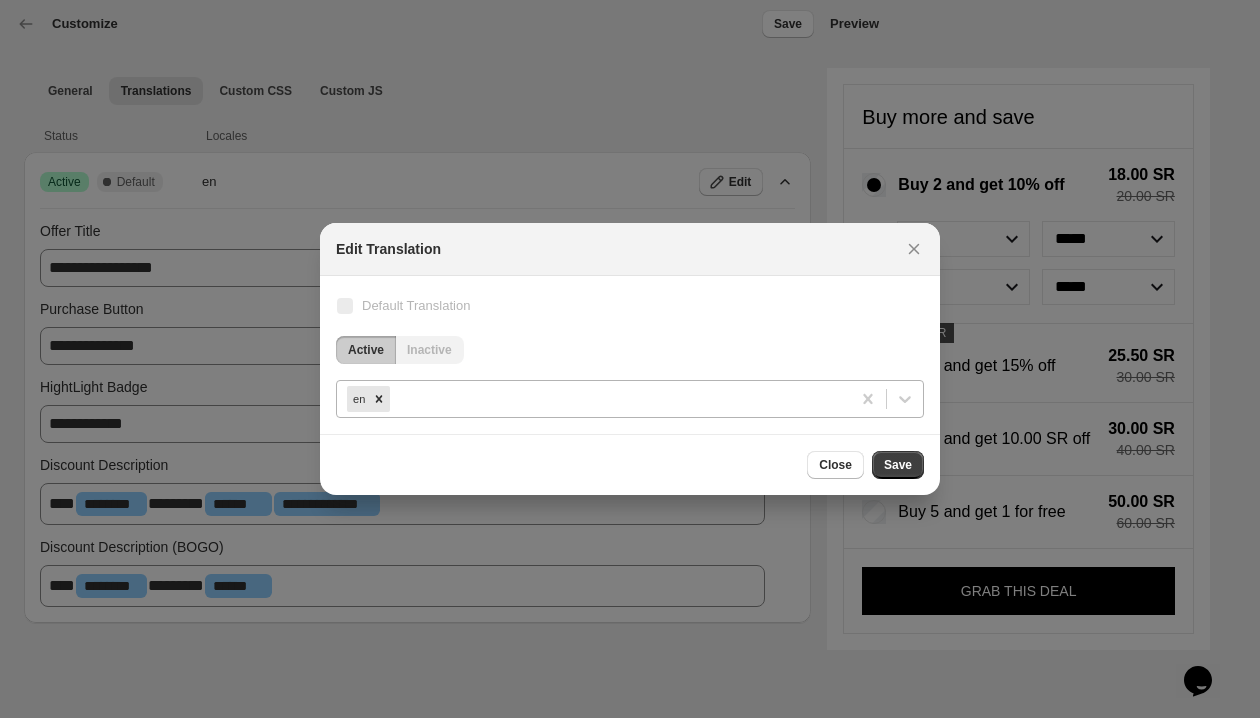 click at bounding box center (617, 399) 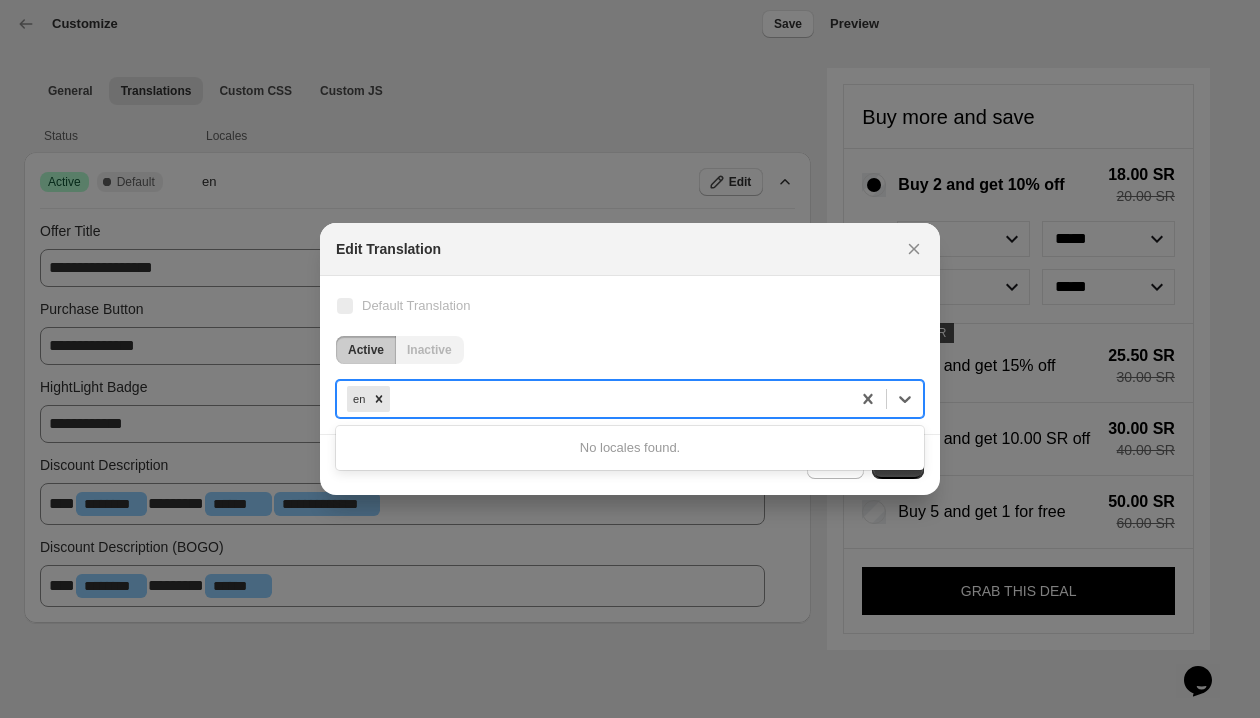 type on "*" 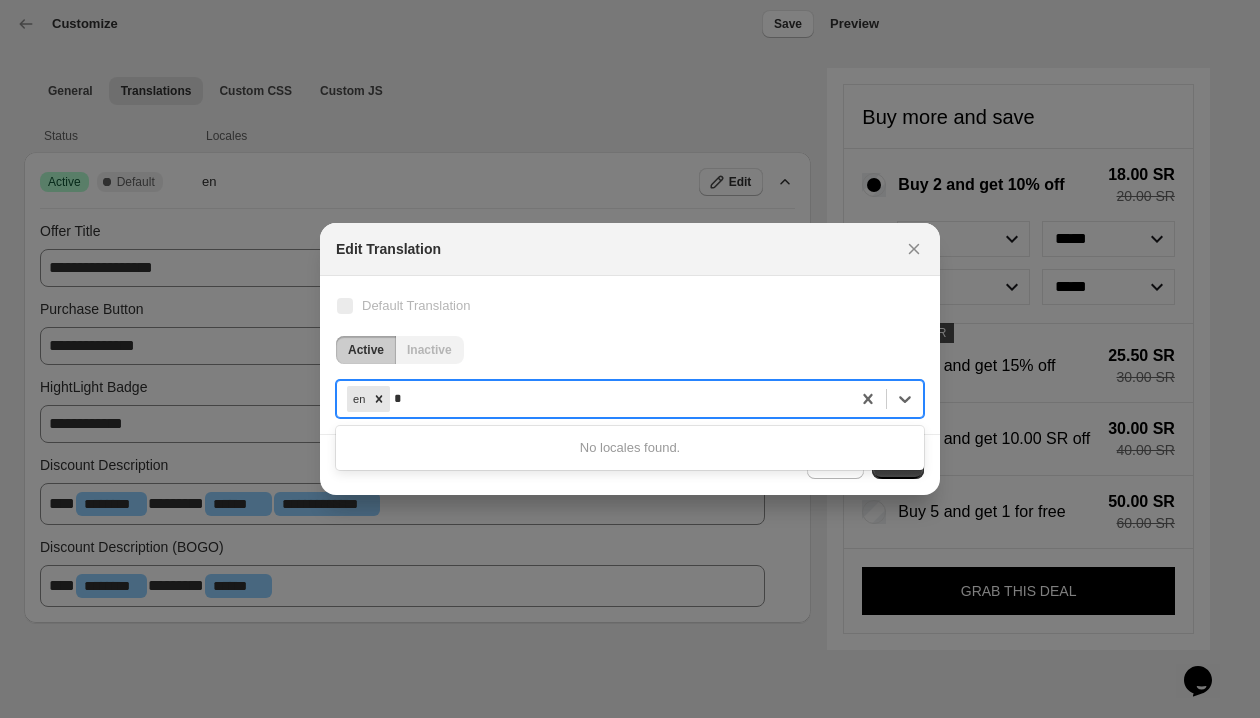 type 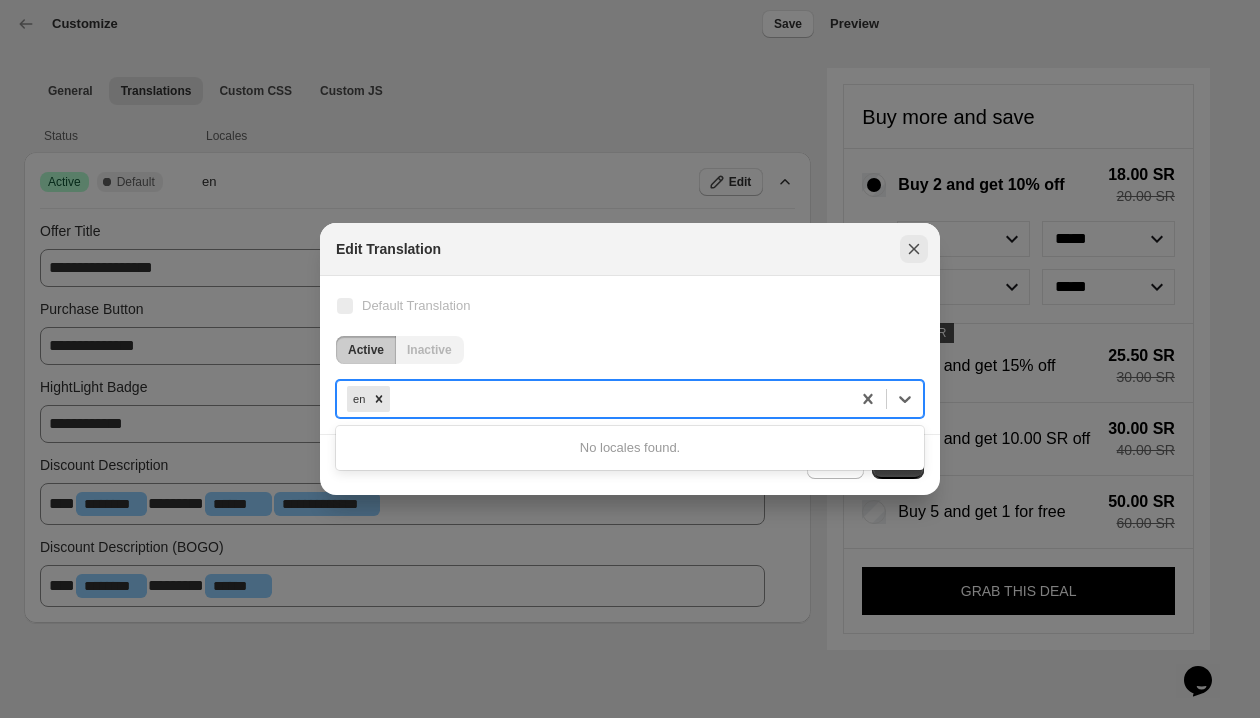 click 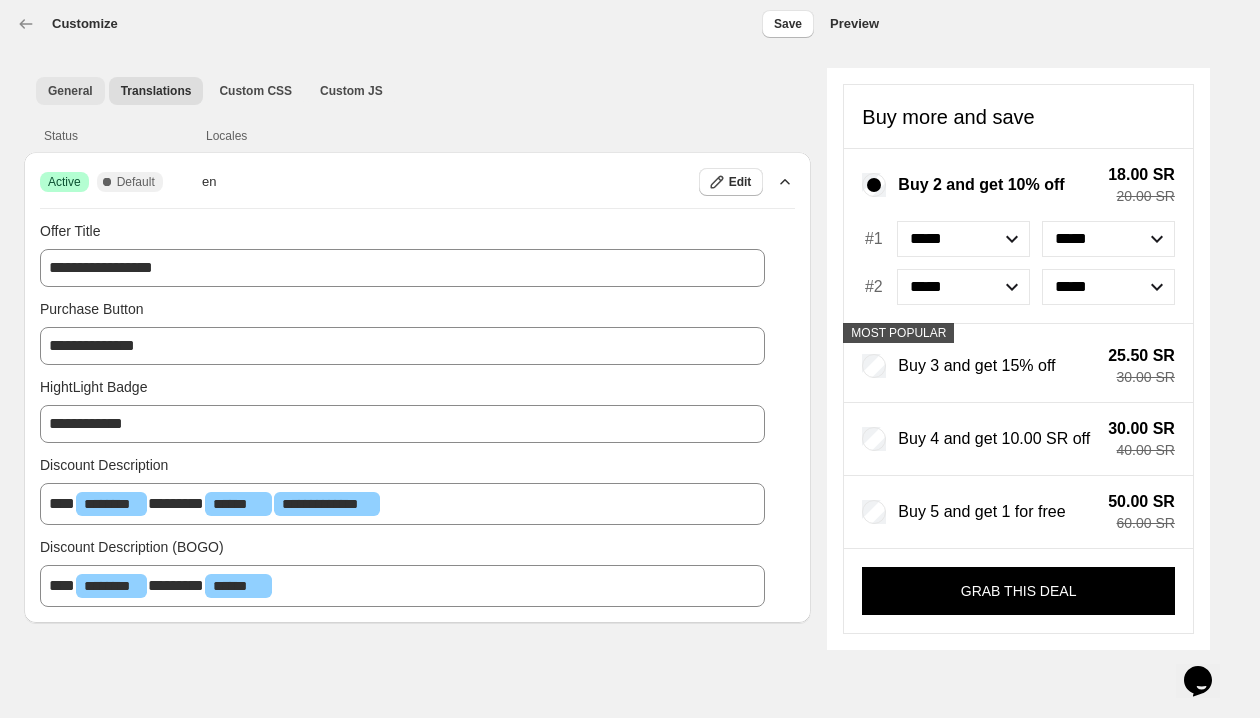 click on "General" at bounding box center [70, 91] 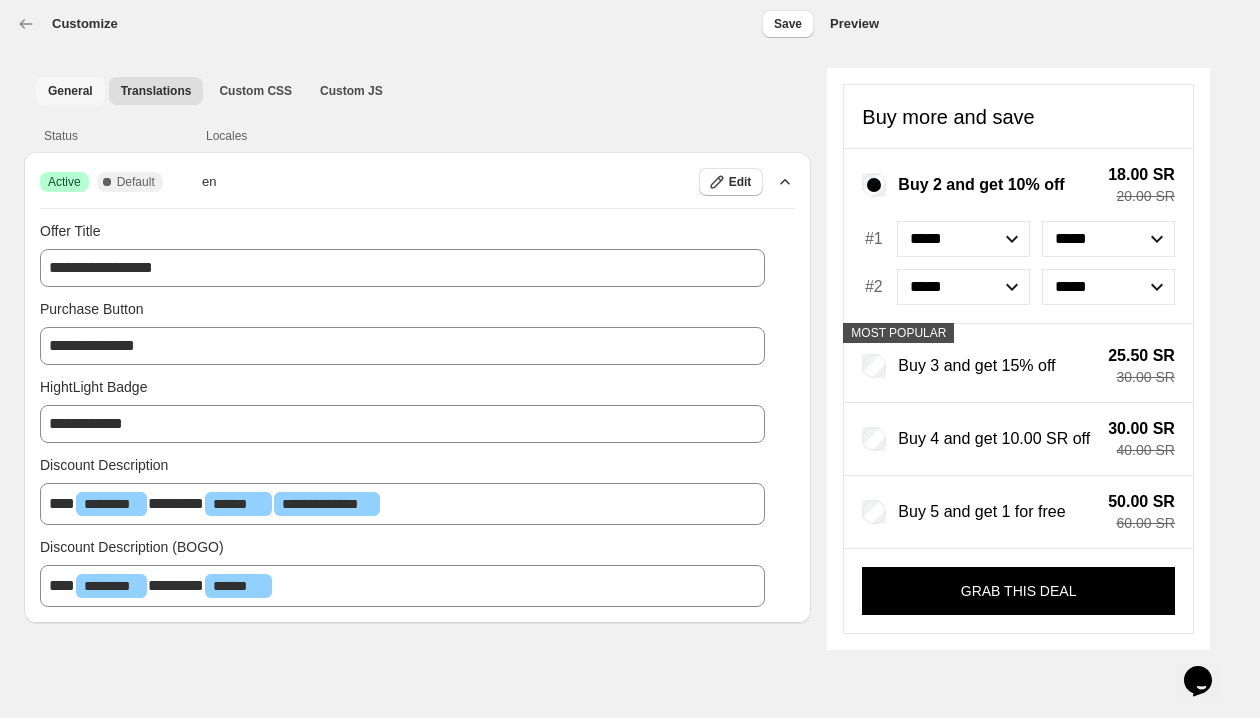select on "*******" 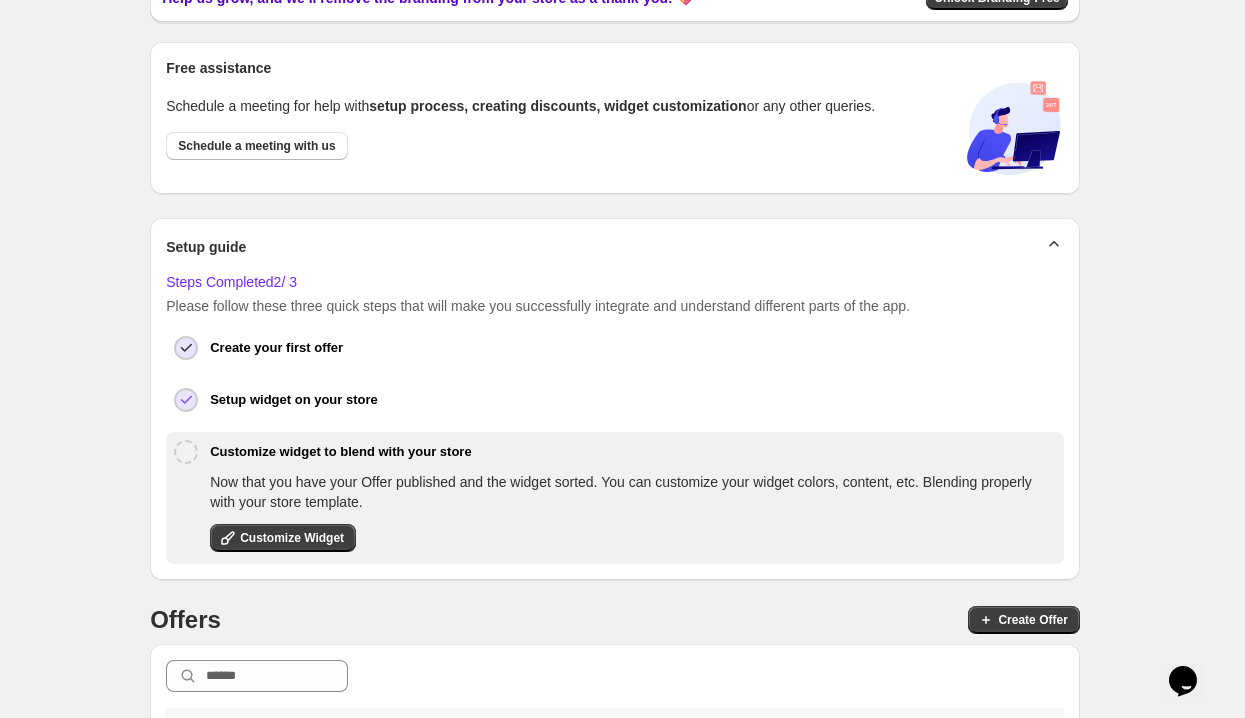 scroll, scrollTop: 191, scrollLeft: 0, axis: vertical 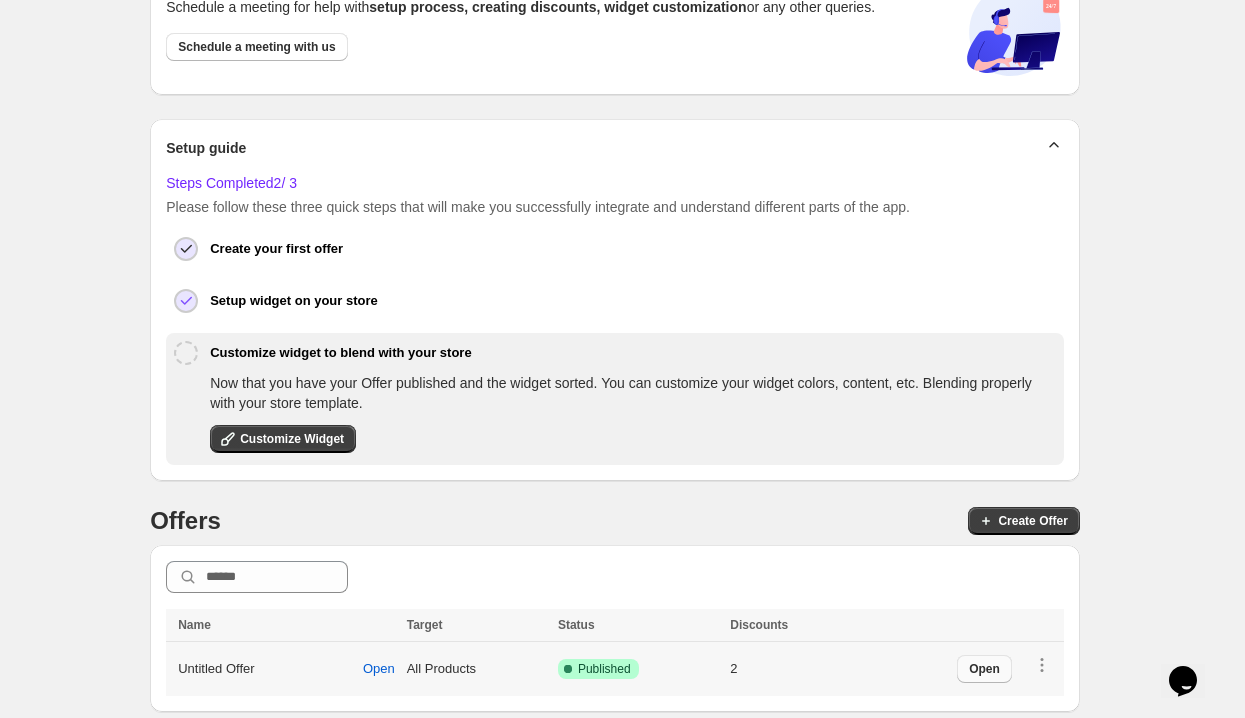 click on "Open" at bounding box center (984, 669) 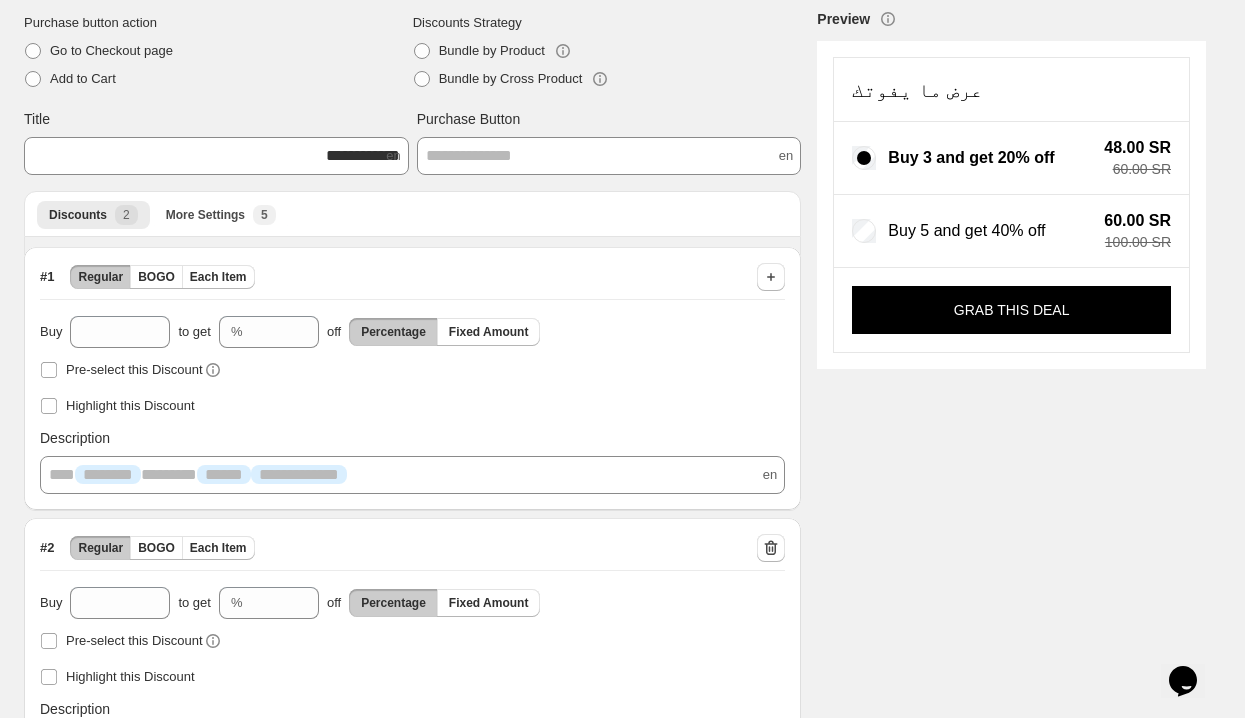 scroll, scrollTop: 149, scrollLeft: 0, axis: vertical 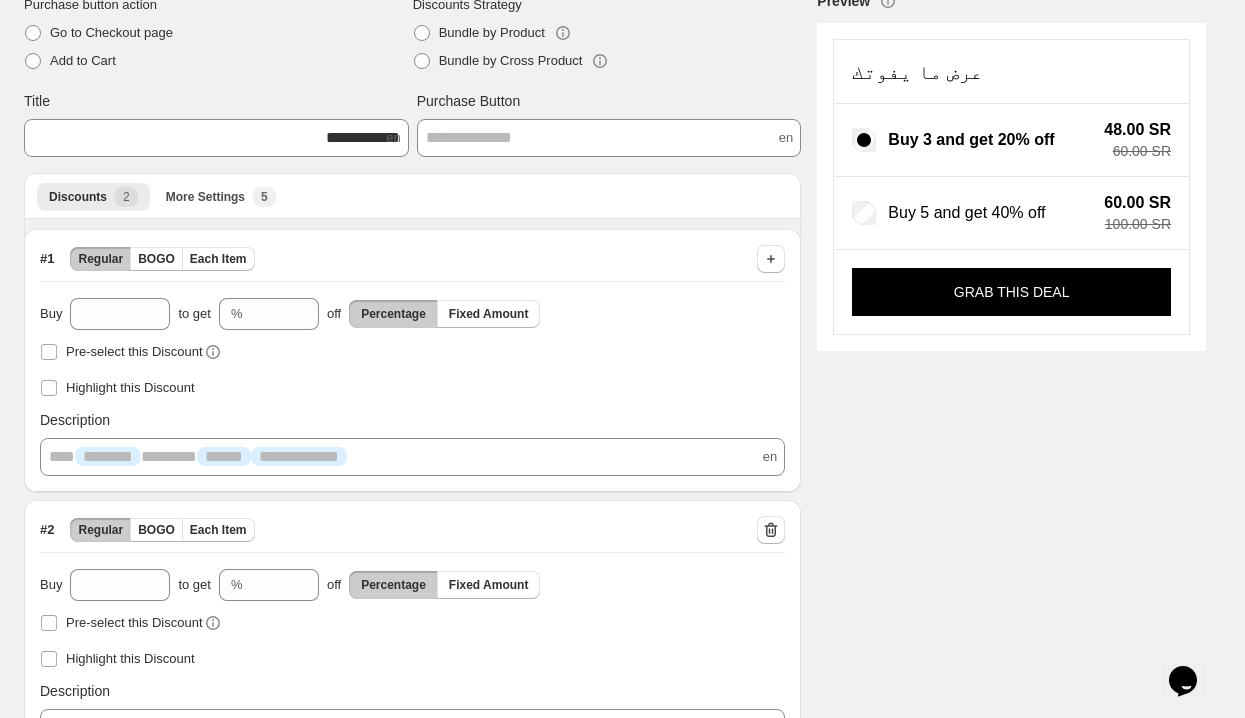 click on "**********" at bounding box center [412, 457] 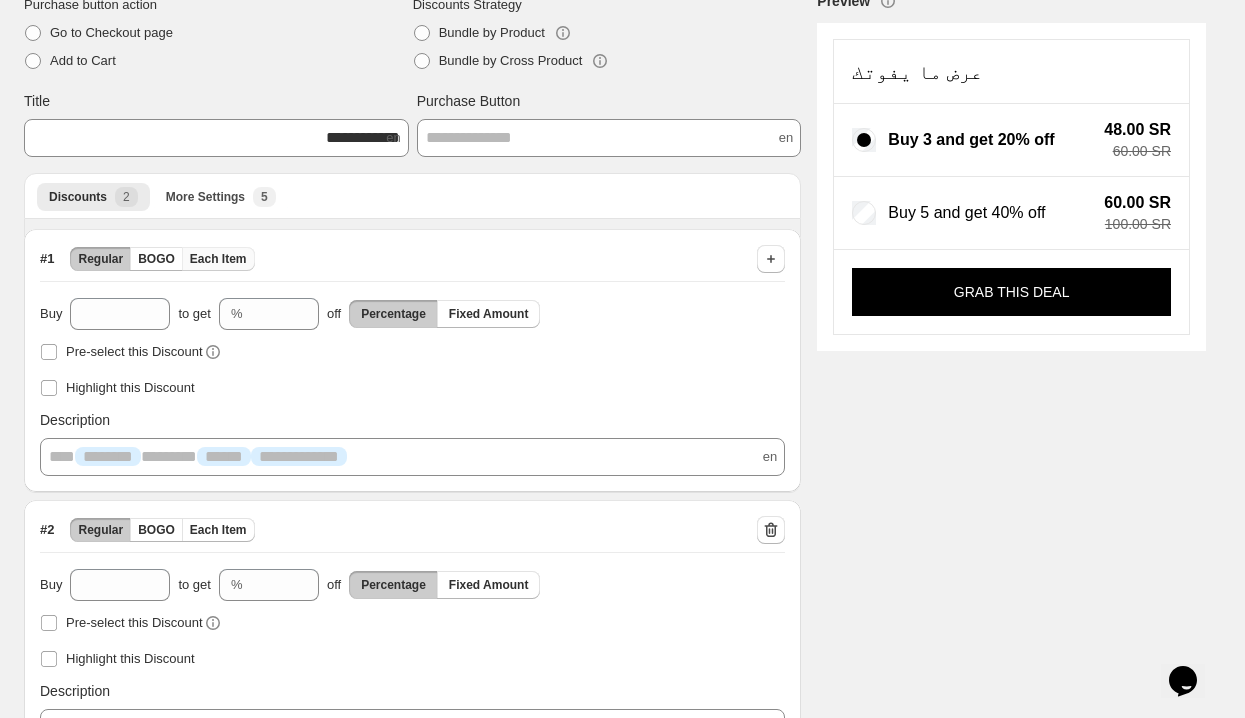 click on "Each Item" at bounding box center [218, 259] 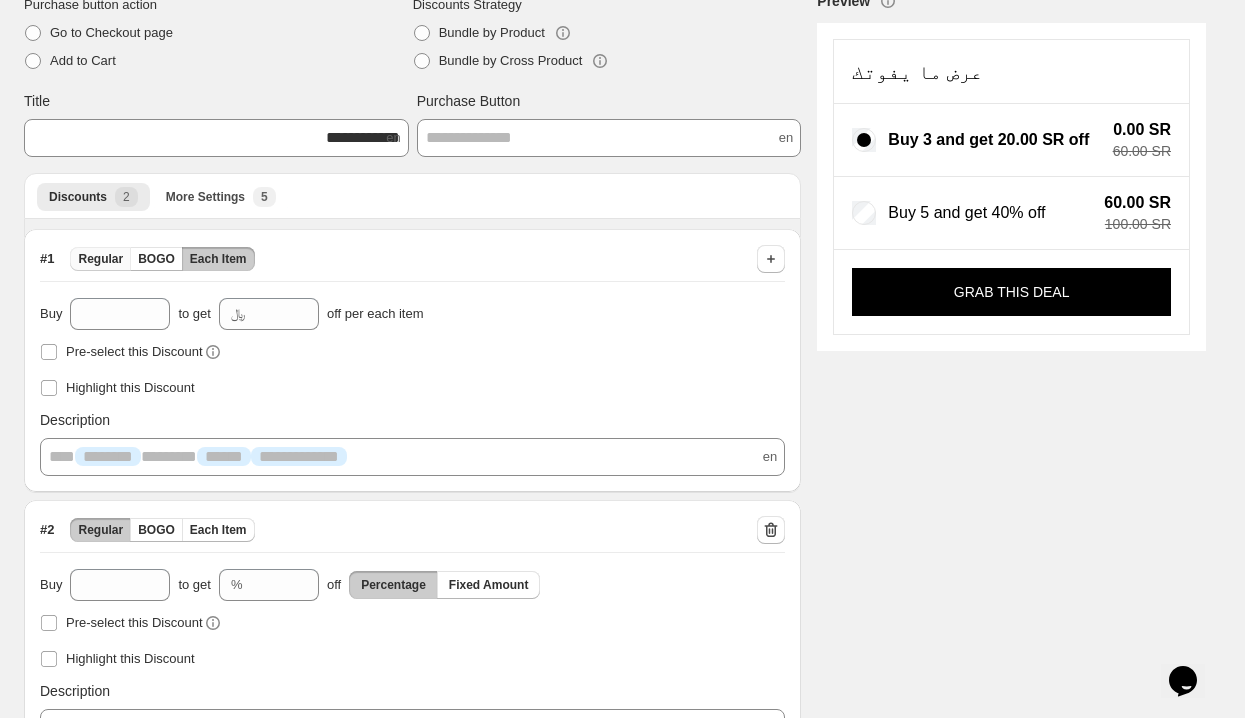 click on "Regular" at bounding box center [100, 259] 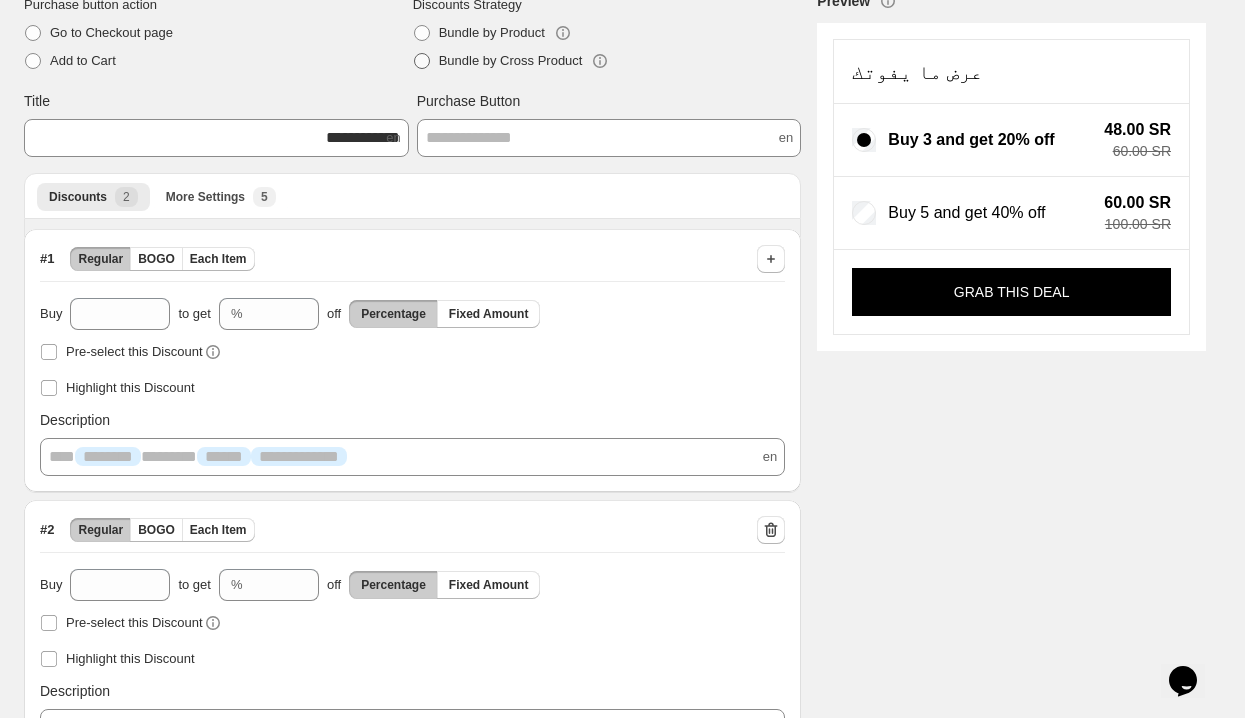click on "Bundle by Cross Product" at bounding box center [511, 60] 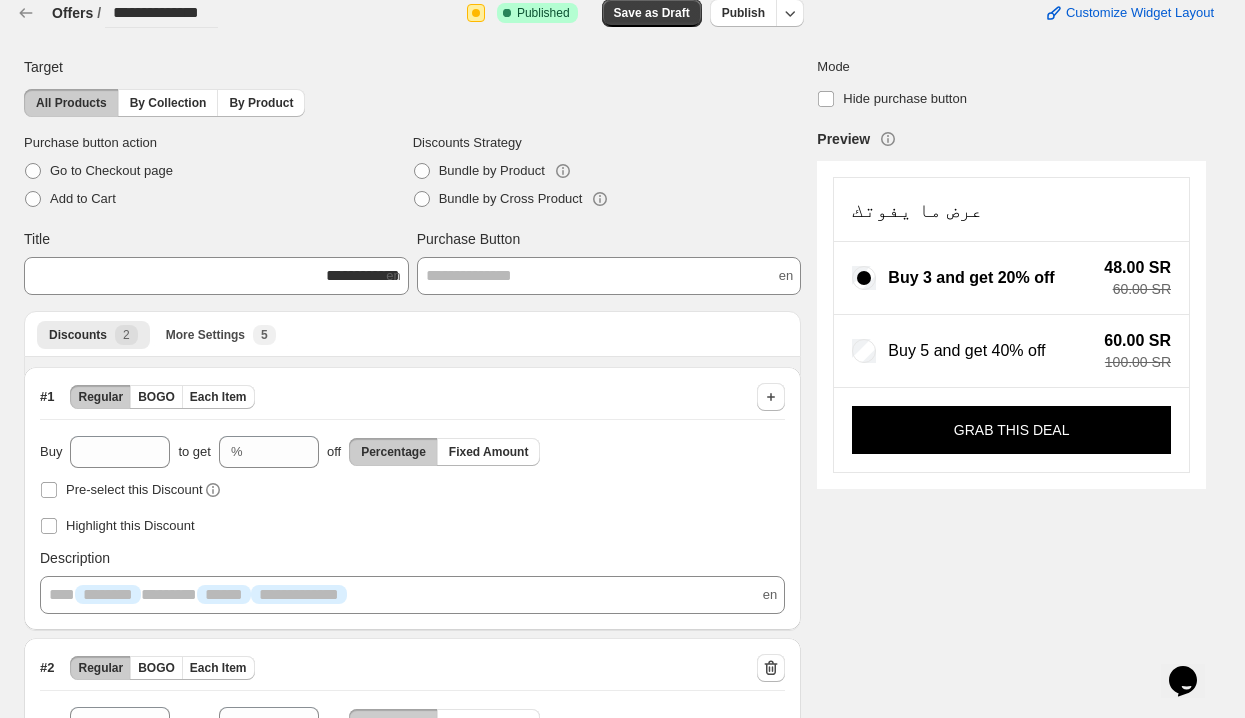 scroll, scrollTop: 0, scrollLeft: 0, axis: both 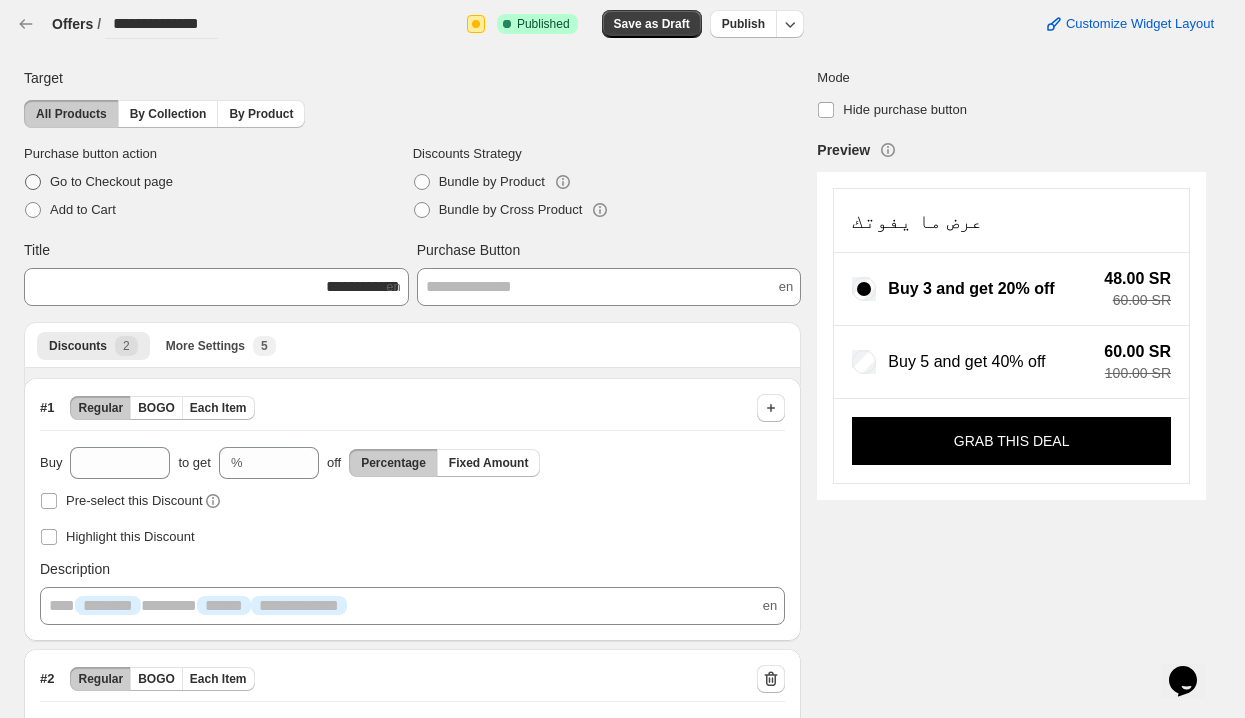 click on "Go to Checkout page" at bounding box center [111, 181] 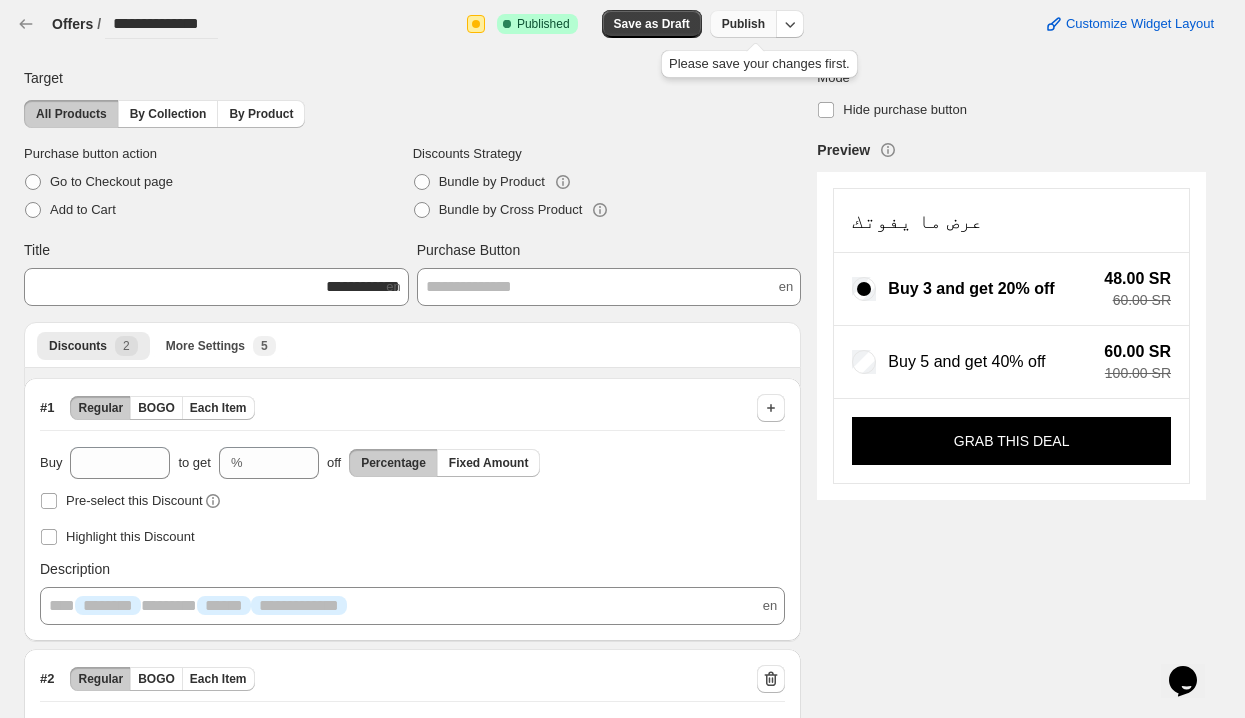 click on "Publish" at bounding box center (743, 24) 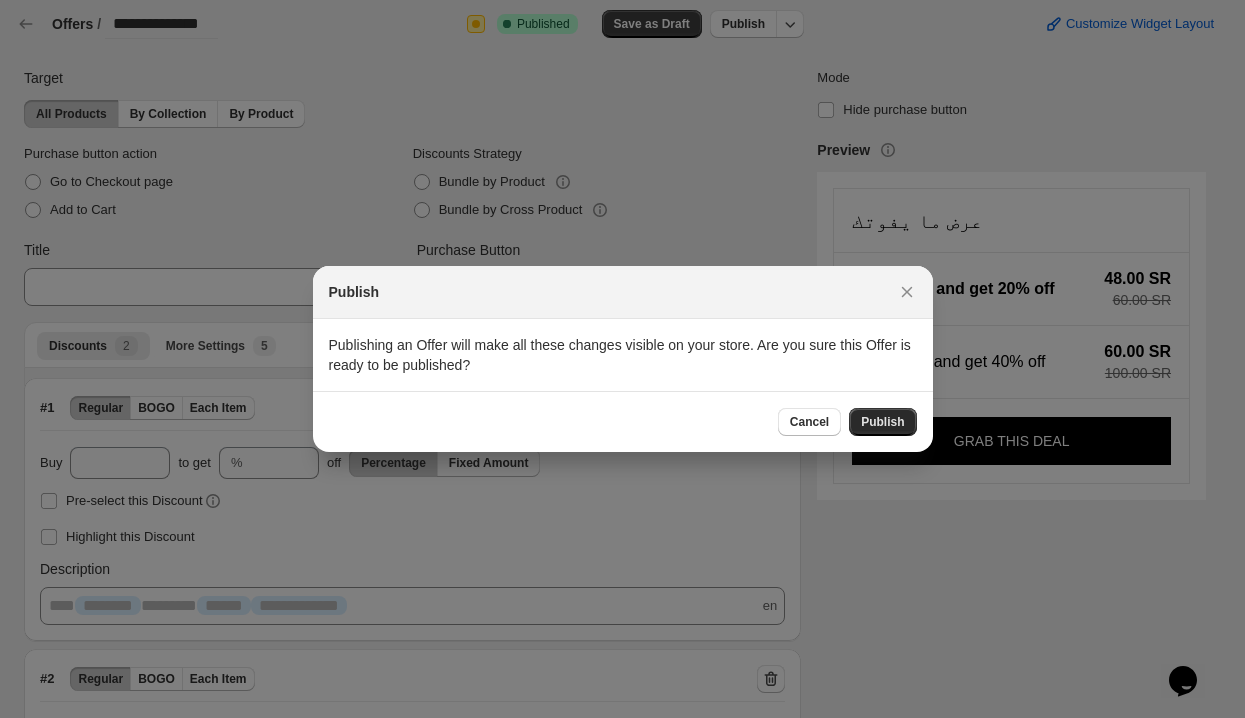 click on "Publish" at bounding box center [882, 422] 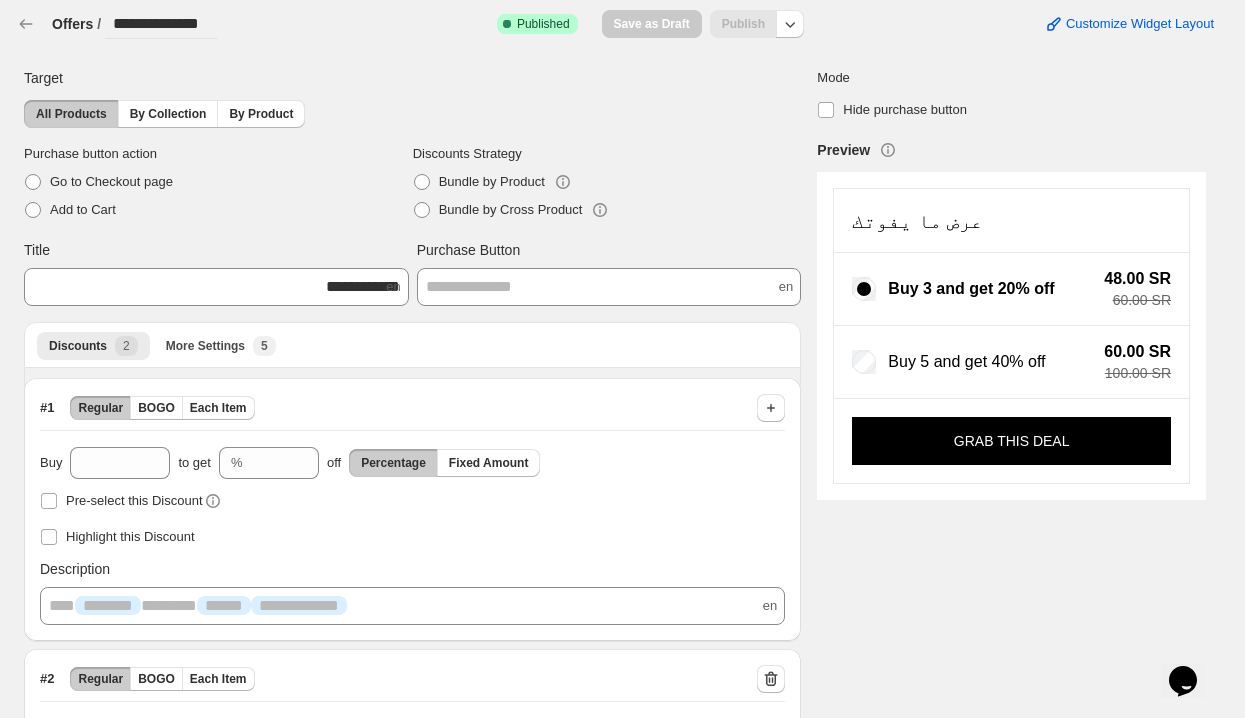 click on "Customize Widget Layout" at bounding box center [1017, 24] 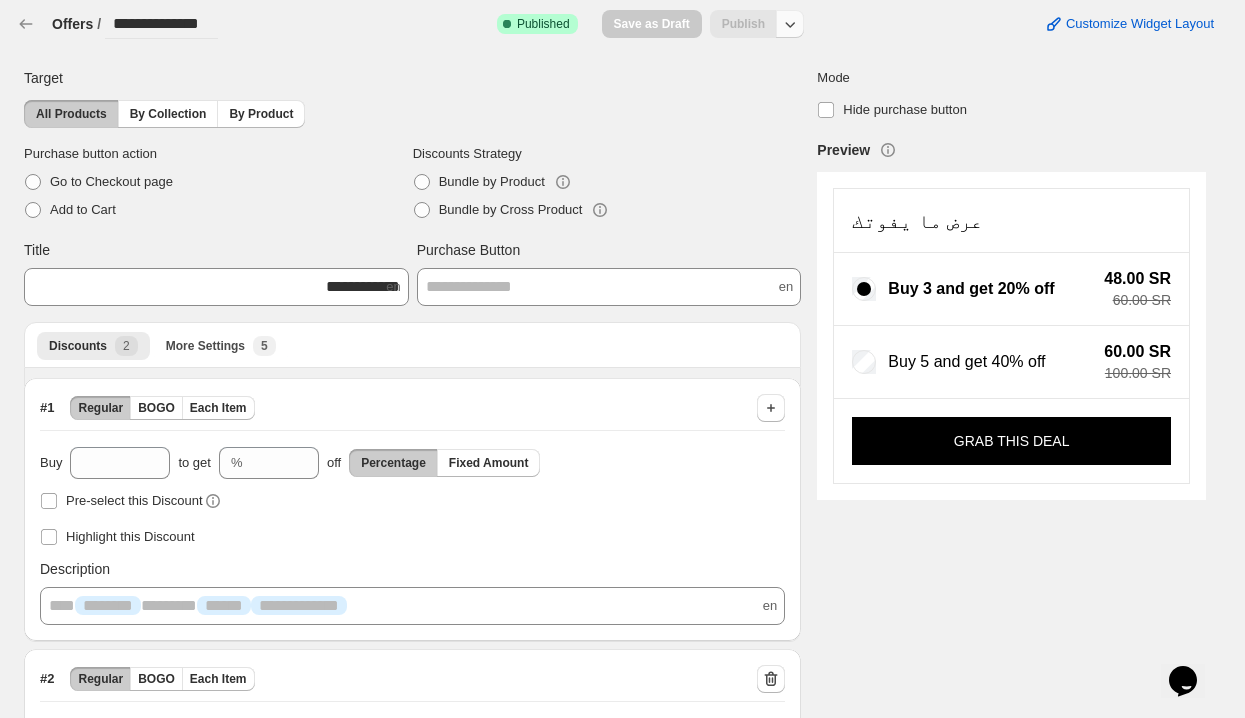 click 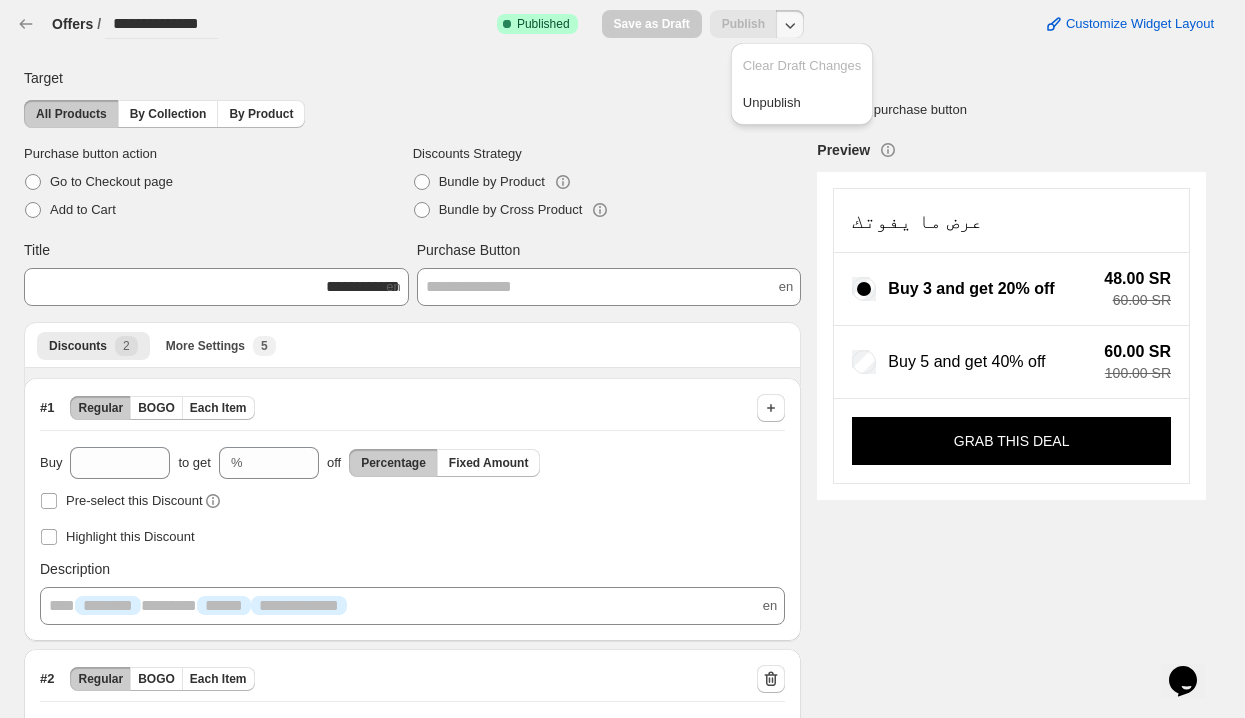 click 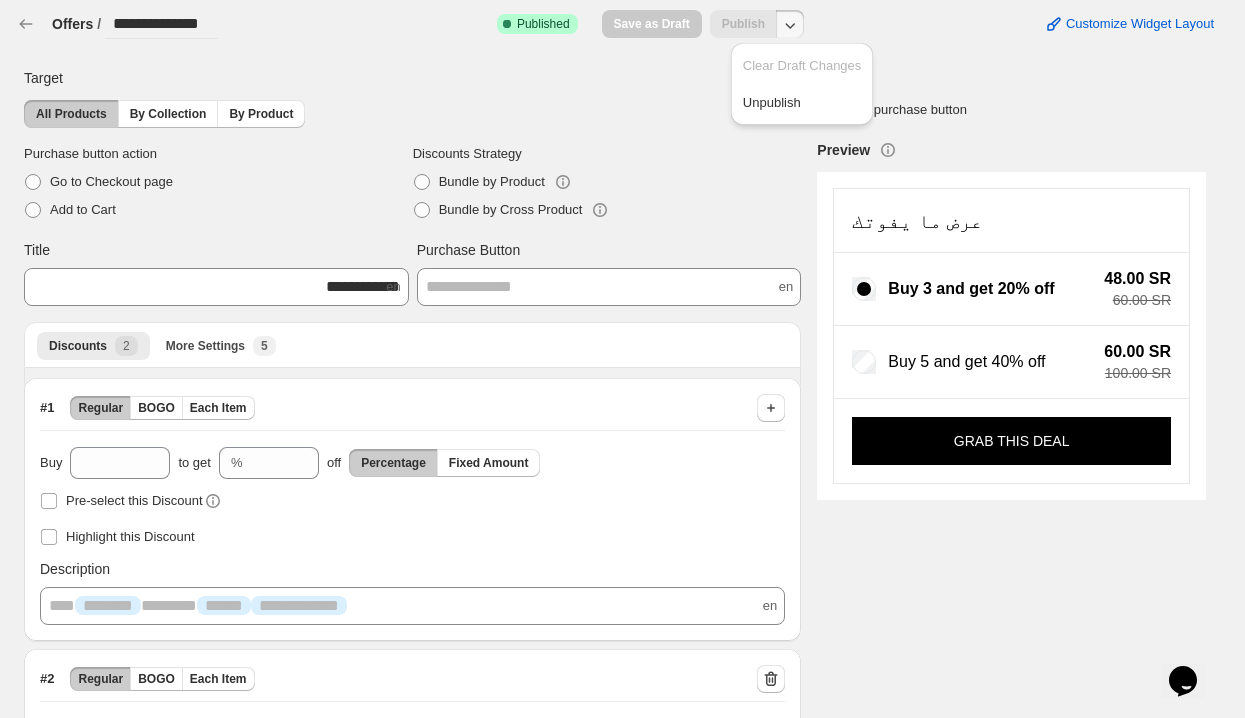 click on "Discounts Strategy" at bounding box center (607, 154) 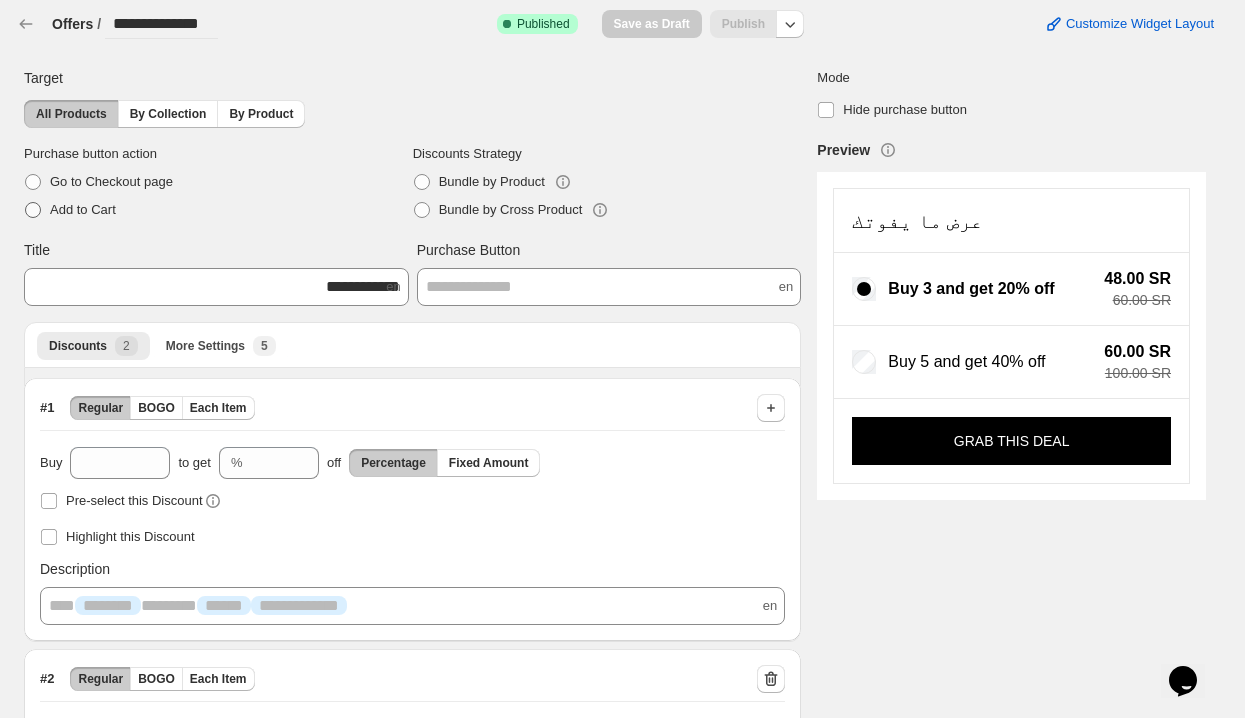 click on "Add to Cart" at bounding box center [83, 209] 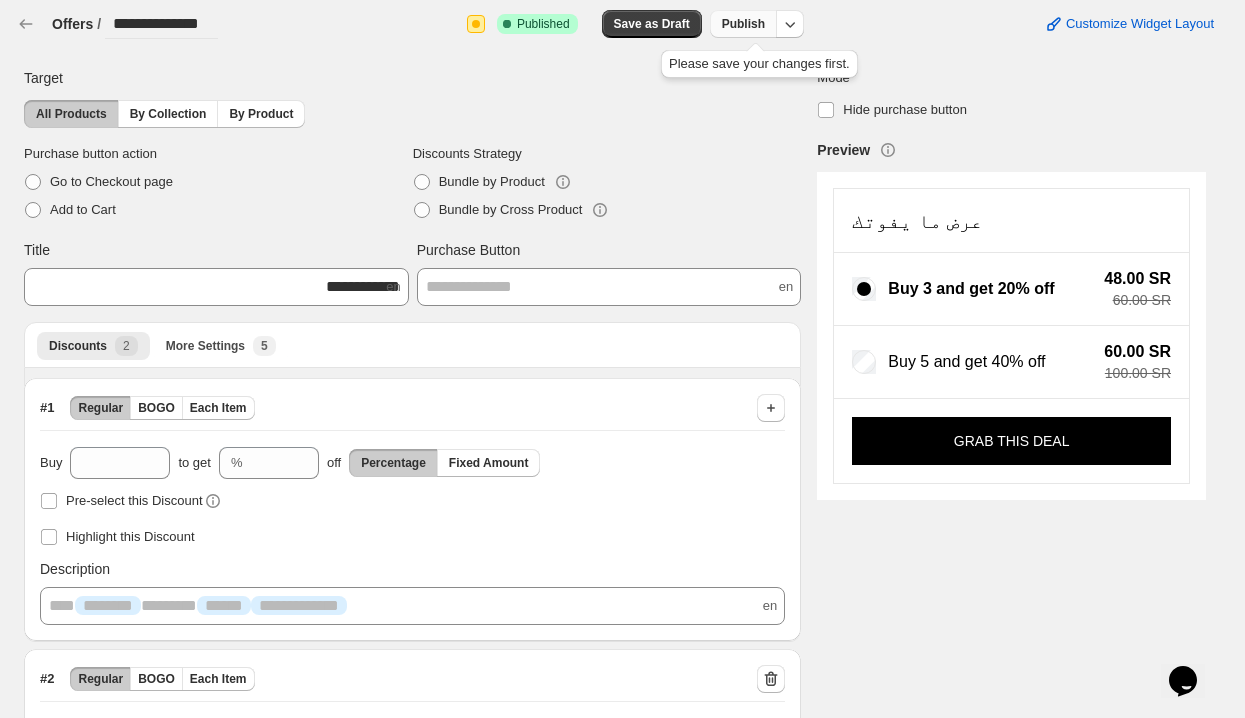click on "Publish" at bounding box center (743, 24) 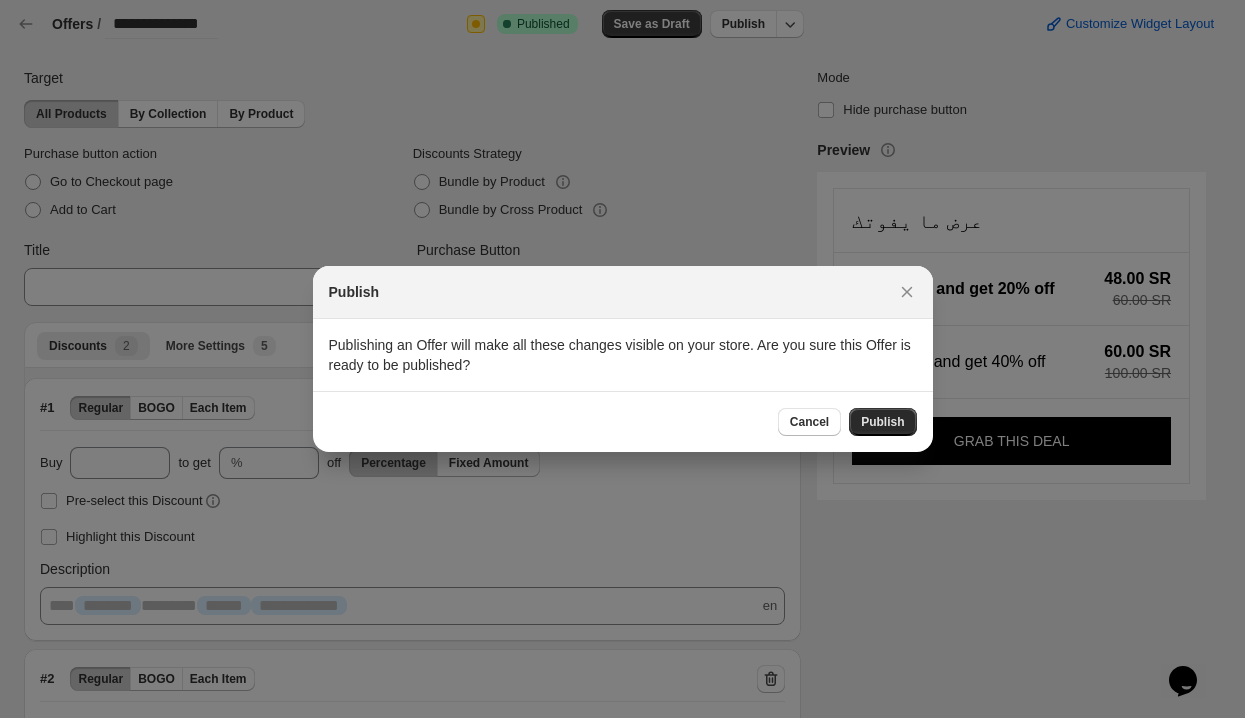 click on "Publish" at bounding box center [882, 422] 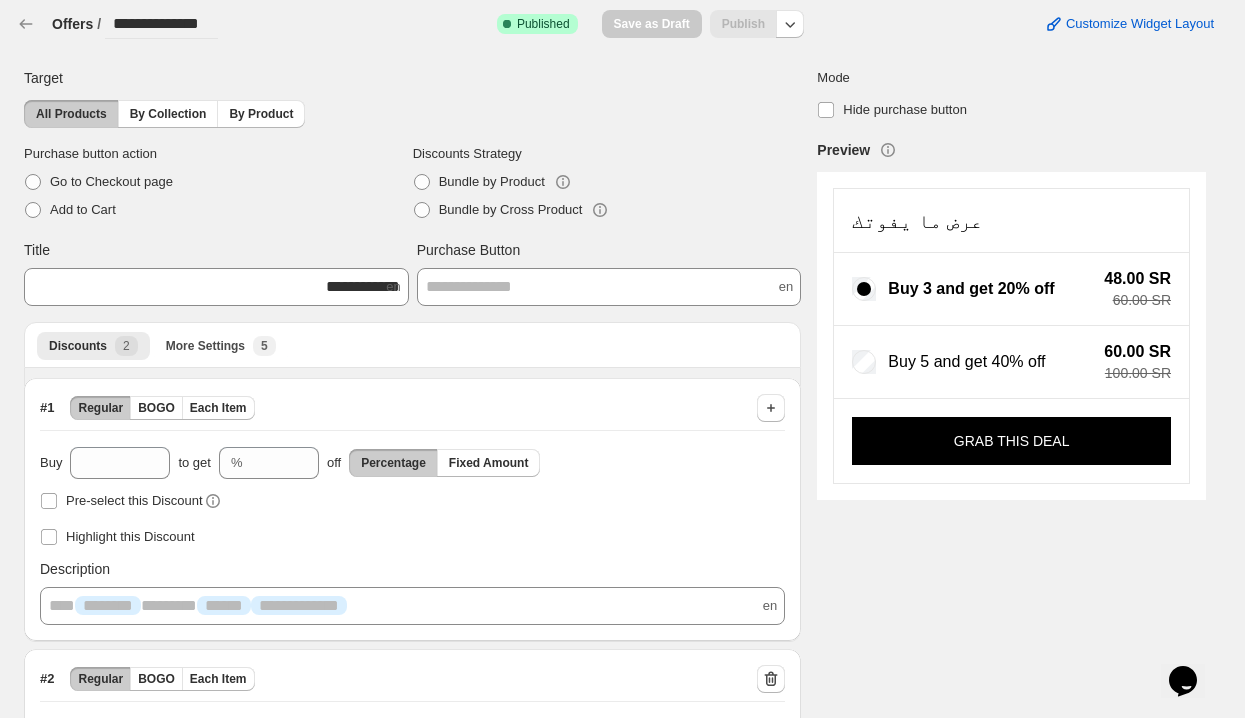 click on "**********" at bounding box center [607, 507] 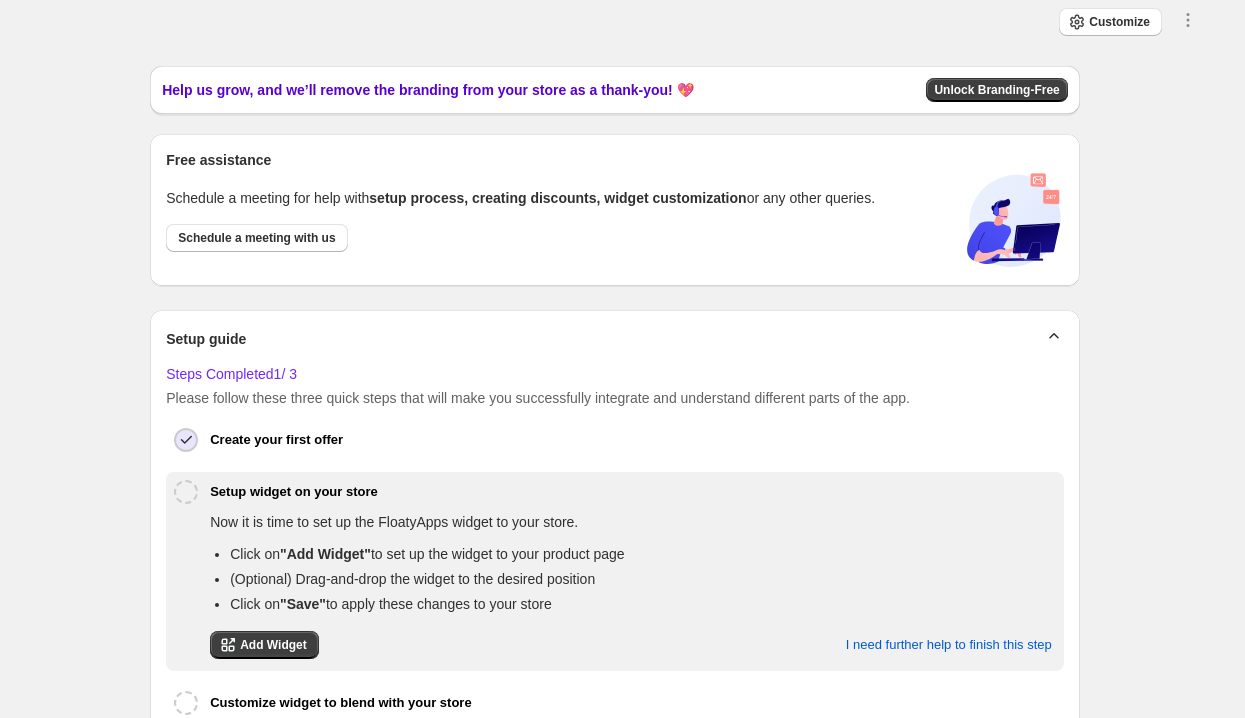 scroll, scrollTop: 0, scrollLeft: 0, axis: both 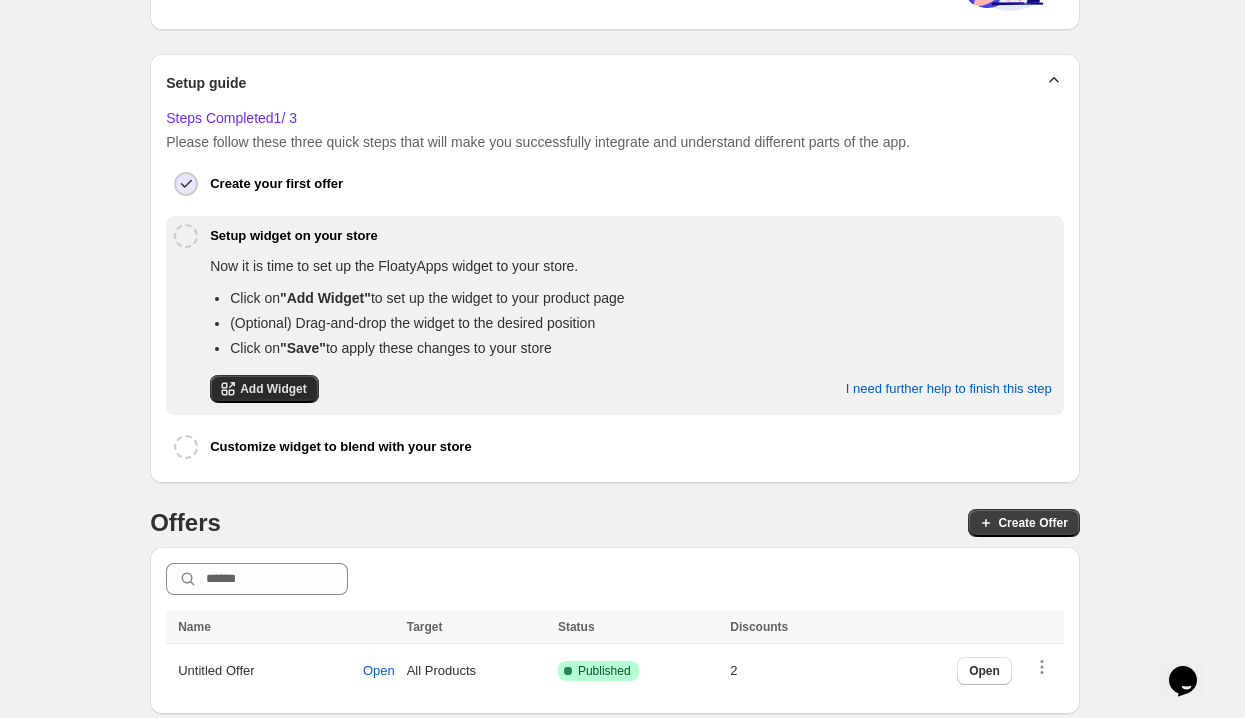 click on "Add Widget" at bounding box center (264, 389) 